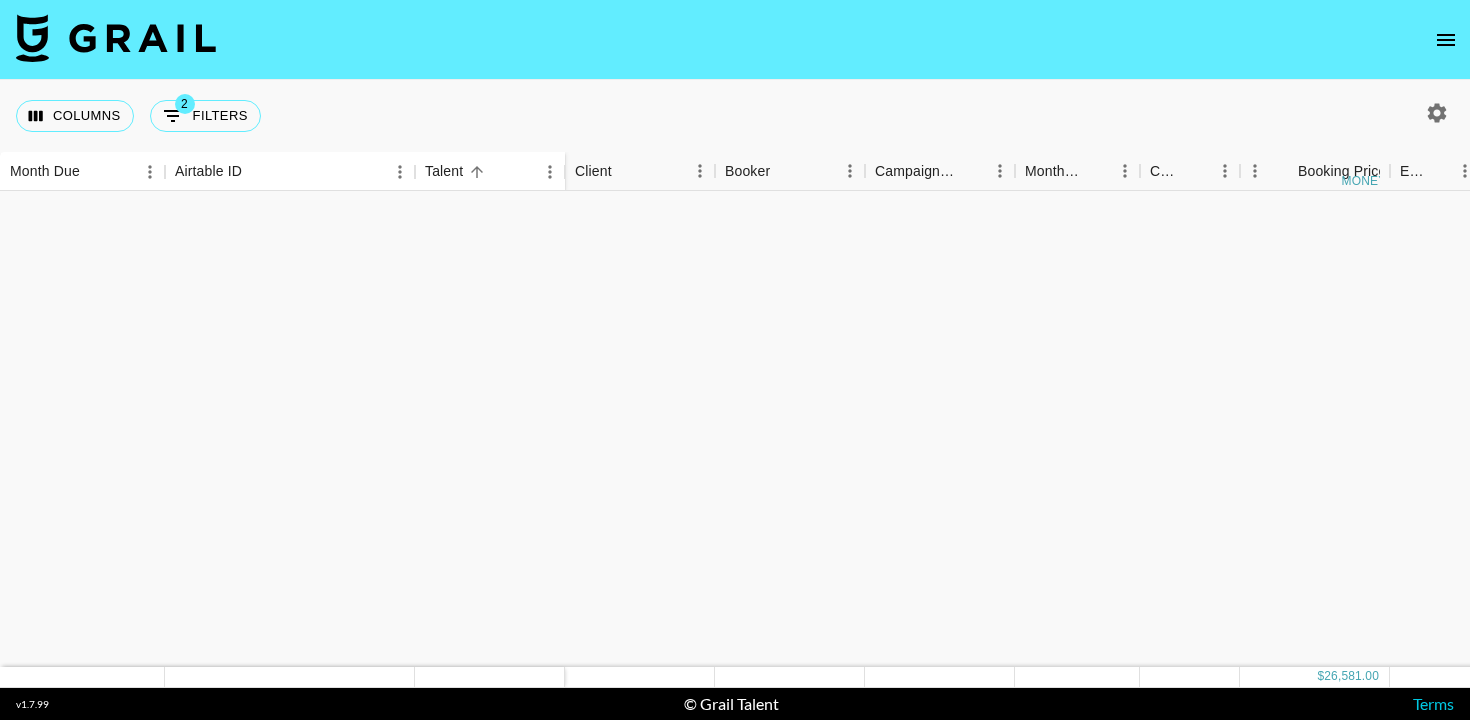 scroll, scrollTop: 0, scrollLeft: 0, axis: both 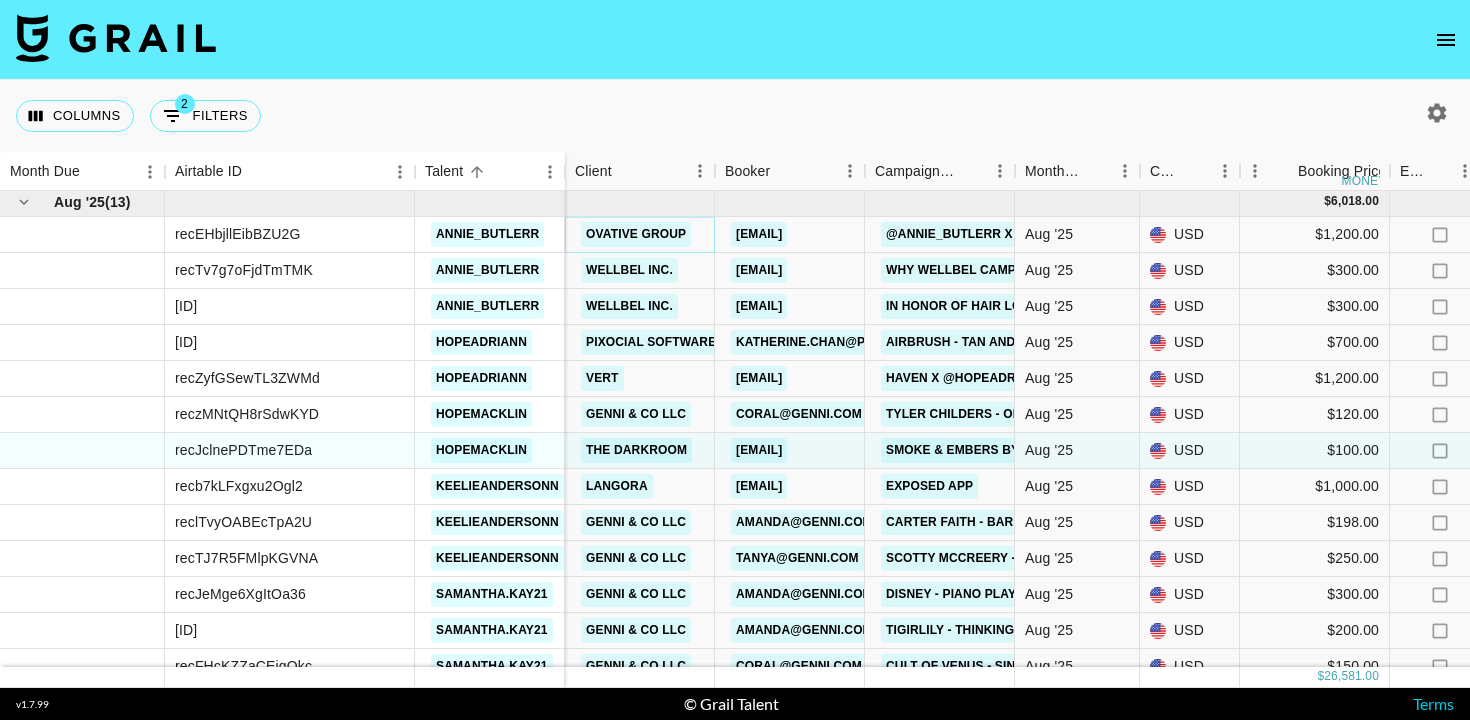 click on "Ovative Group" at bounding box center [636, 234] 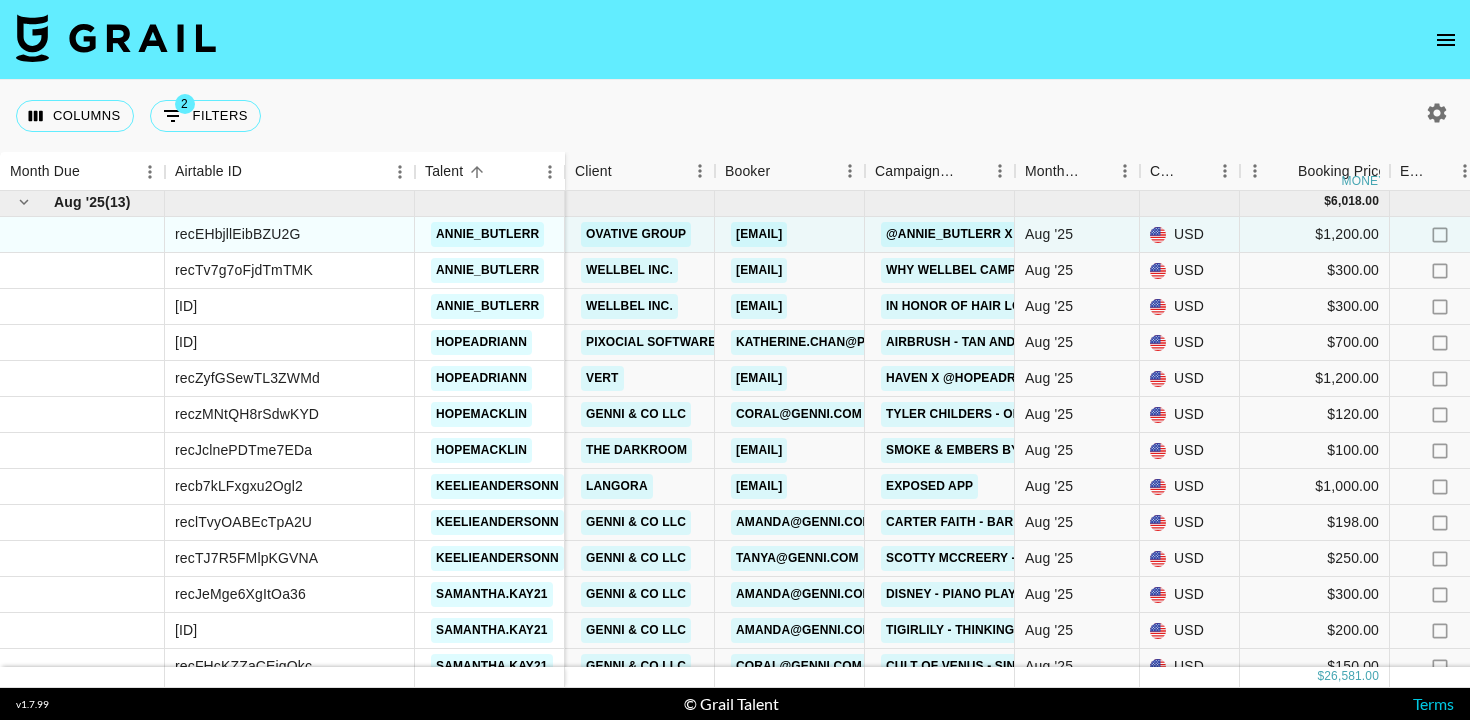click 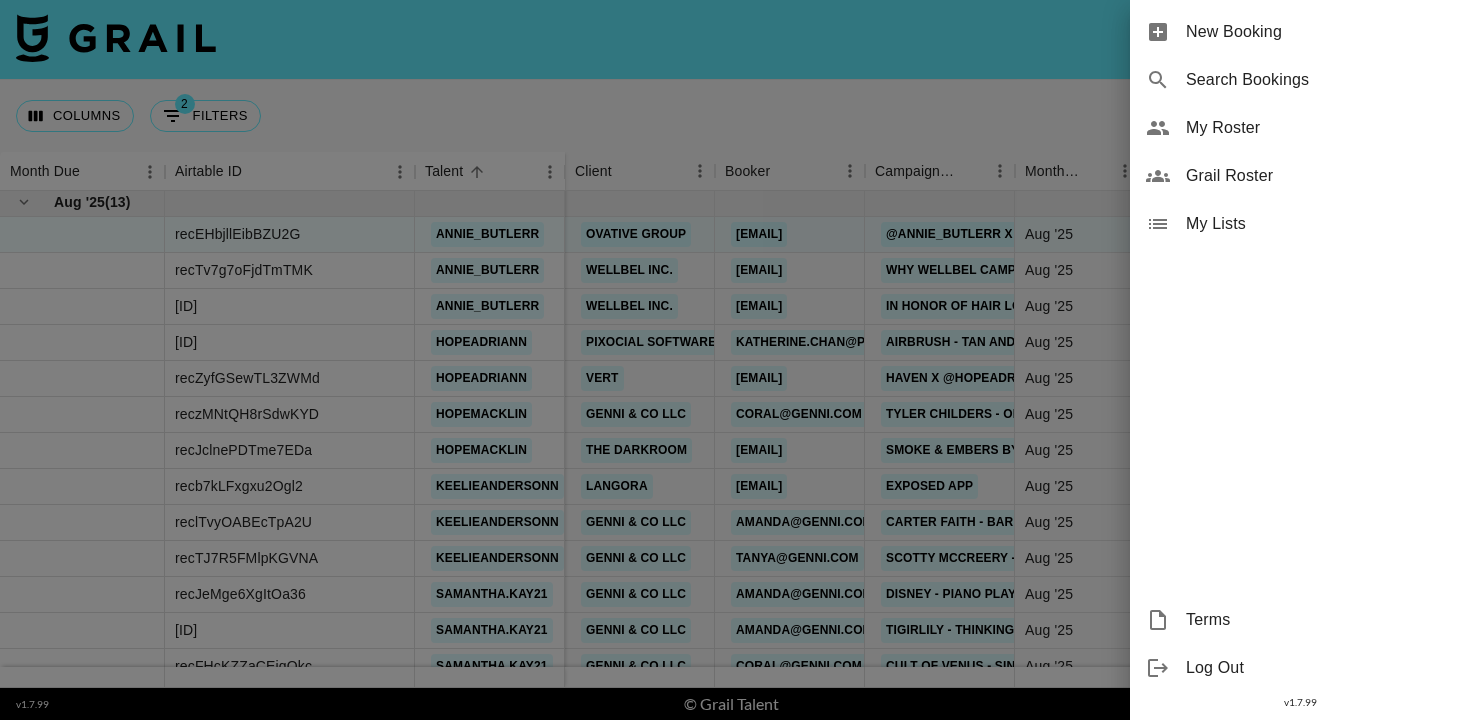 click on "My Roster" at bounding box center (1320, 128) 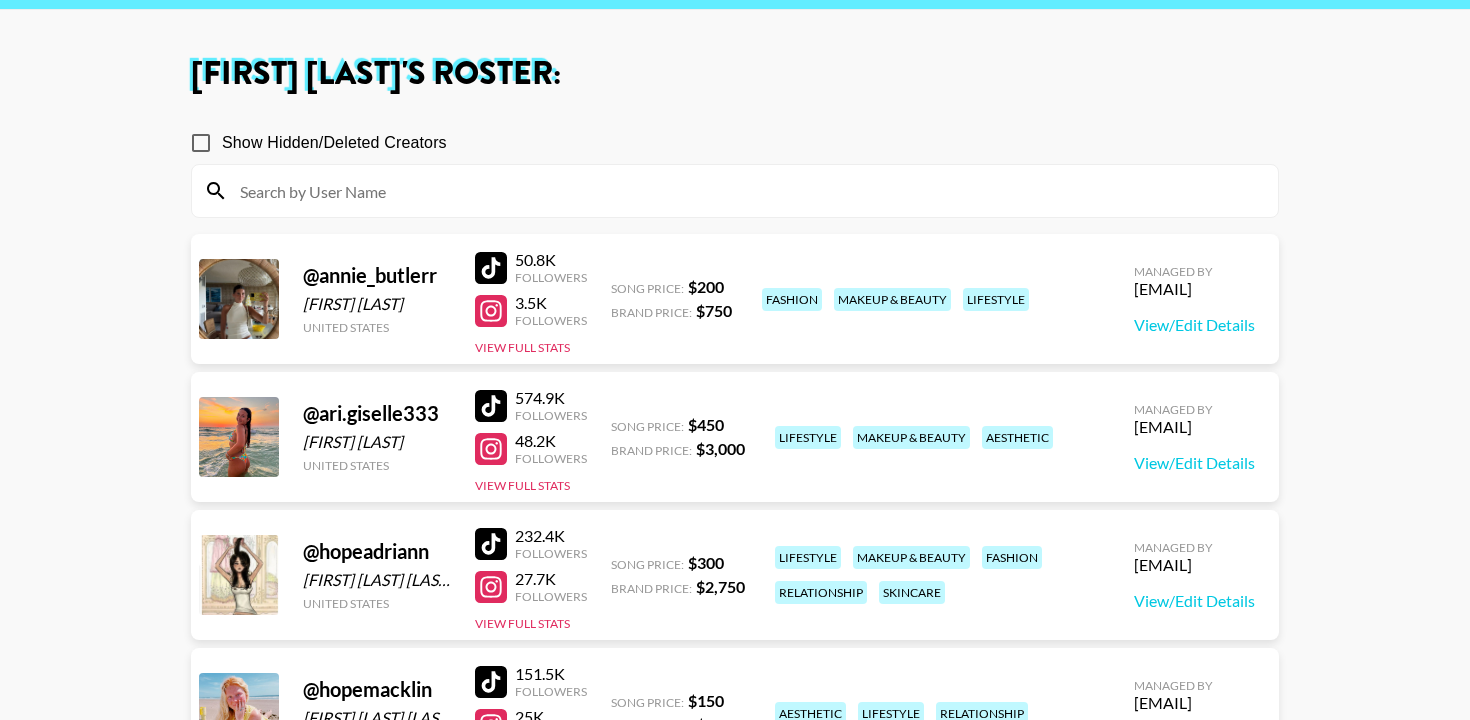 scroll, scrollTop: 74, scrollLeft: 0, axis: vertical 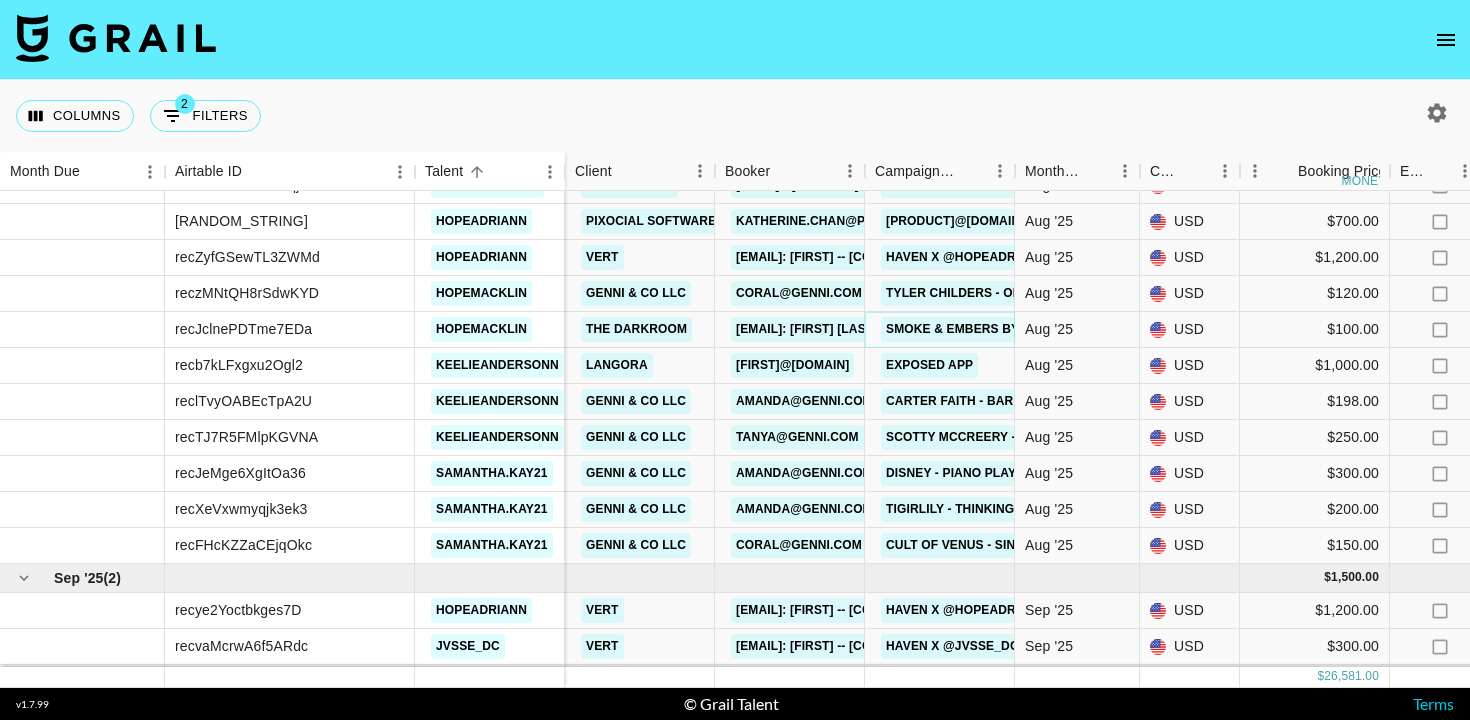 click on "Smoke & Embers by Waylon Wyatt" at bounding box center [1003, 329] 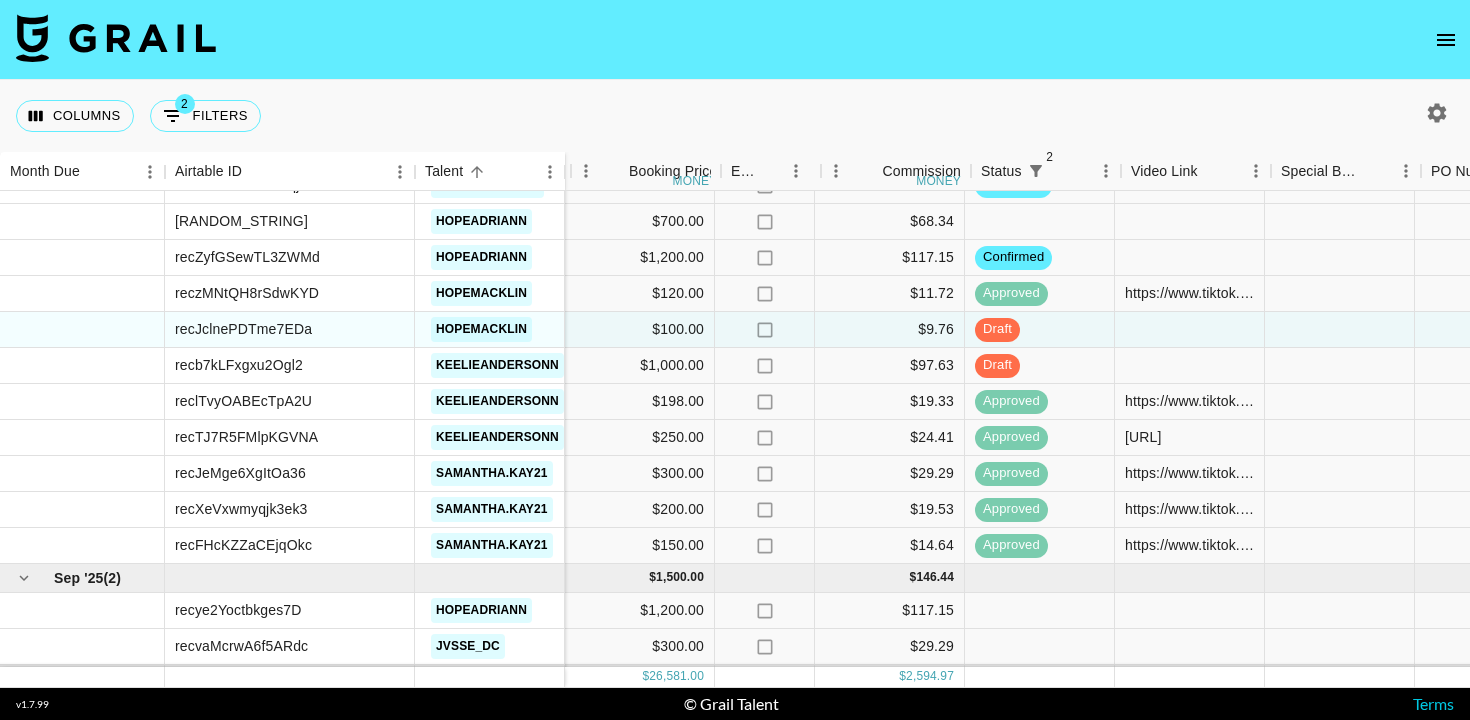 scroll, scrollTop: 1363, scrollLeft: 737, axis: both 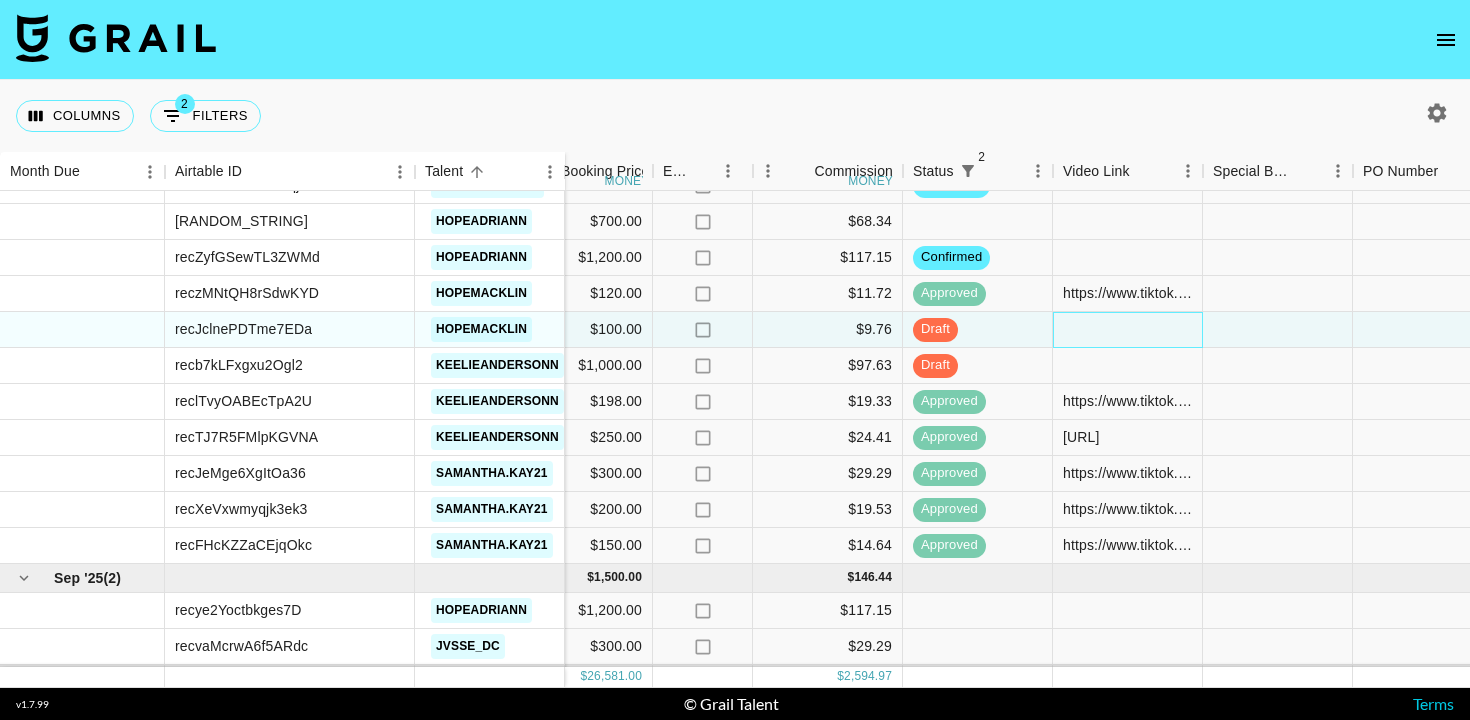 click at bounding box center (1128, 330) 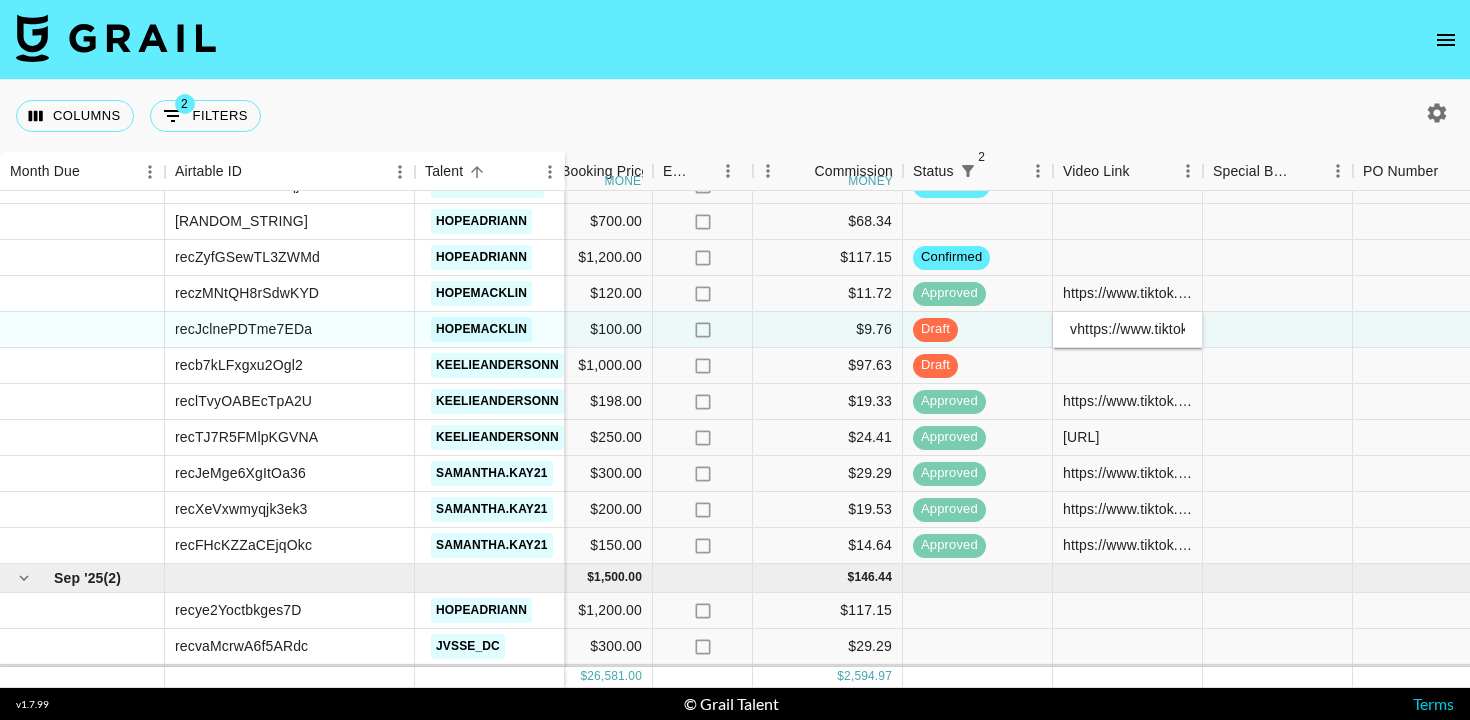 scroll, scrollTop: 0, scrollLeft: 794, axis: horizontal 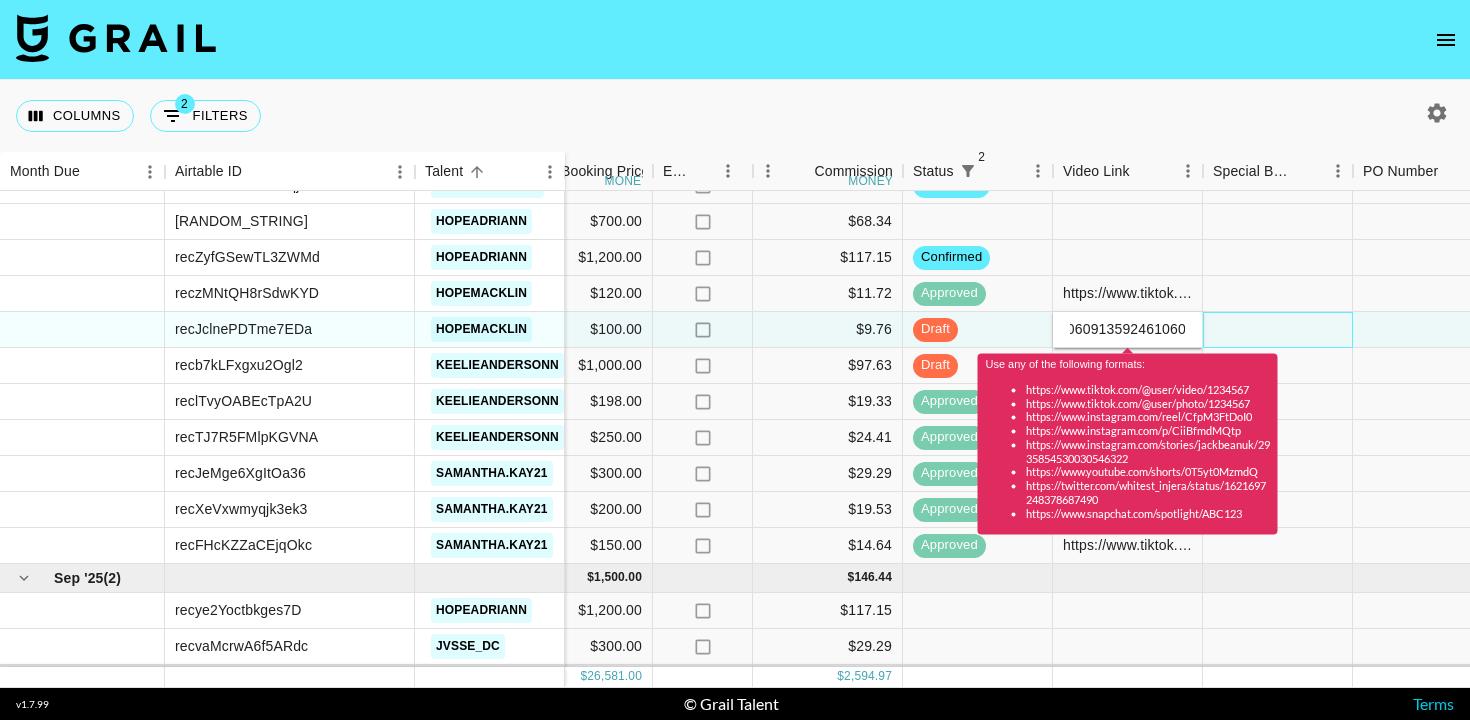click at bounding box center [1278, 330] 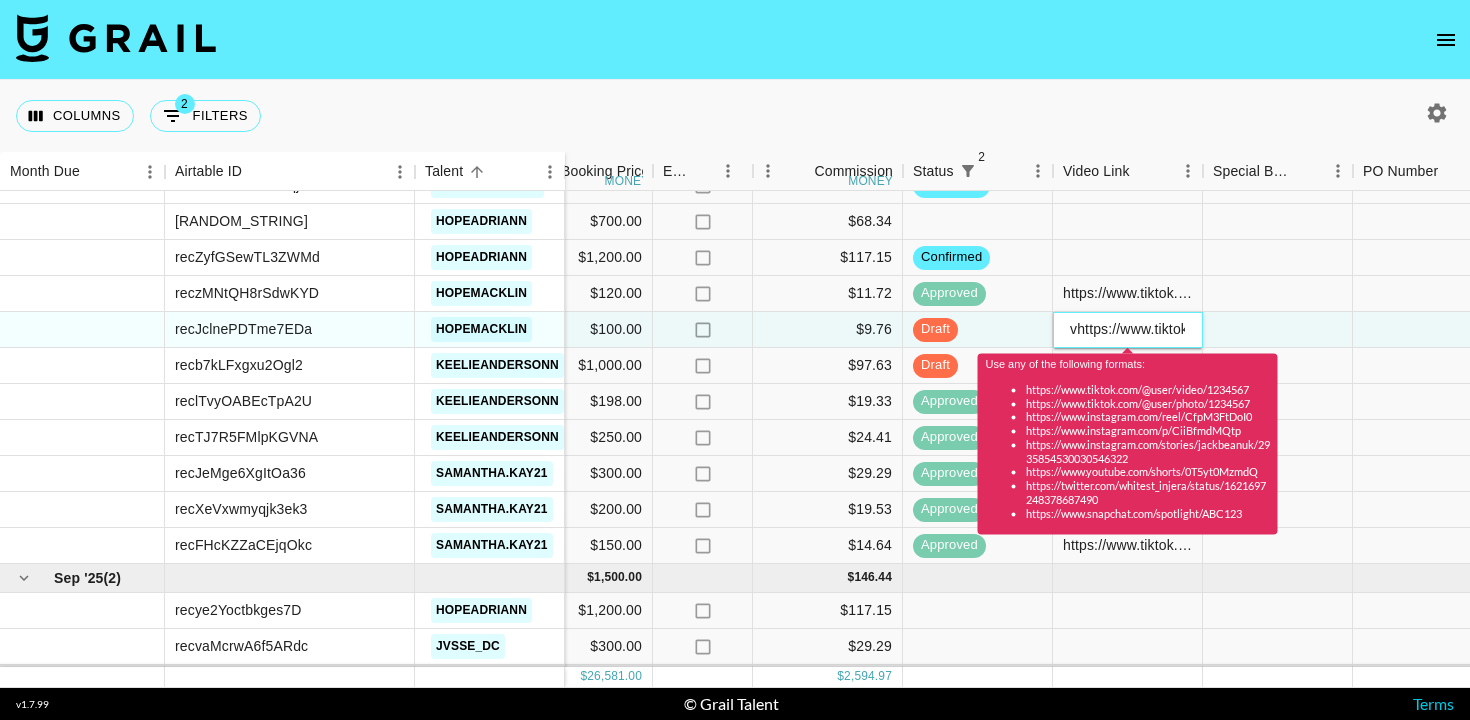 click on "vhttps://www.tiktok.com/@[USERNAME]/video/7536235297743375647?is_from_webapp=1&sender_device=pc&web_id=7490609135924610602" at bounding box center (1127, 329) 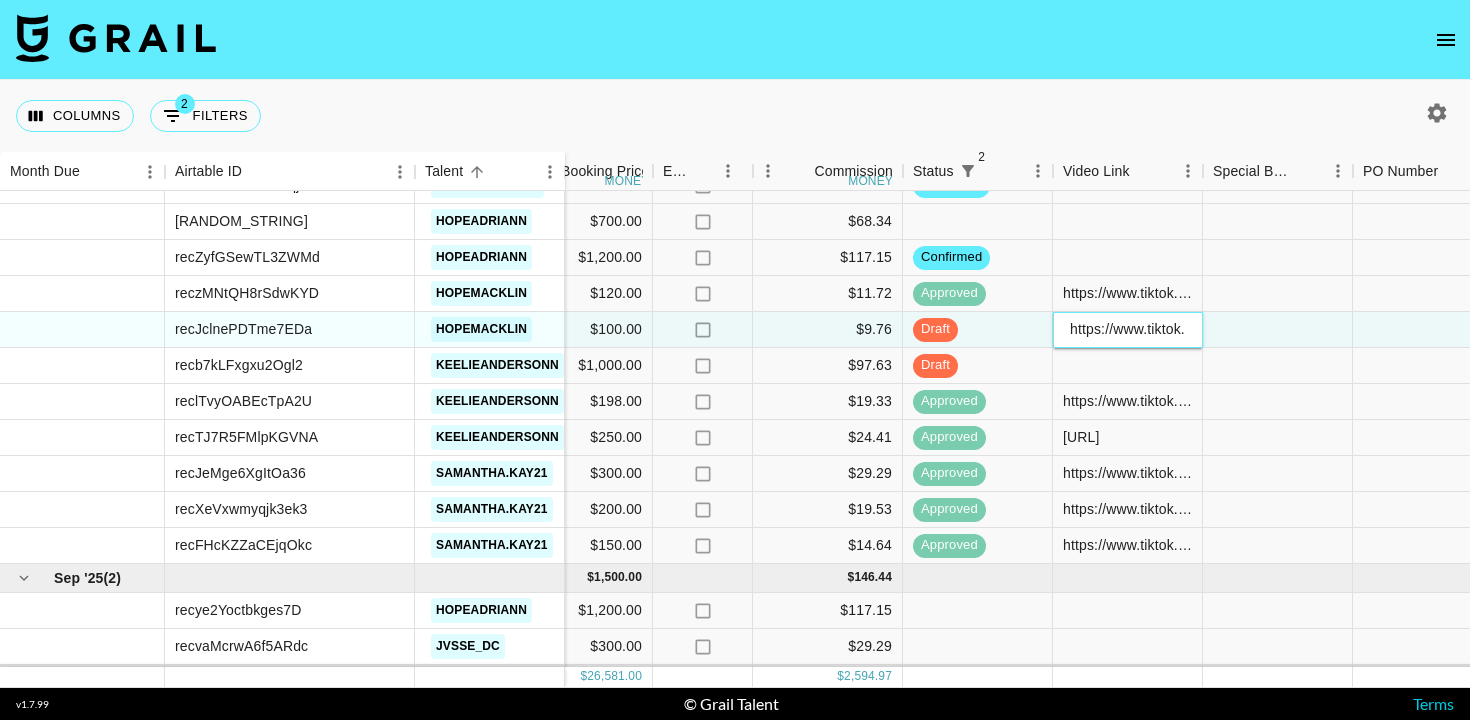 type on "https://www.tiktok.com/@hopemacklin/video/7536235297743375647?is_from_webapp=1&sender_device=pc&web_id=7490609135924610602" 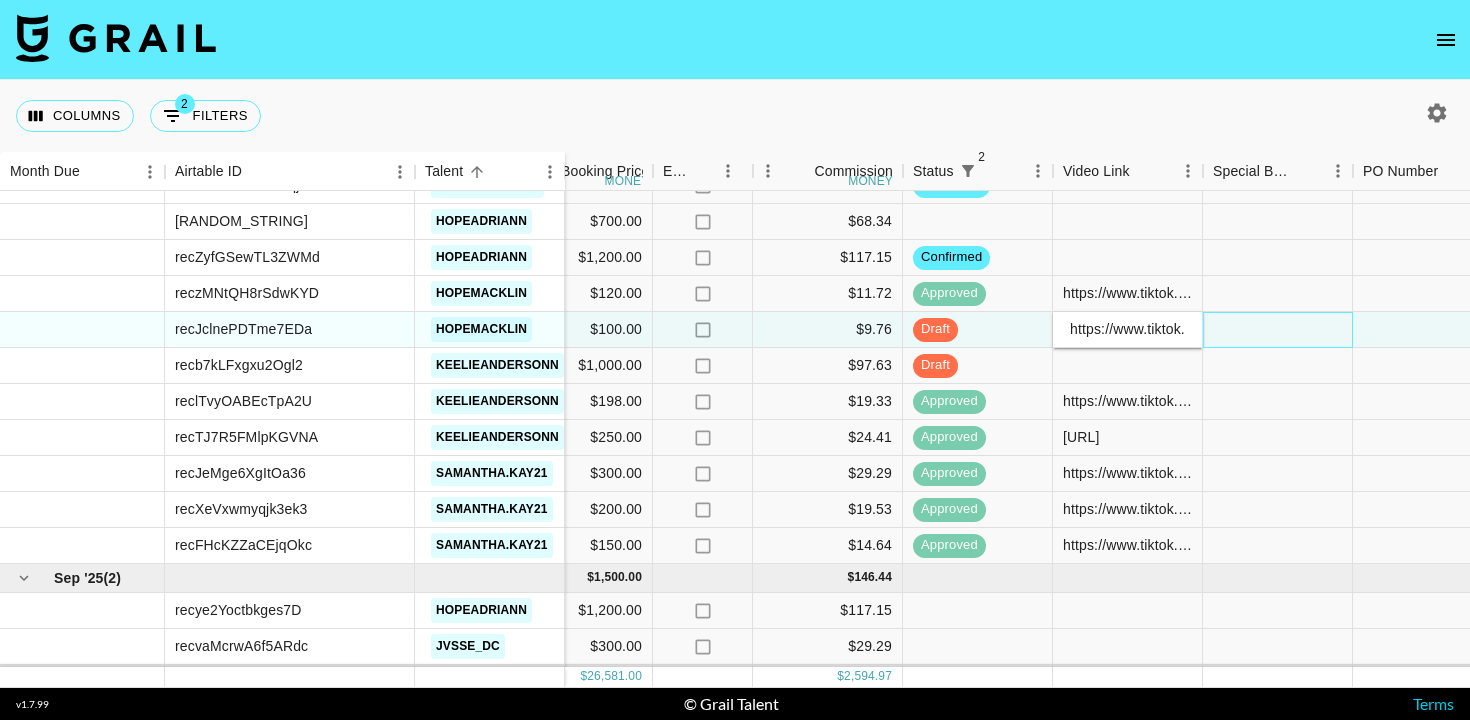 click at bounding box center [1278, 330] 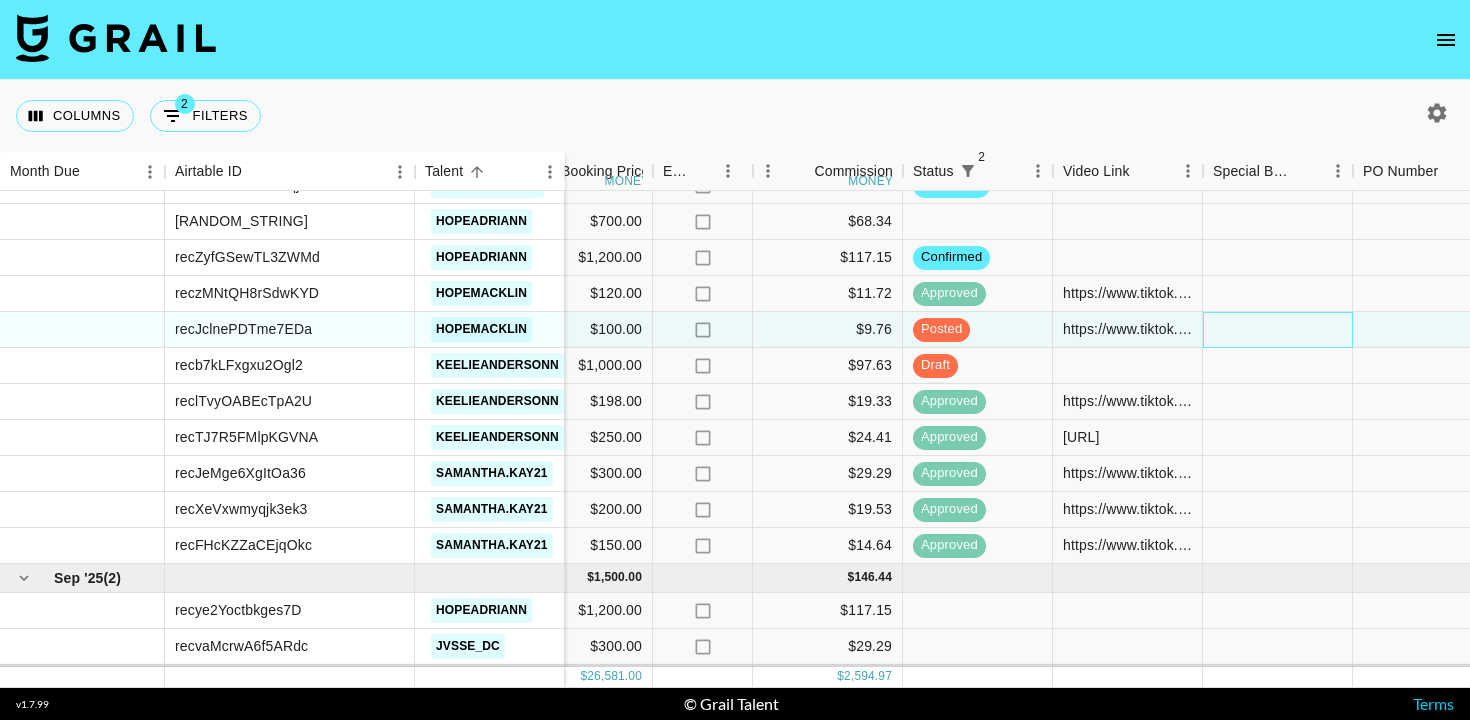 scroll, scrollTop: 1363, scrollLeft: 1750, axis: both 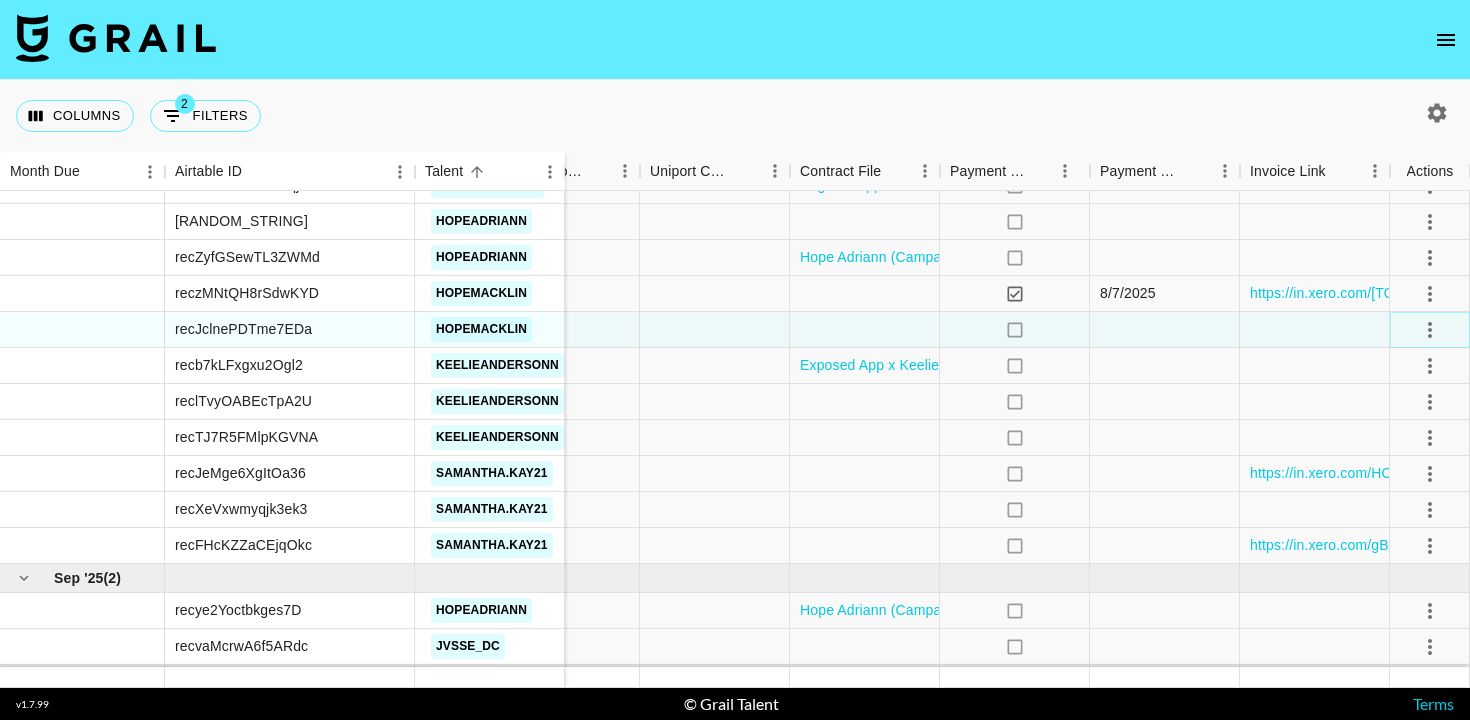 click 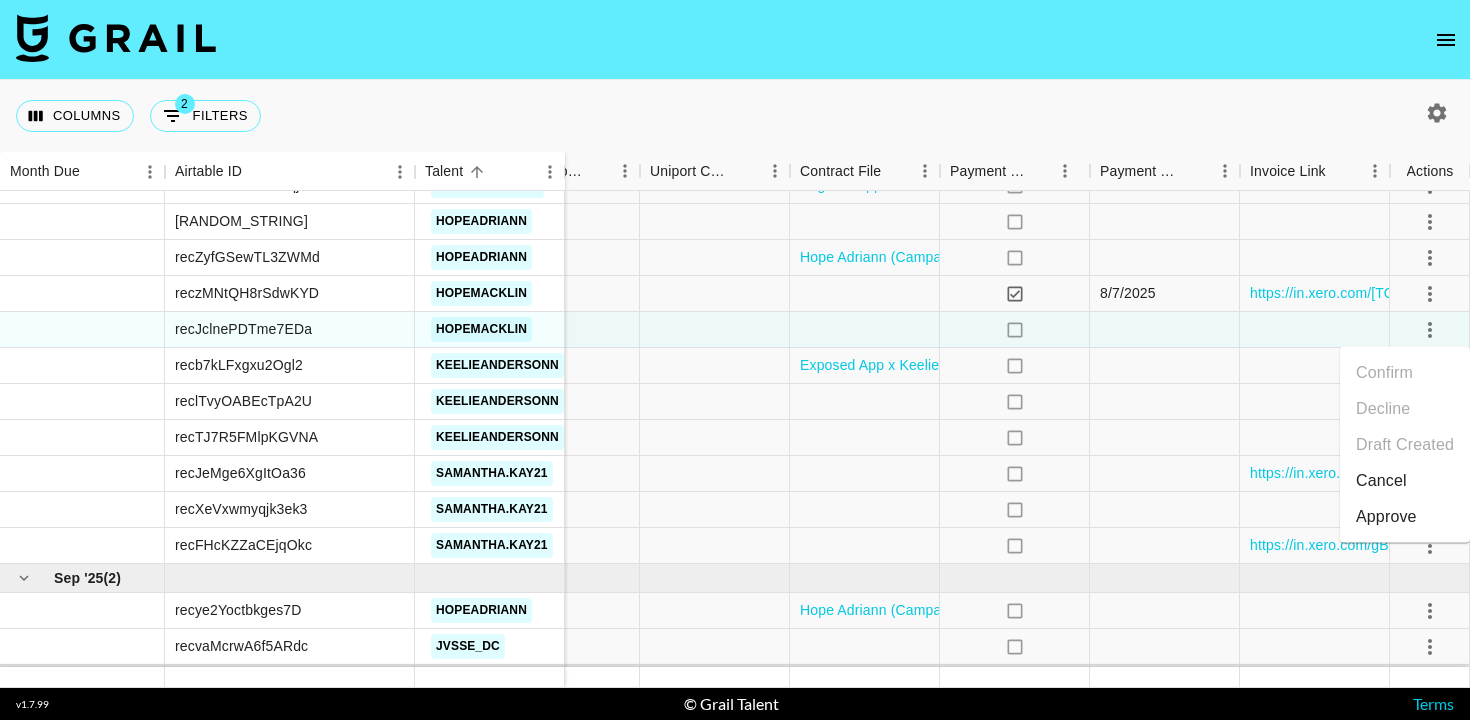click on "Approve" at bounding box center (1386, 517) 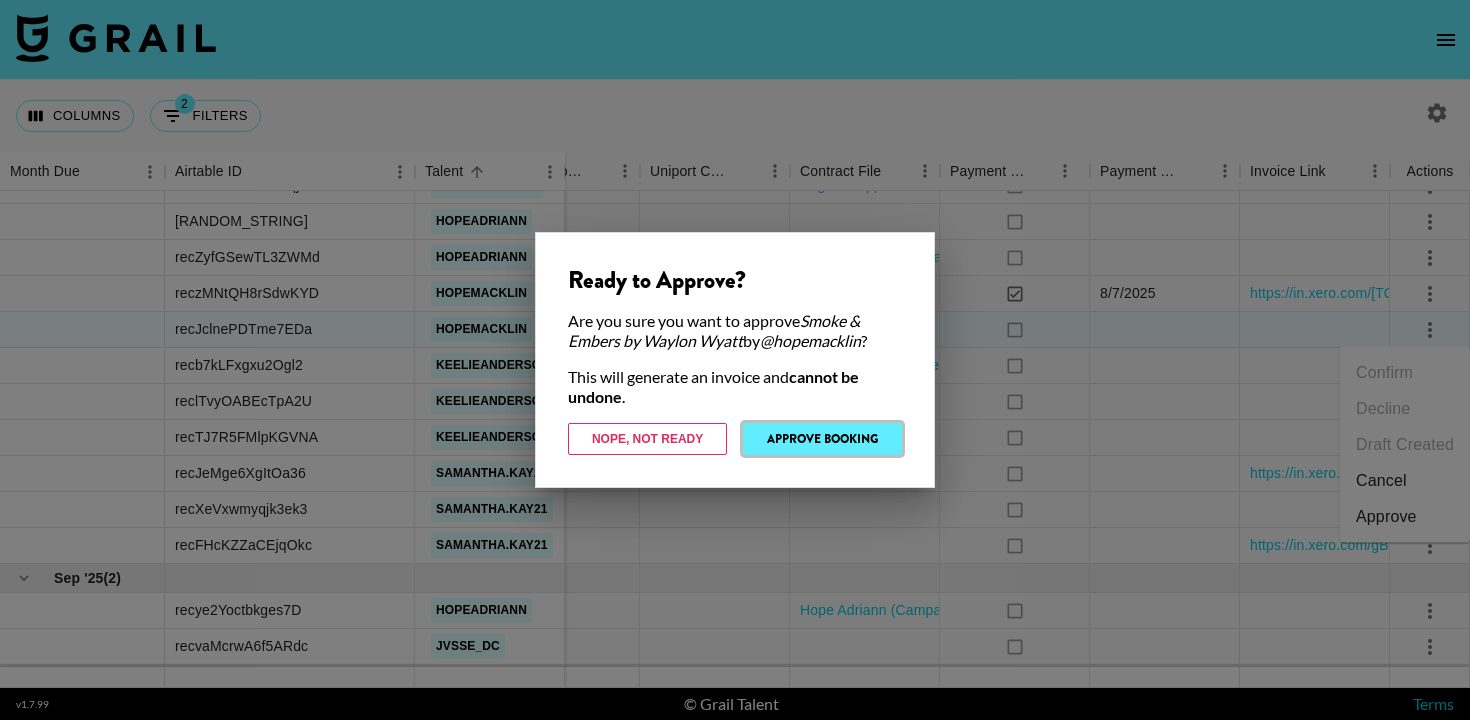 click on "Approve Booking" at bounding box center [822, 439] 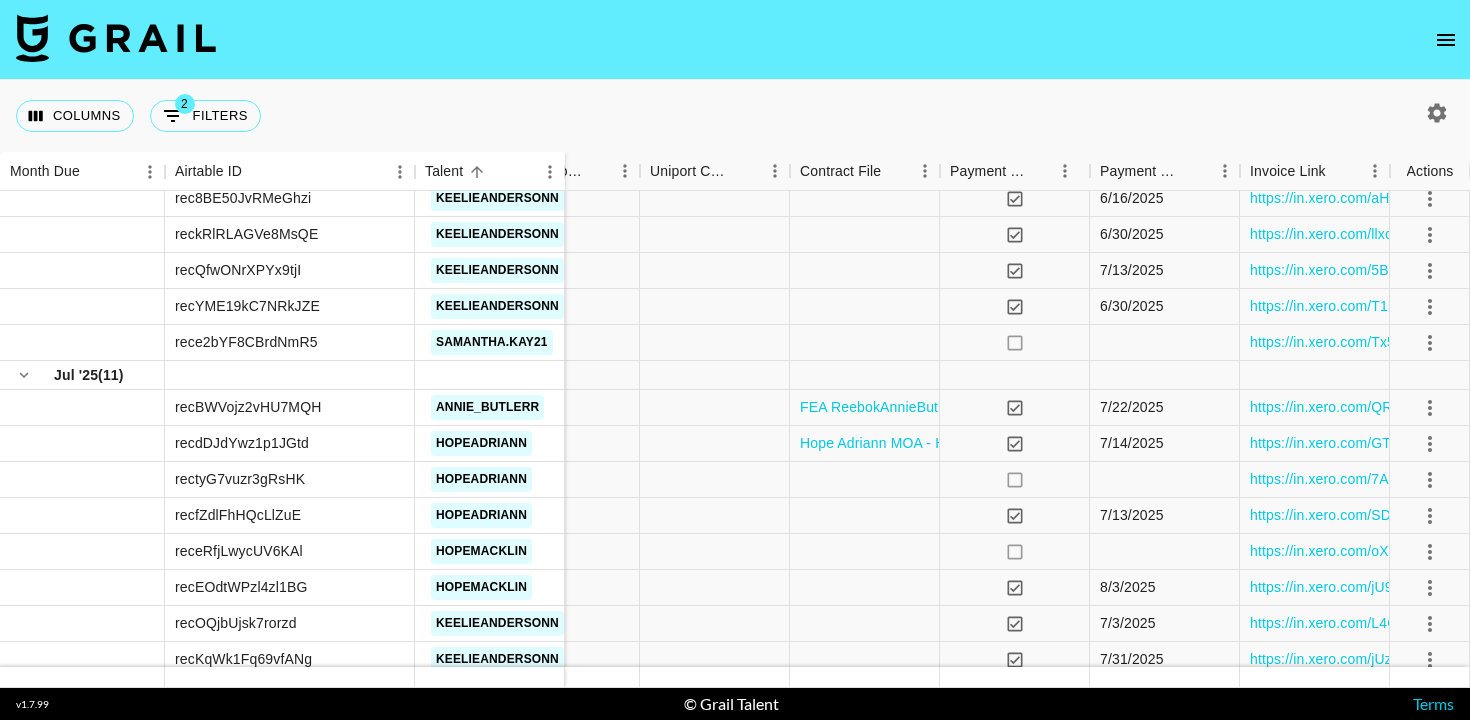 scroll, scrollTop: 638, scrollLeft: 1750, axis: both 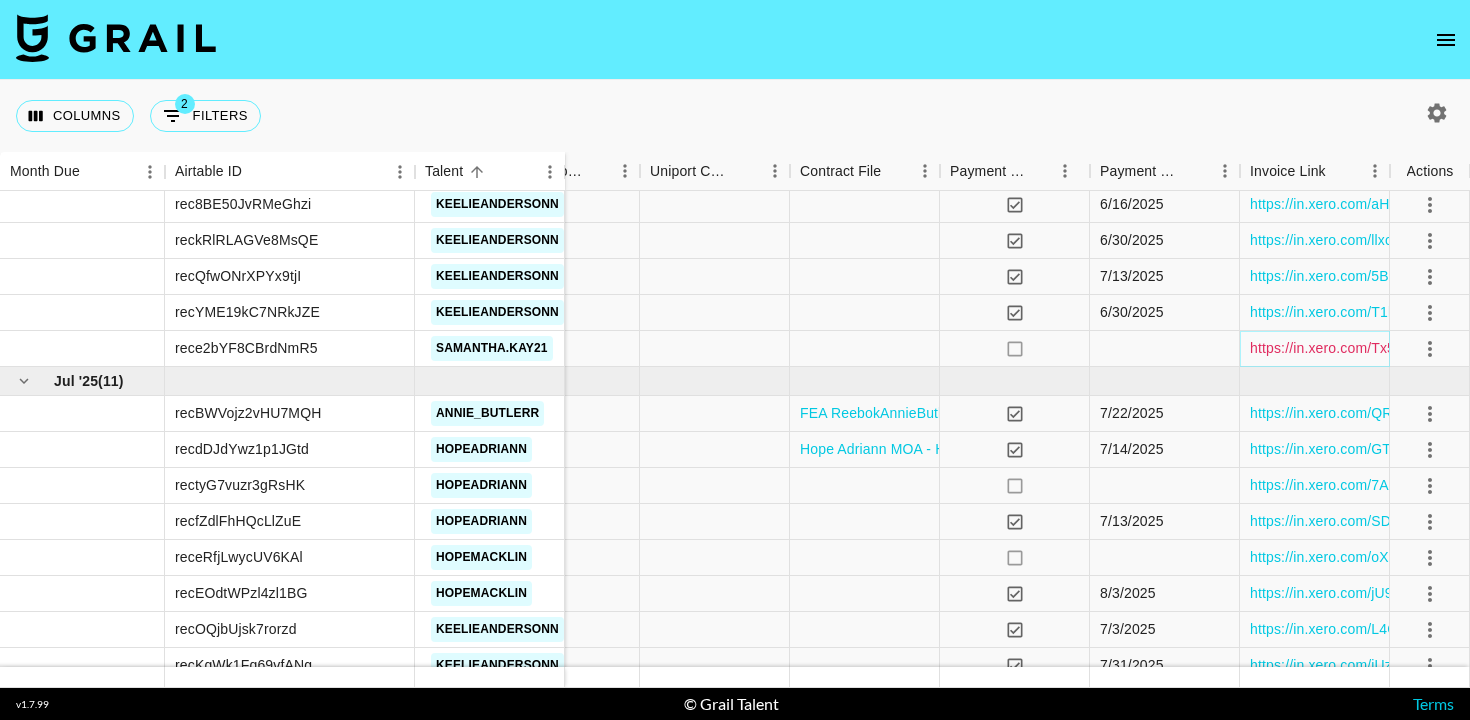 click on "https://in.xero.com/Tx54oN5vPhwUR7Wa0t0efArZgnyDkFq1uqan9Y6v" at bounding box center [1473, 348] 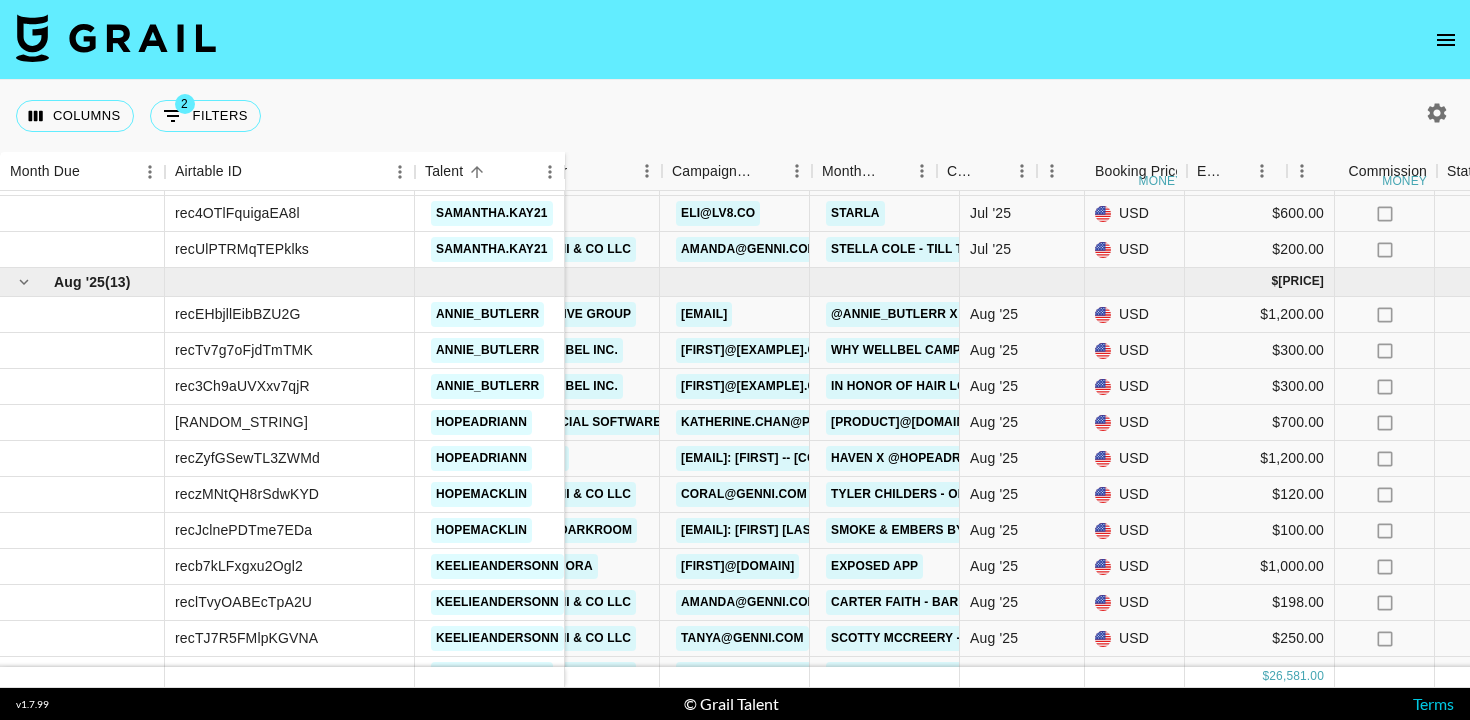 scroll, scrollTop: 1162, scrollLeft: 0, axis: vertical 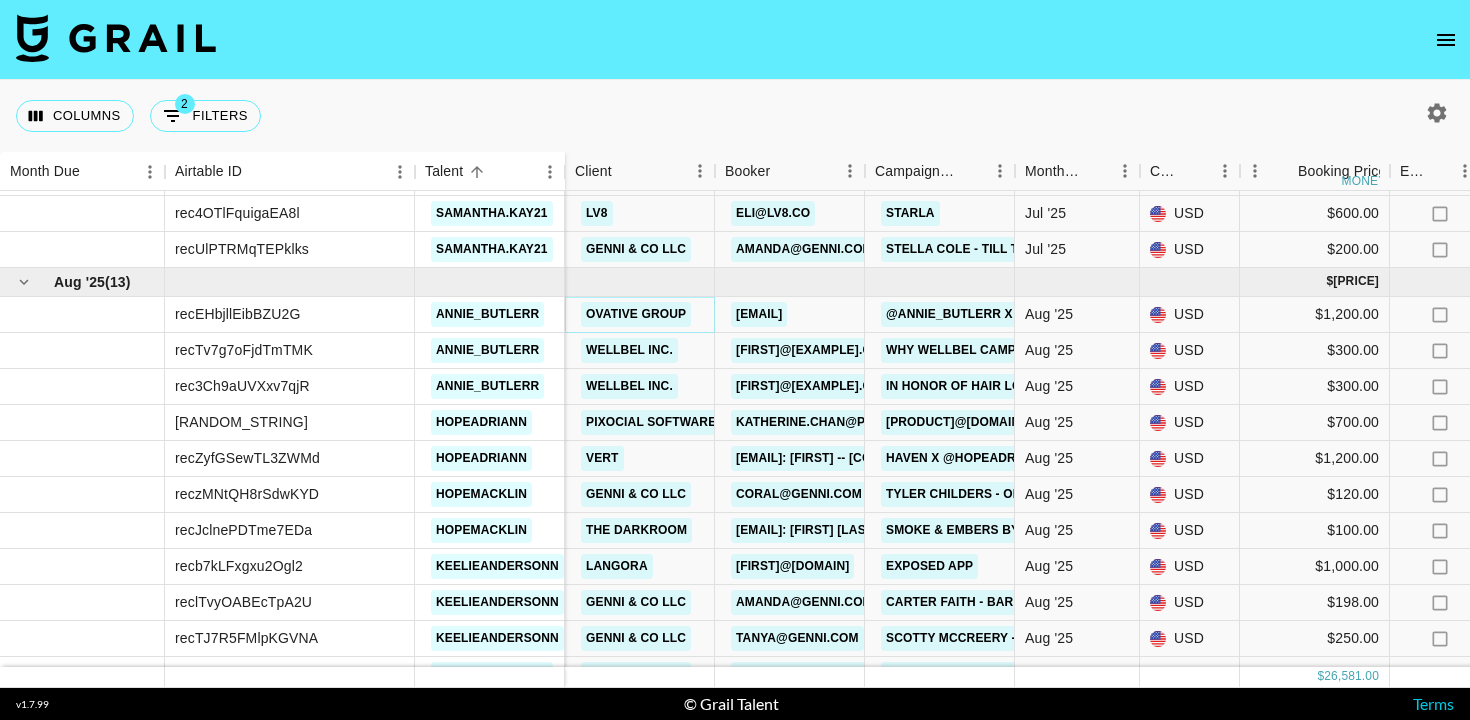 click on "Ovative Group" at bounding box center (636, 314) 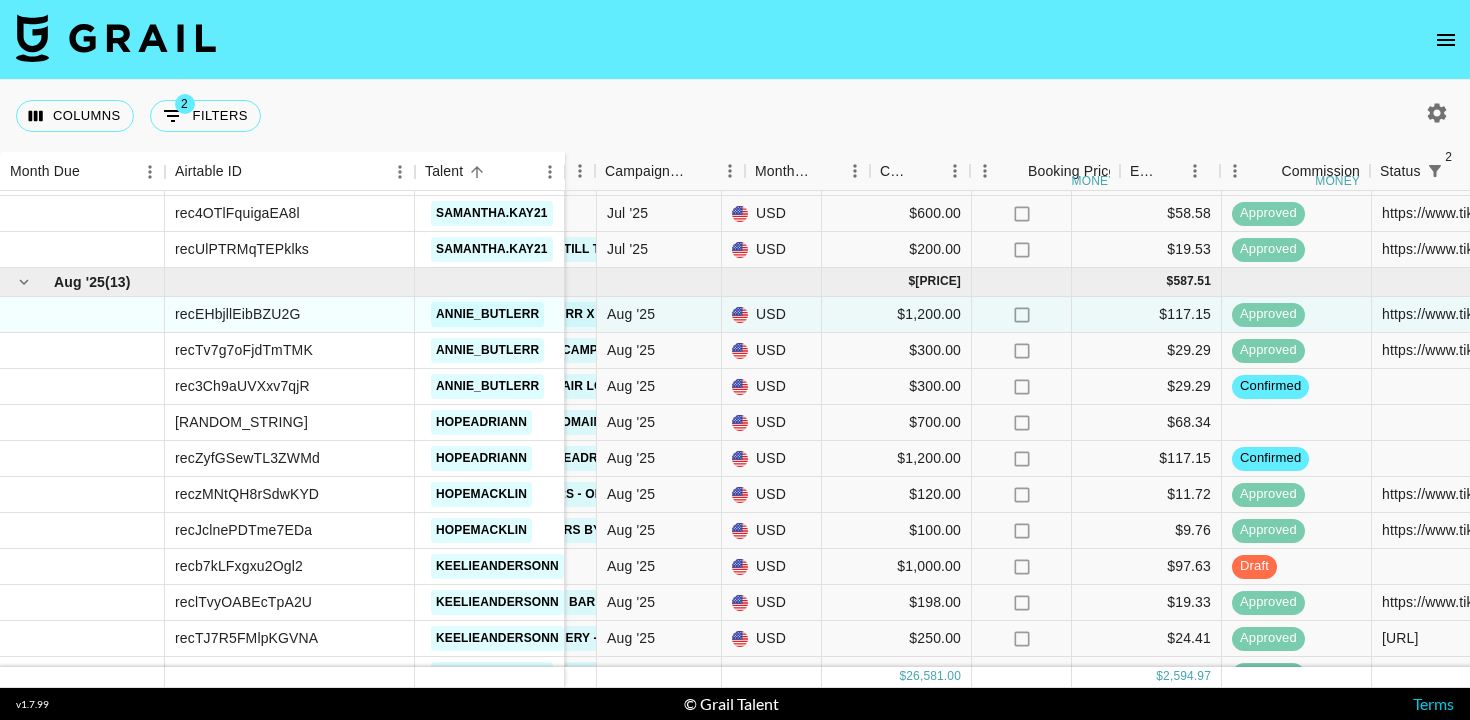 scroll, scrollTop: 1162, scrollLeft: 0, axis: vertical 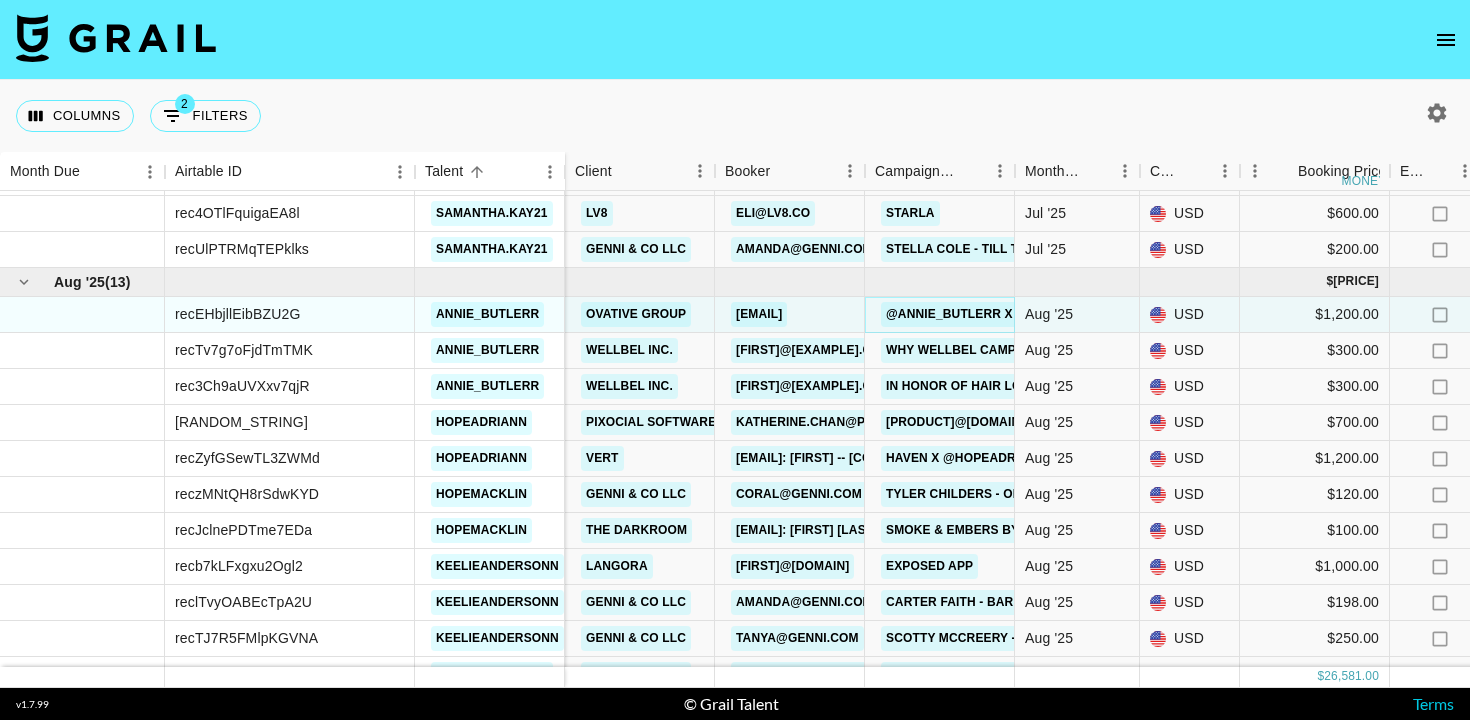 click on "@annie_butlerr x American Eagle" at bounding box center [1006, 314] 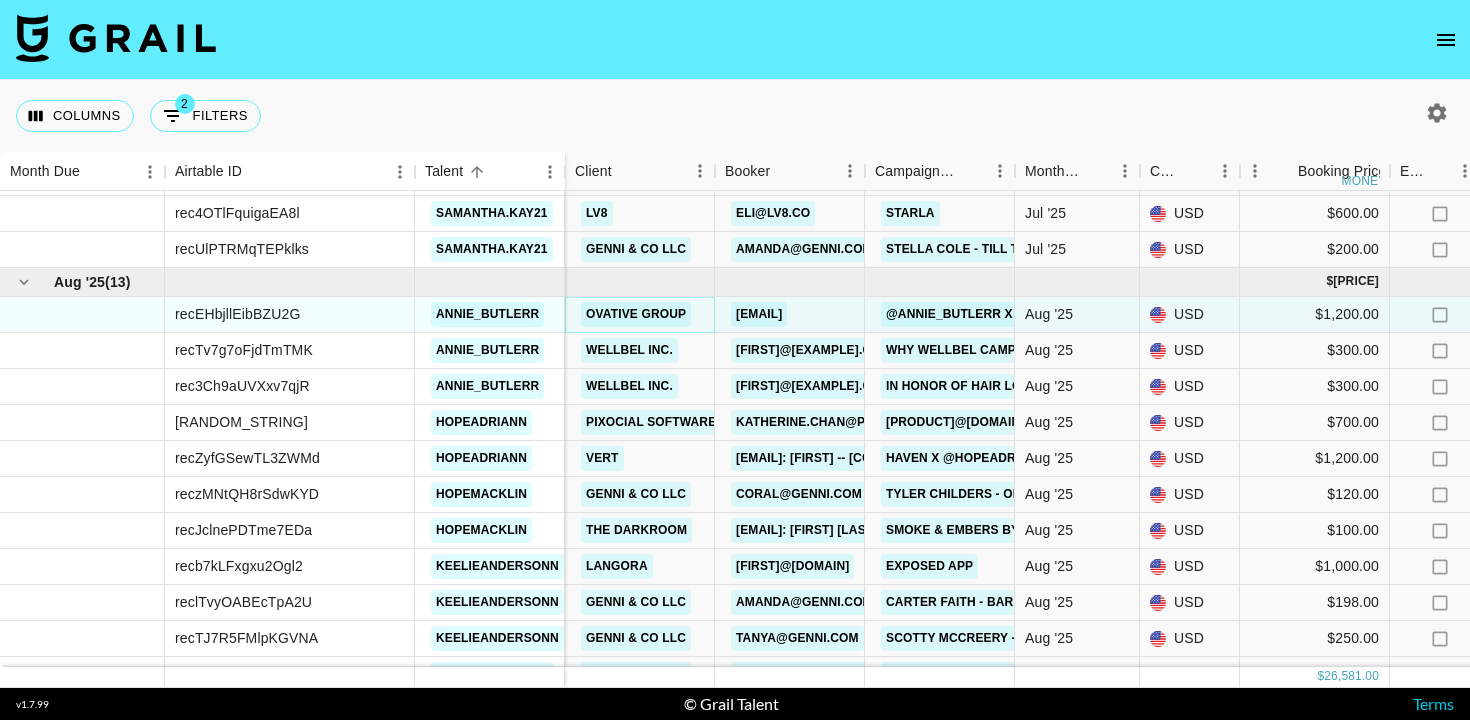 click on "Ovative Group" at bounding box center [636, 314] 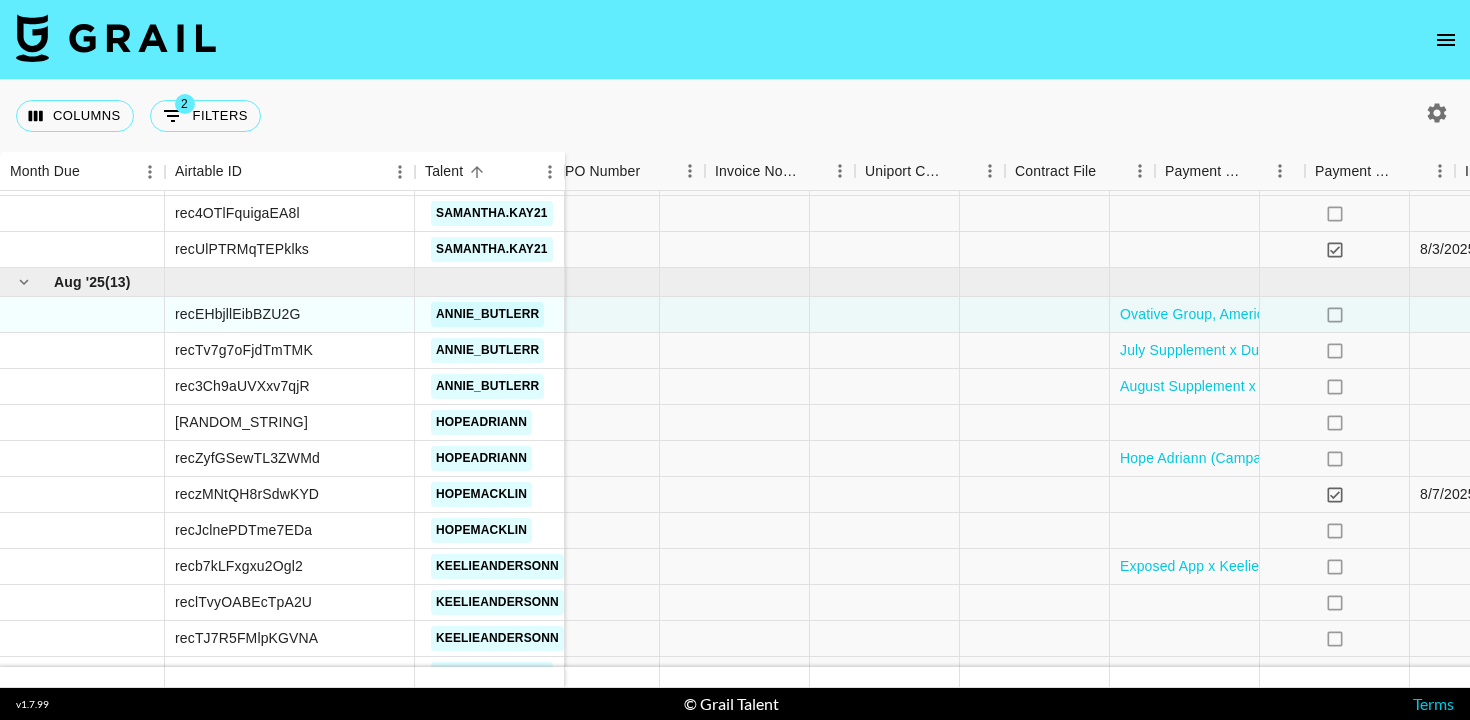 scroll, scrollTop: 1162, scrollLeft: 1750, axis: both 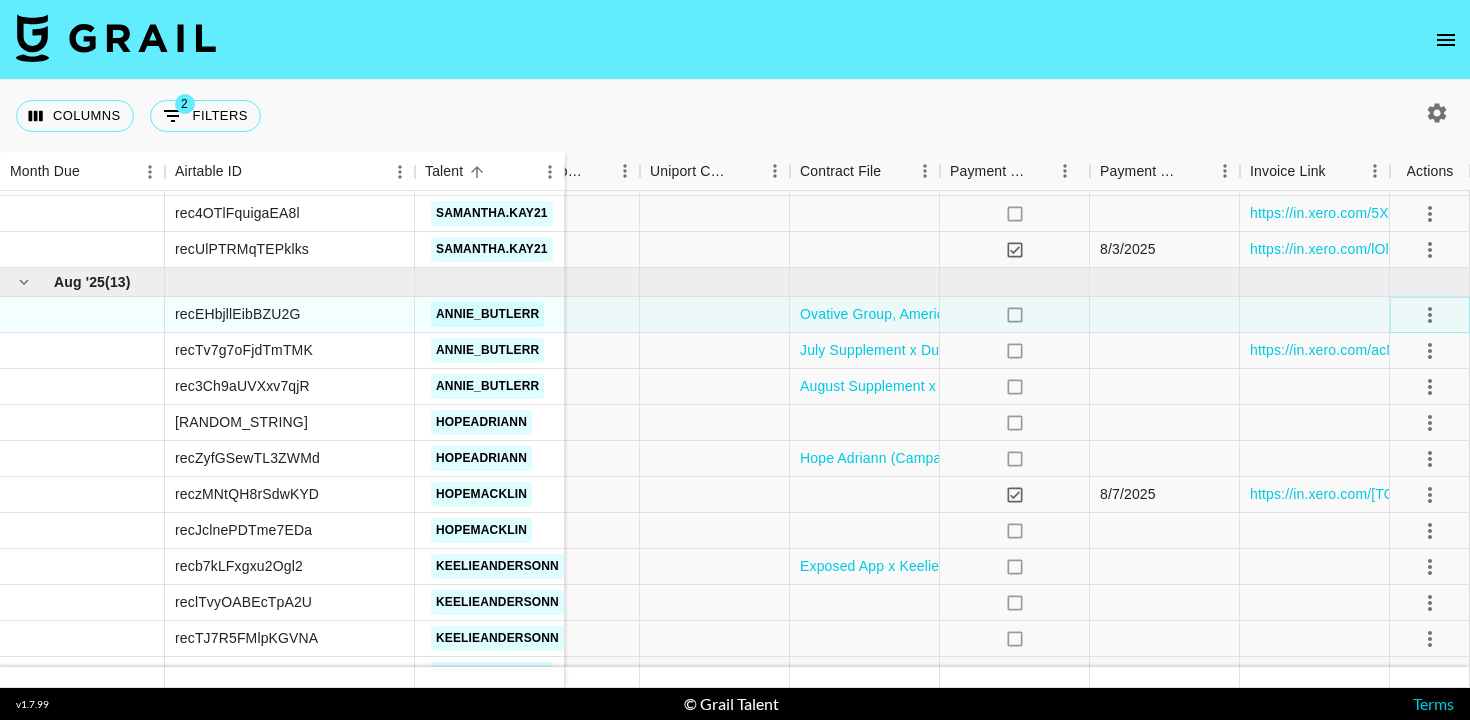 click 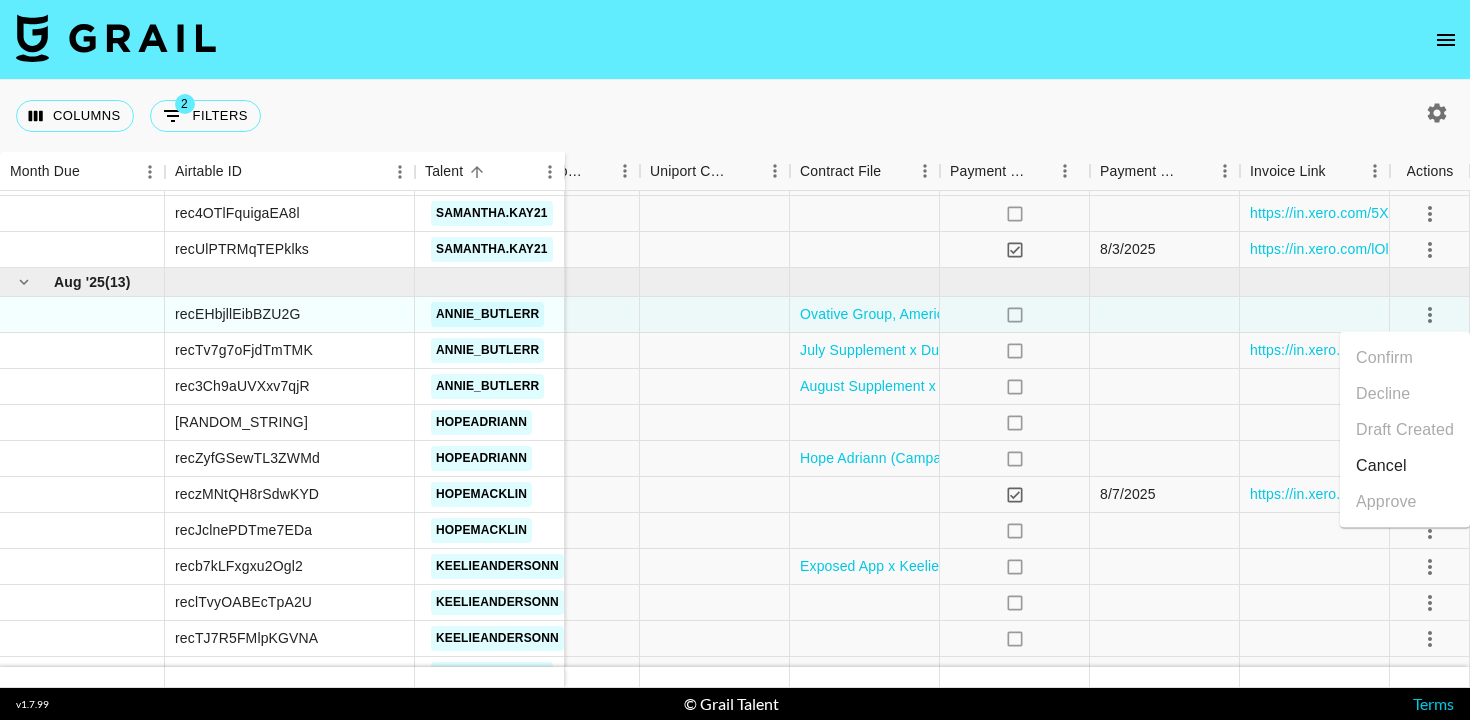 click on "Cancel" at bounding box center [1405, 466] 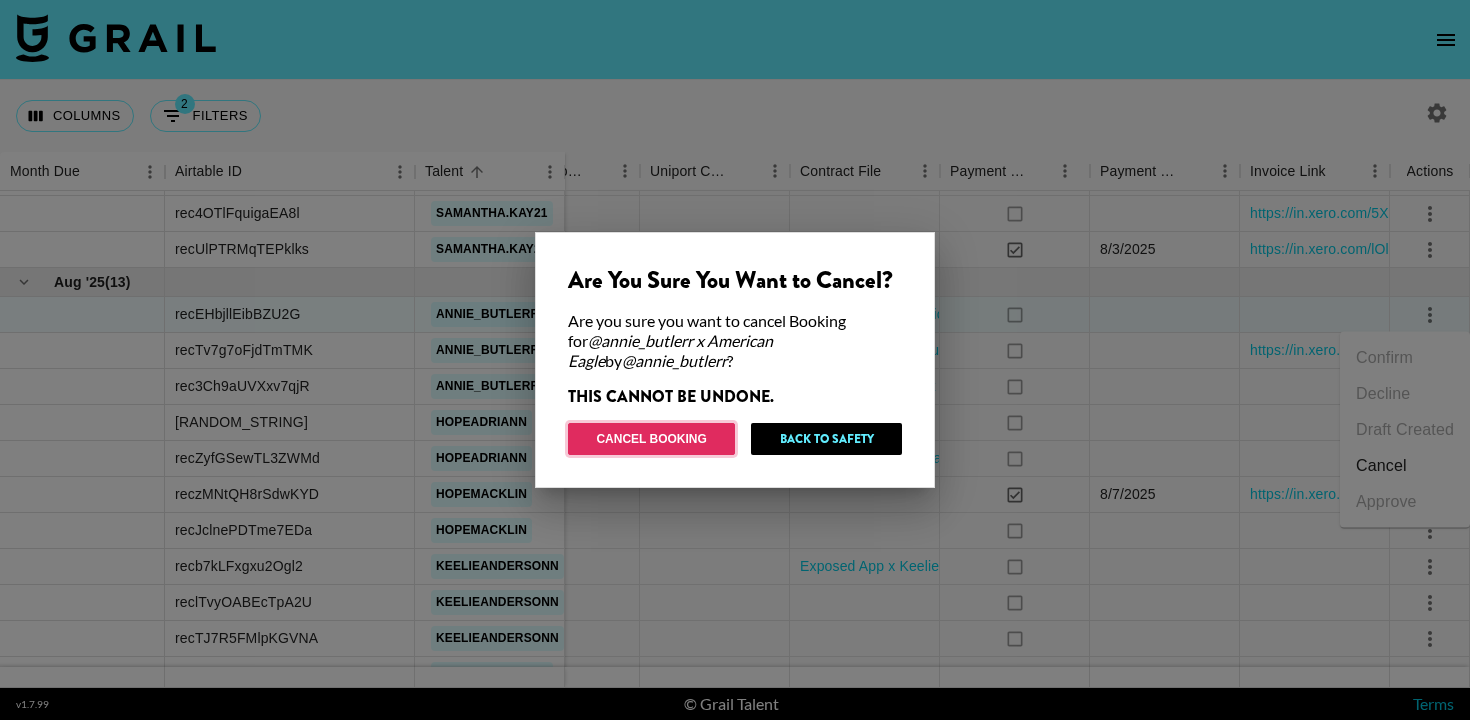 click on "Cancel Booking" at bounding box center (651, 439) 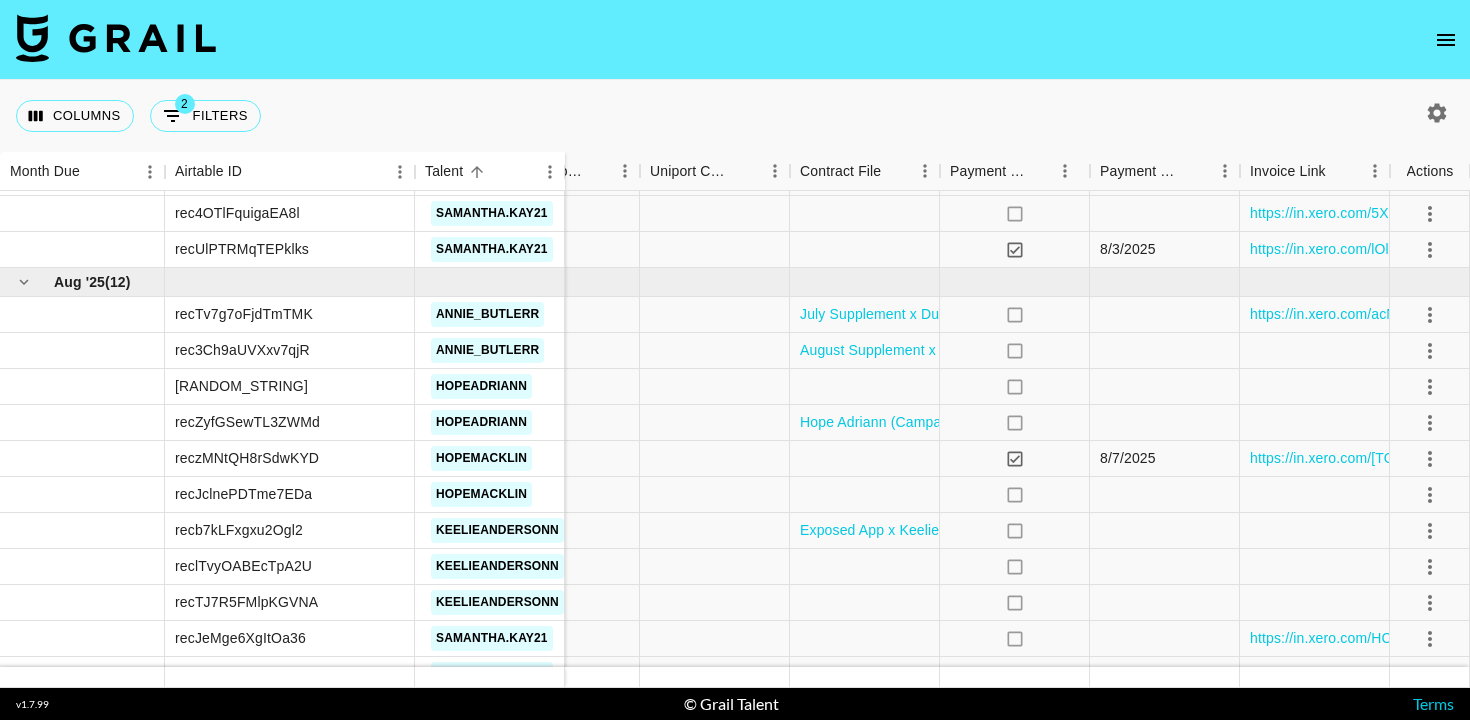 click 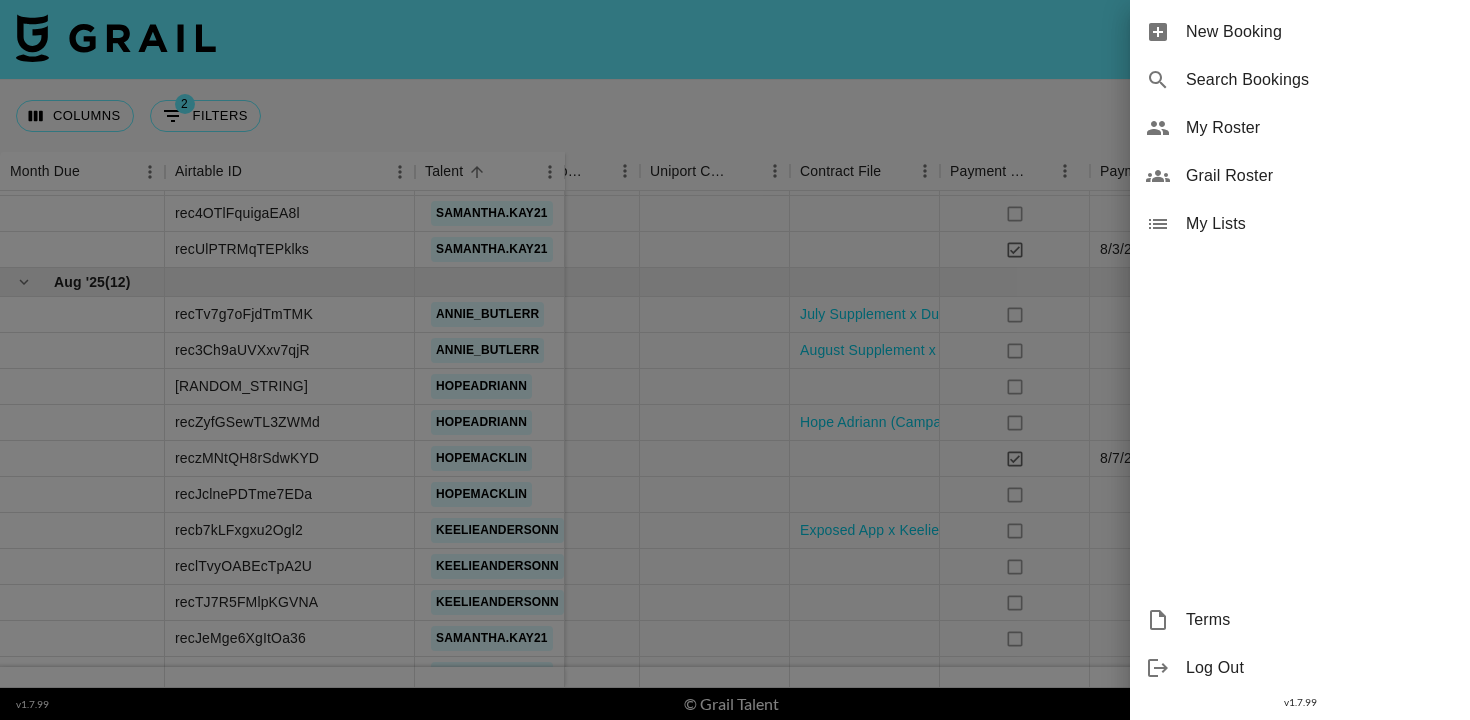 click on "New Booking" at bounding box center [1320, 32] 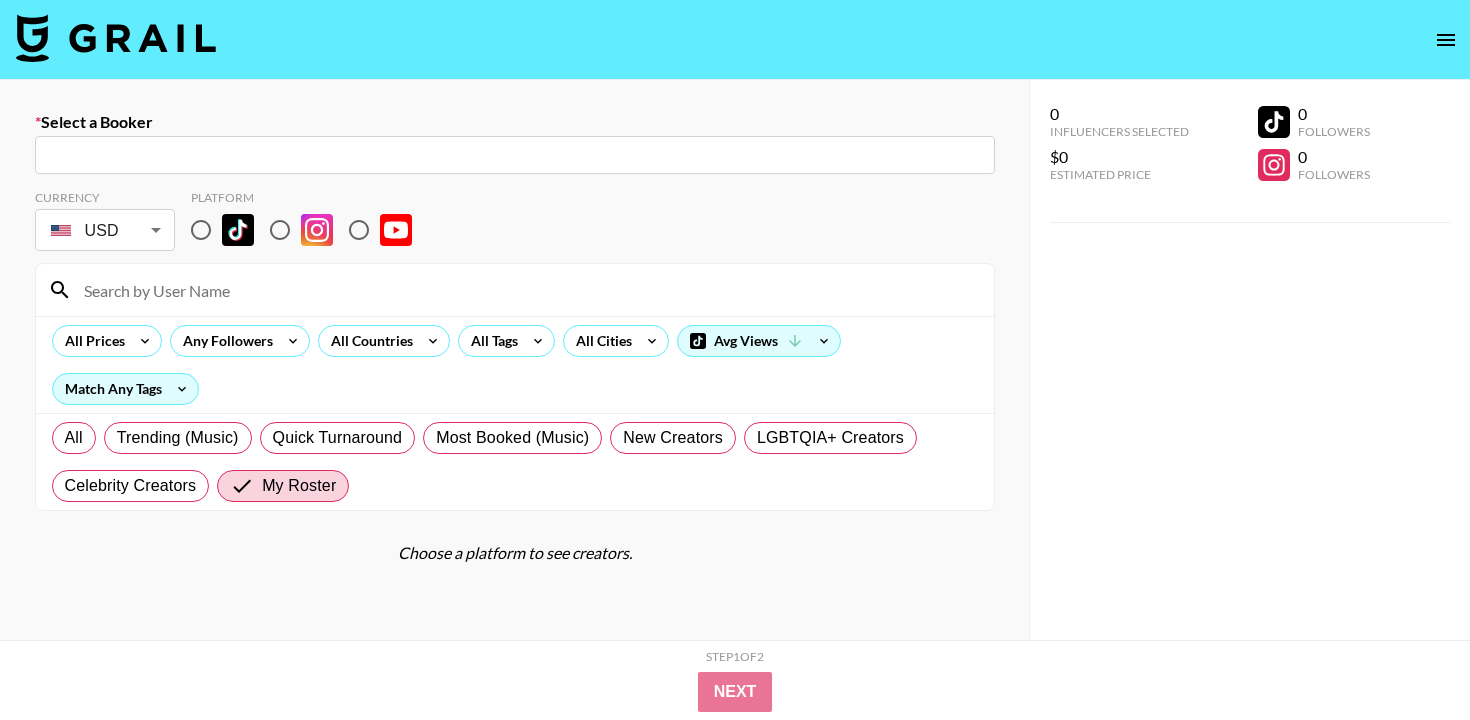 click at bounding box center (515, 155) 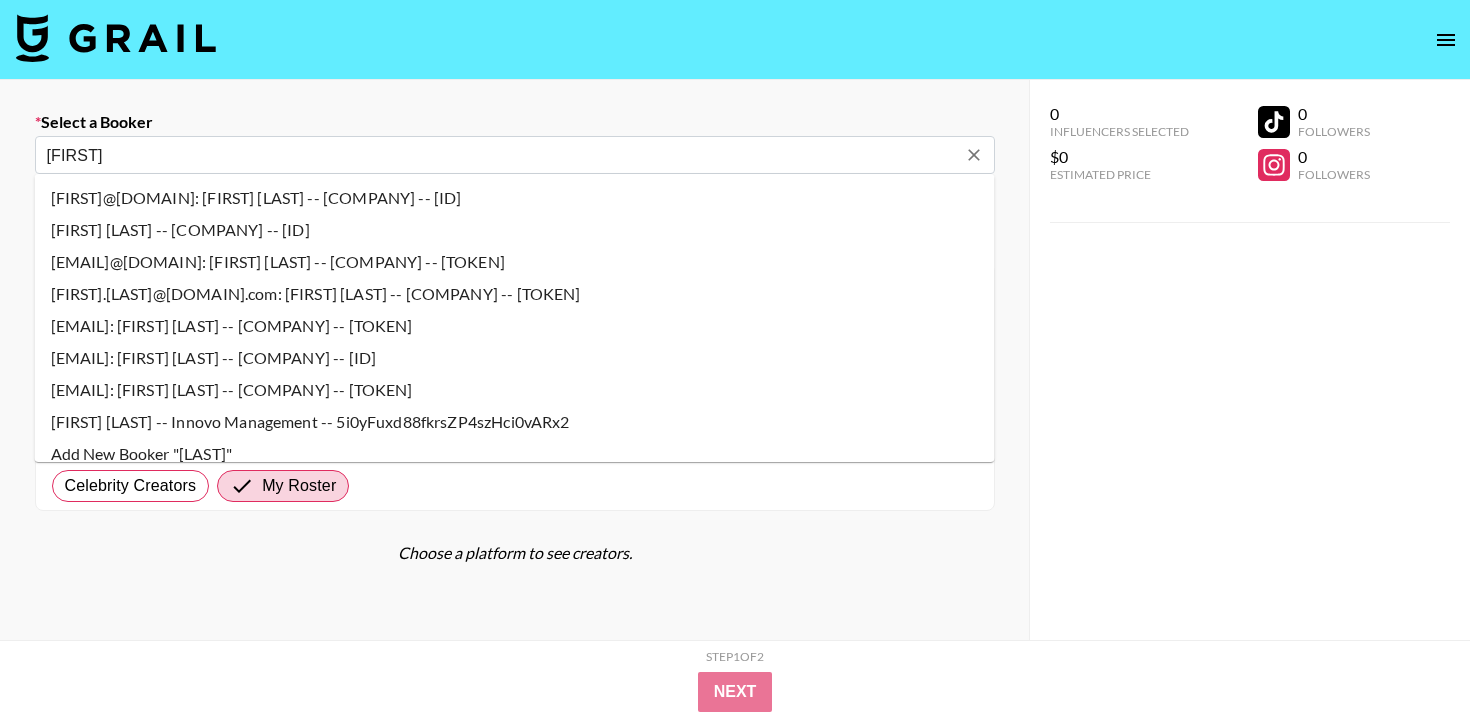 type on "[FIRST] [LAST] -- [COMPANY] -- [ID]" 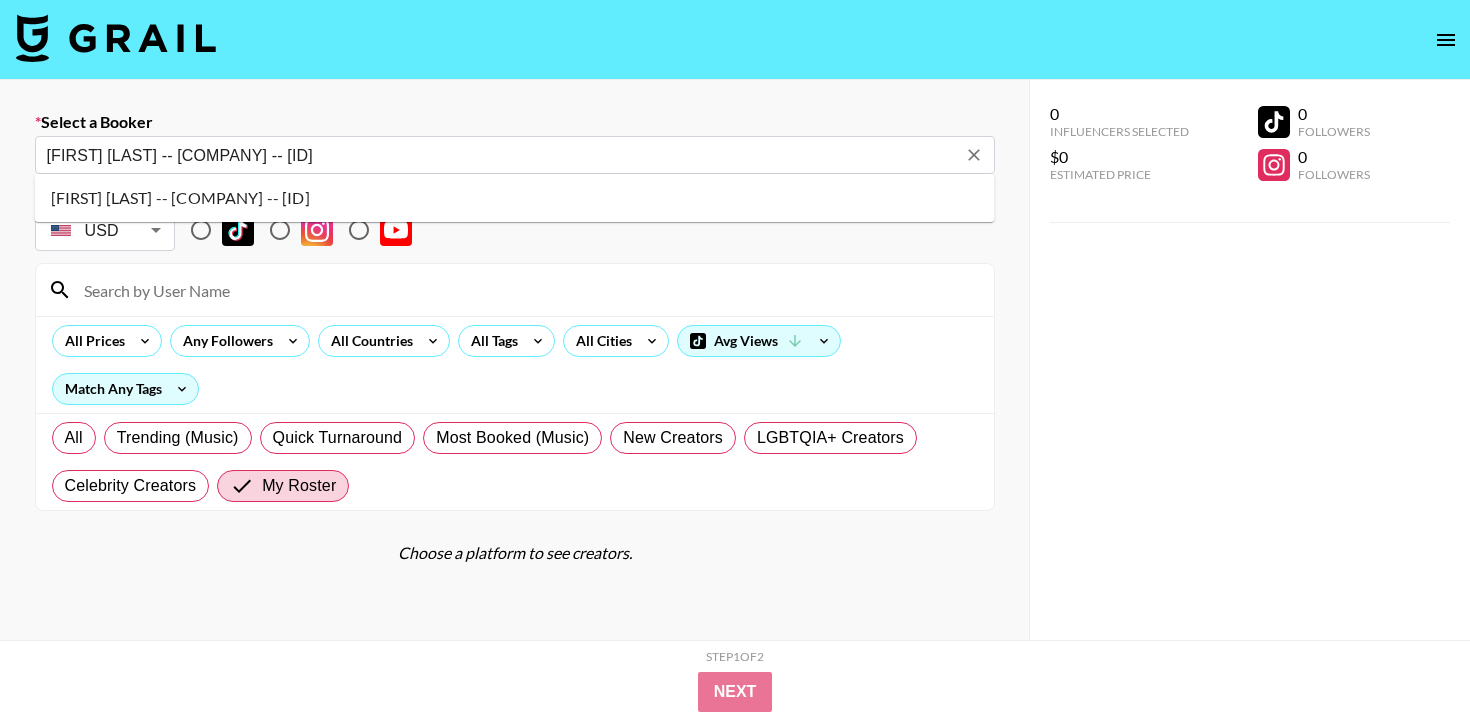 click on "[FIRST] [LAST] -- [COMPANY] -- [ID]" at bounding box center (515, 198) 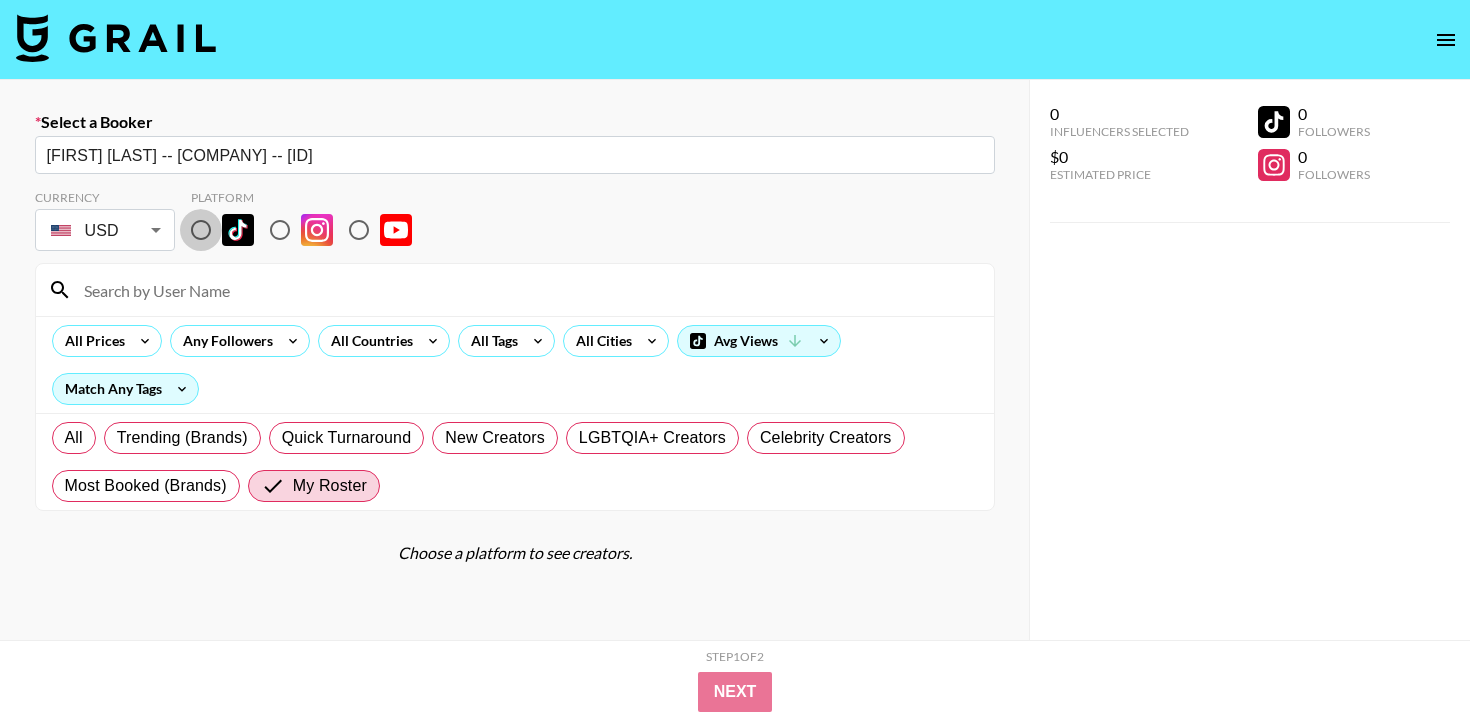 click at bounding box center (201, 230) 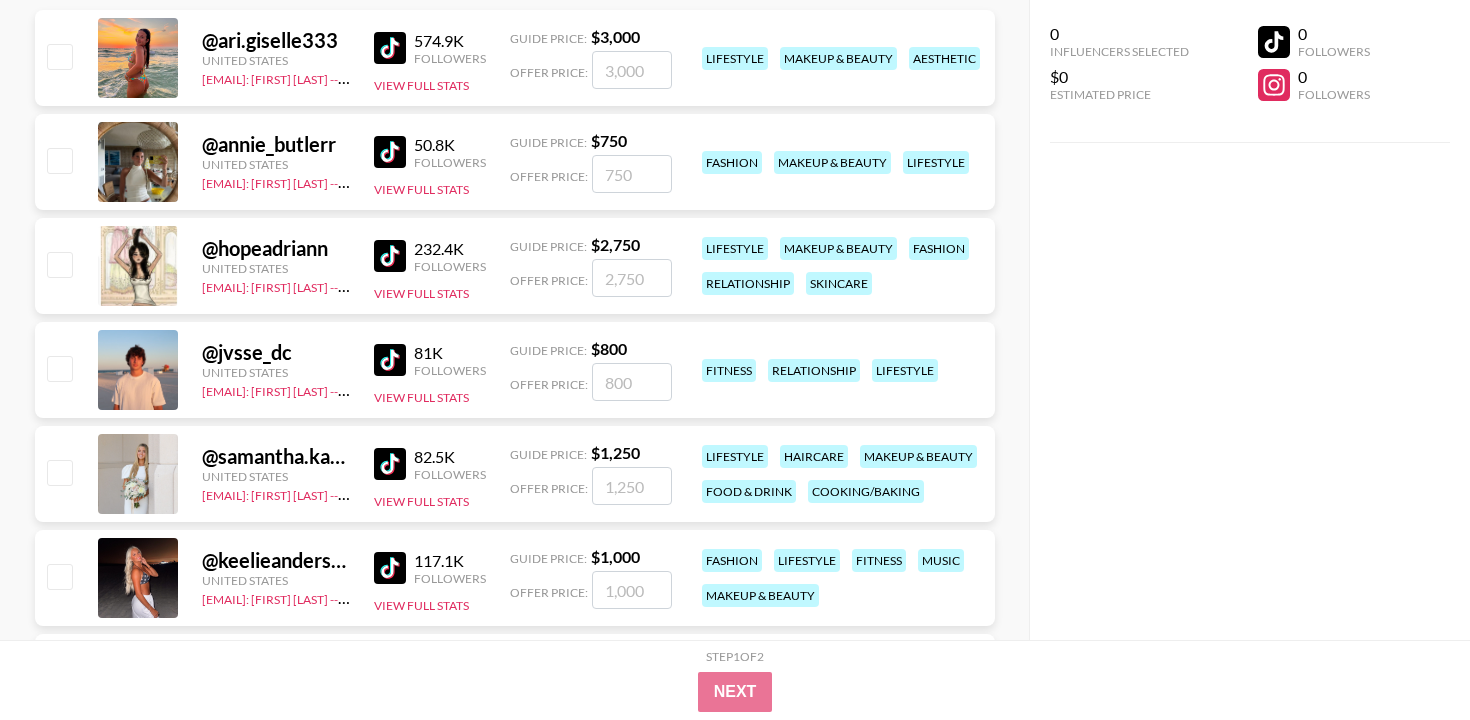scroll, scrollTop: 515, scrollLeft: 0, axis: vertical 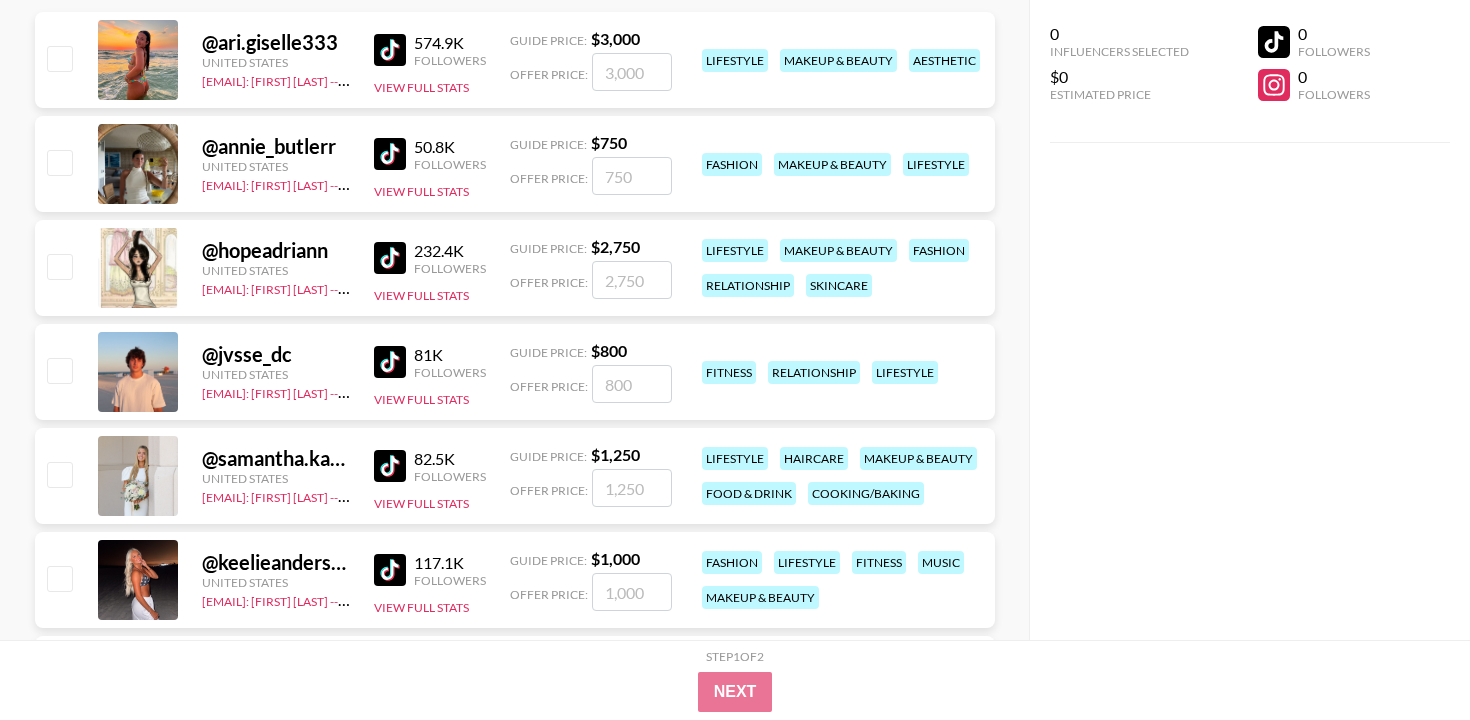 click at bounding box center [632, 176] 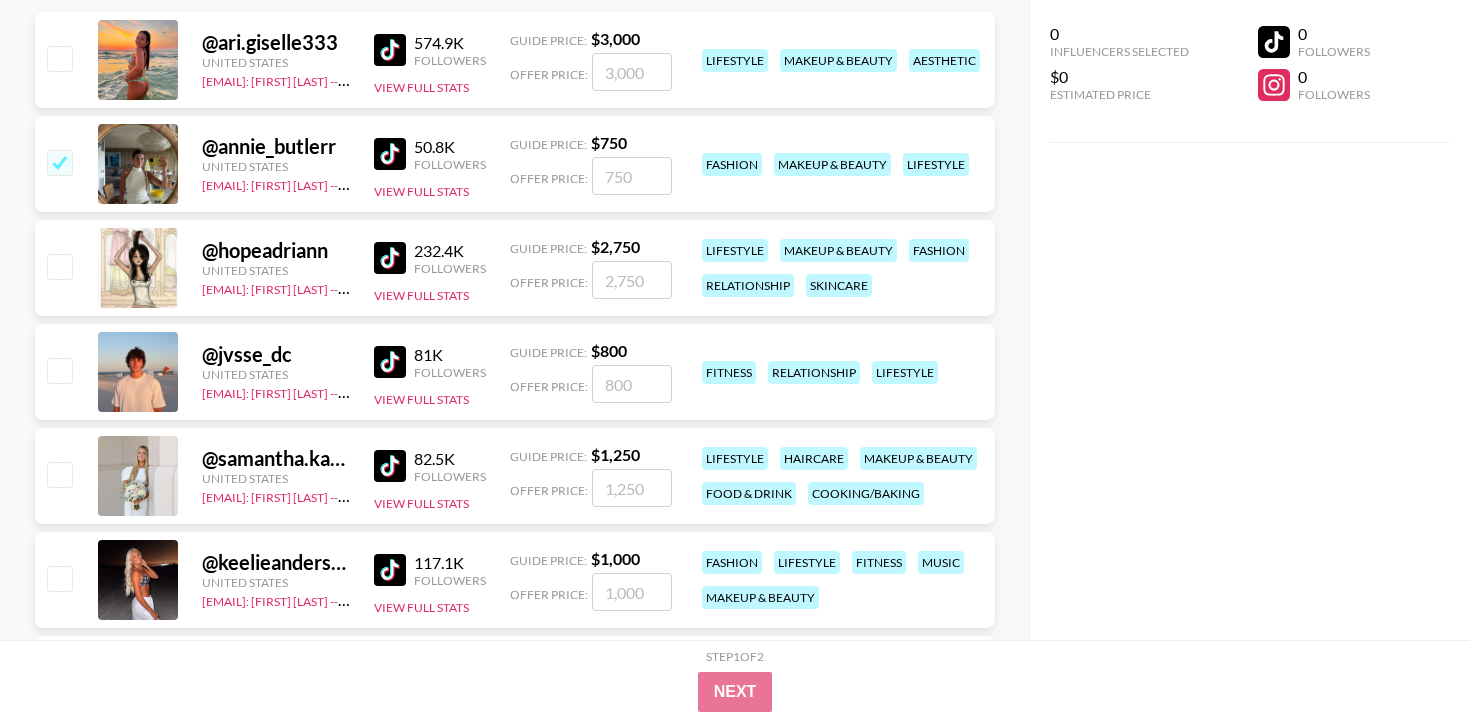 checkbox on "true" 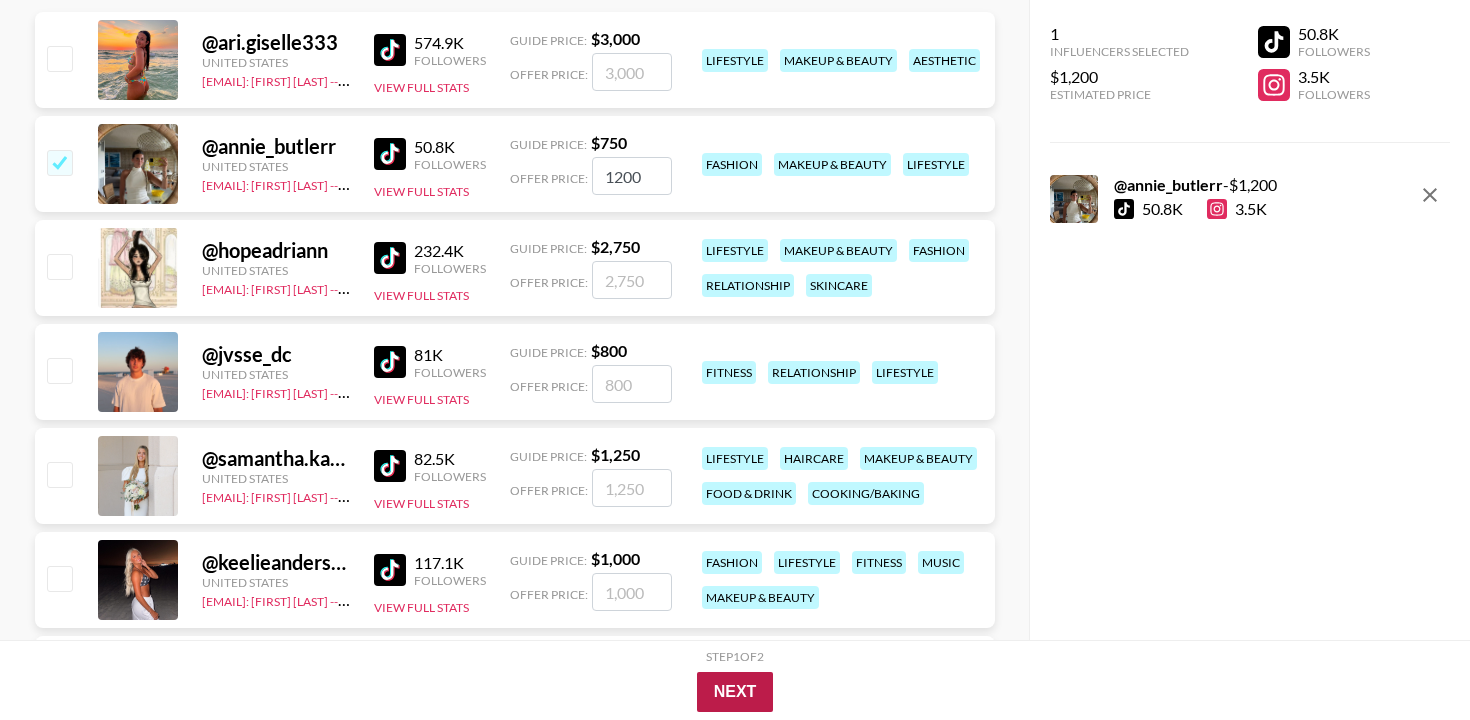 type on "1200" 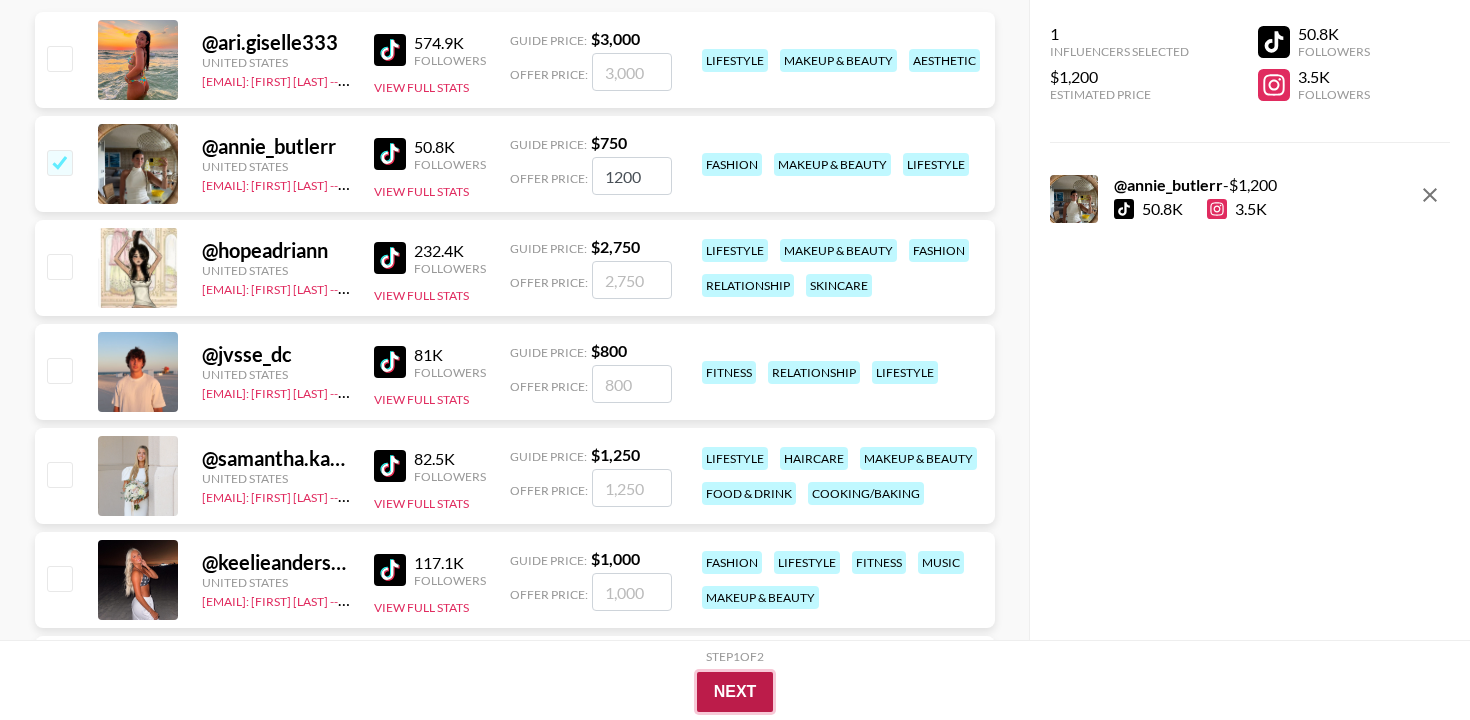 click on "Next" at bounding box center (735, 692) 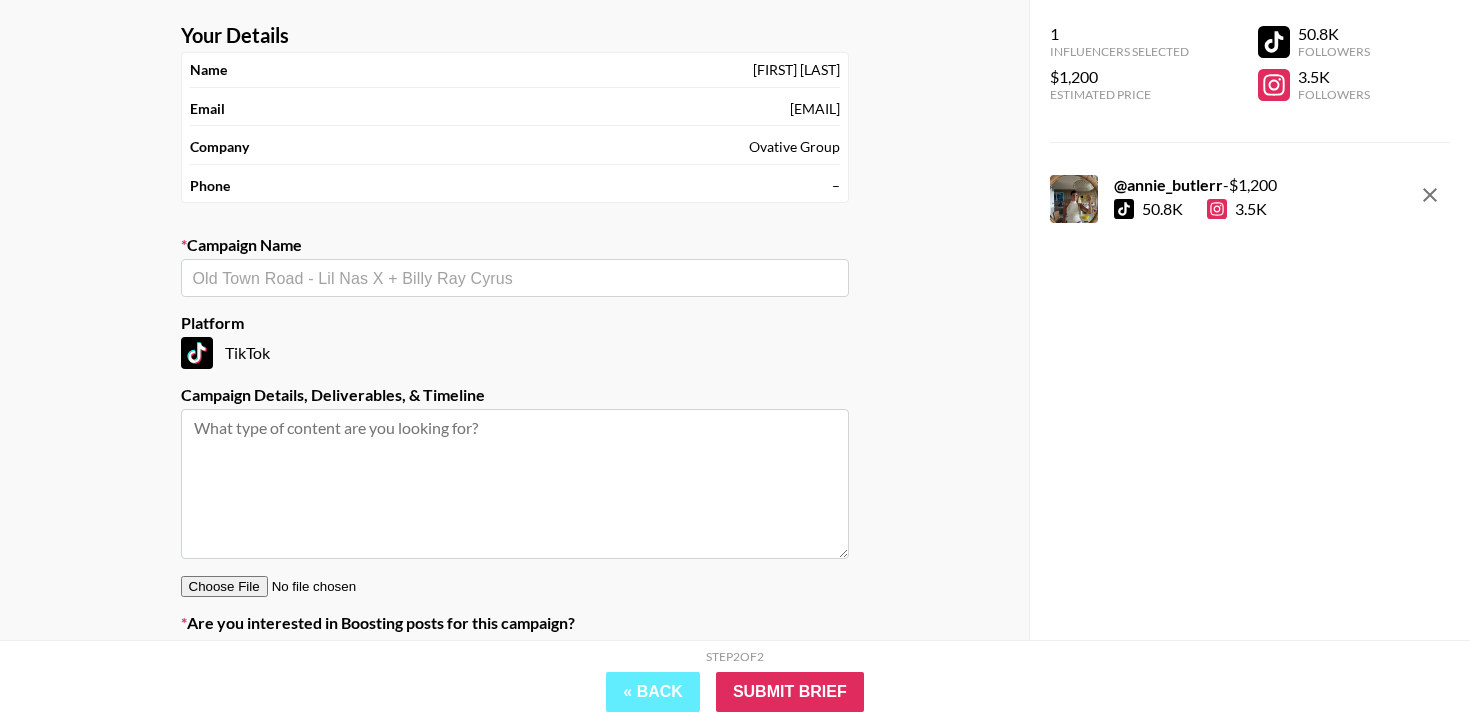 scroll, scrollTop: 90, scrollLeft: 0, axis: vertical 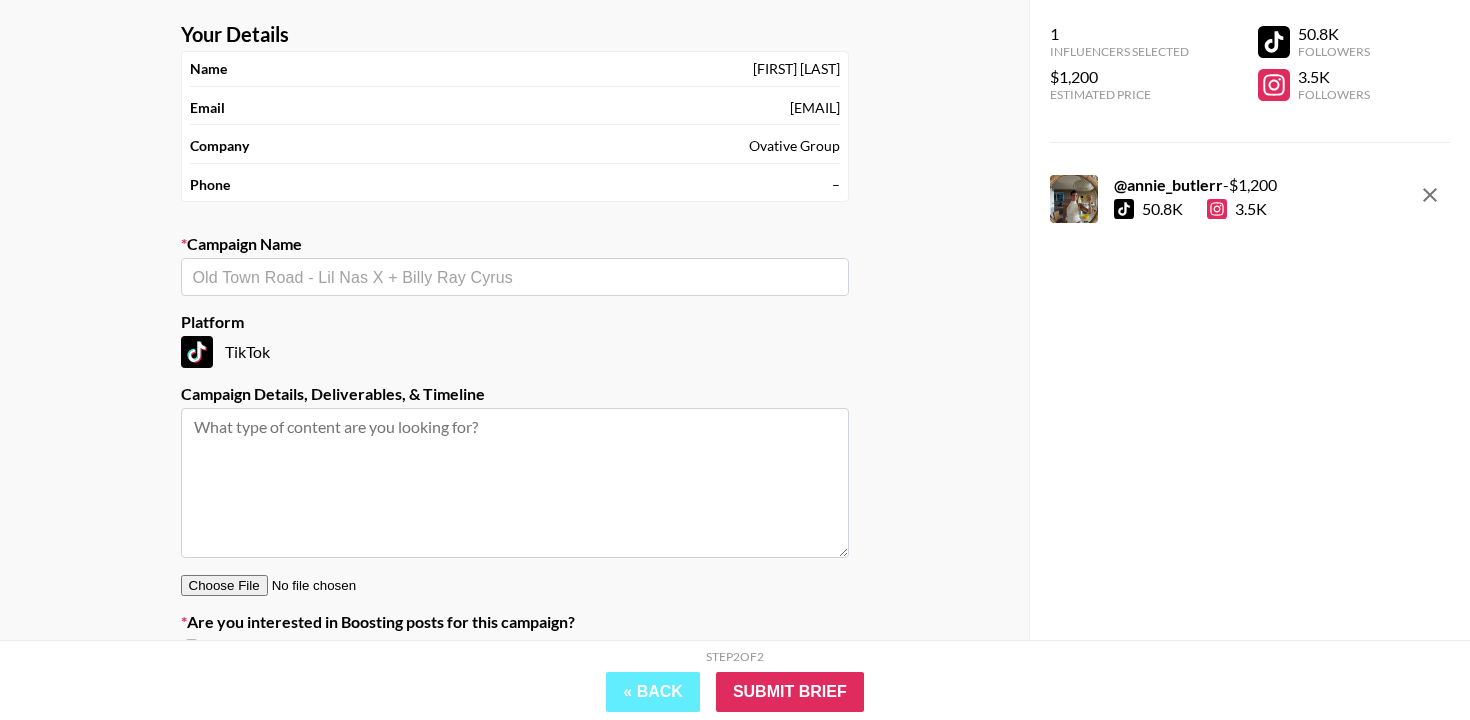 click at bounding box center [515, 277] 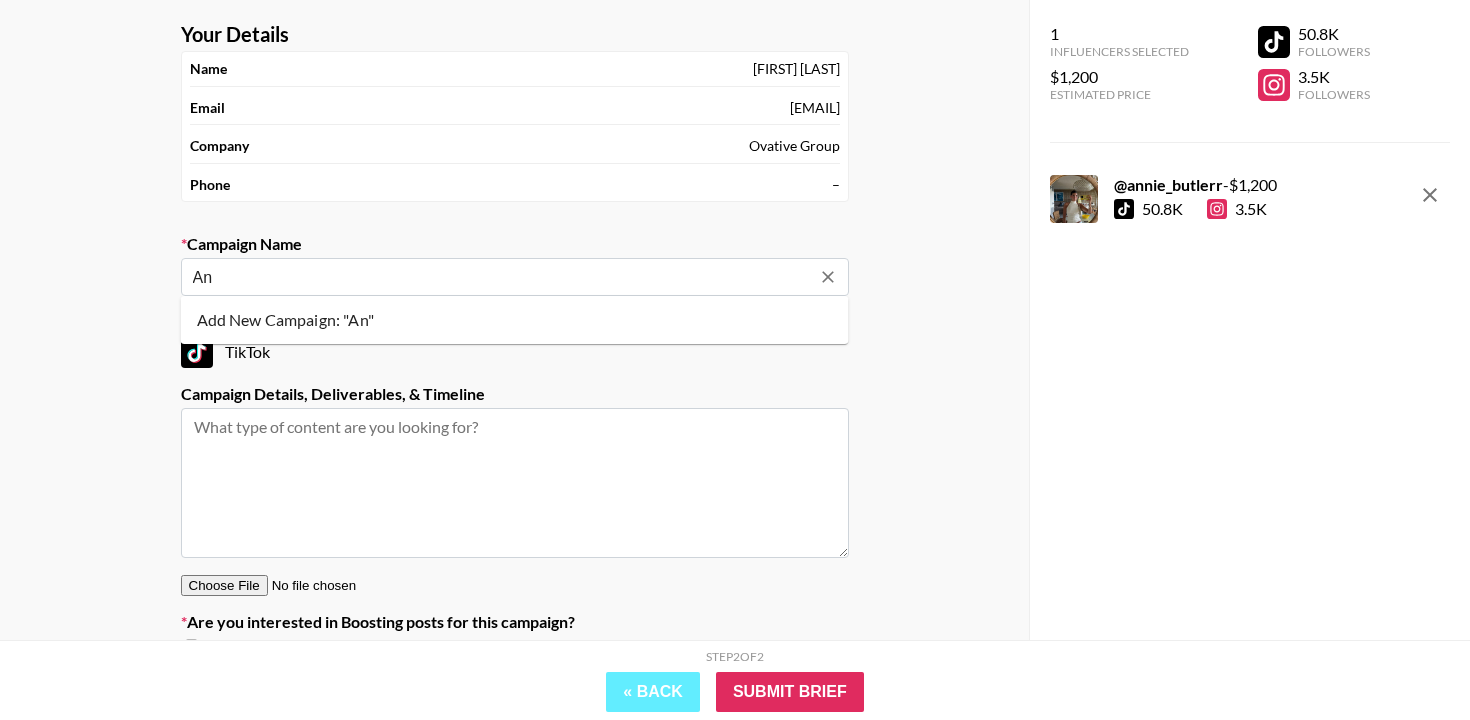 type on "A" 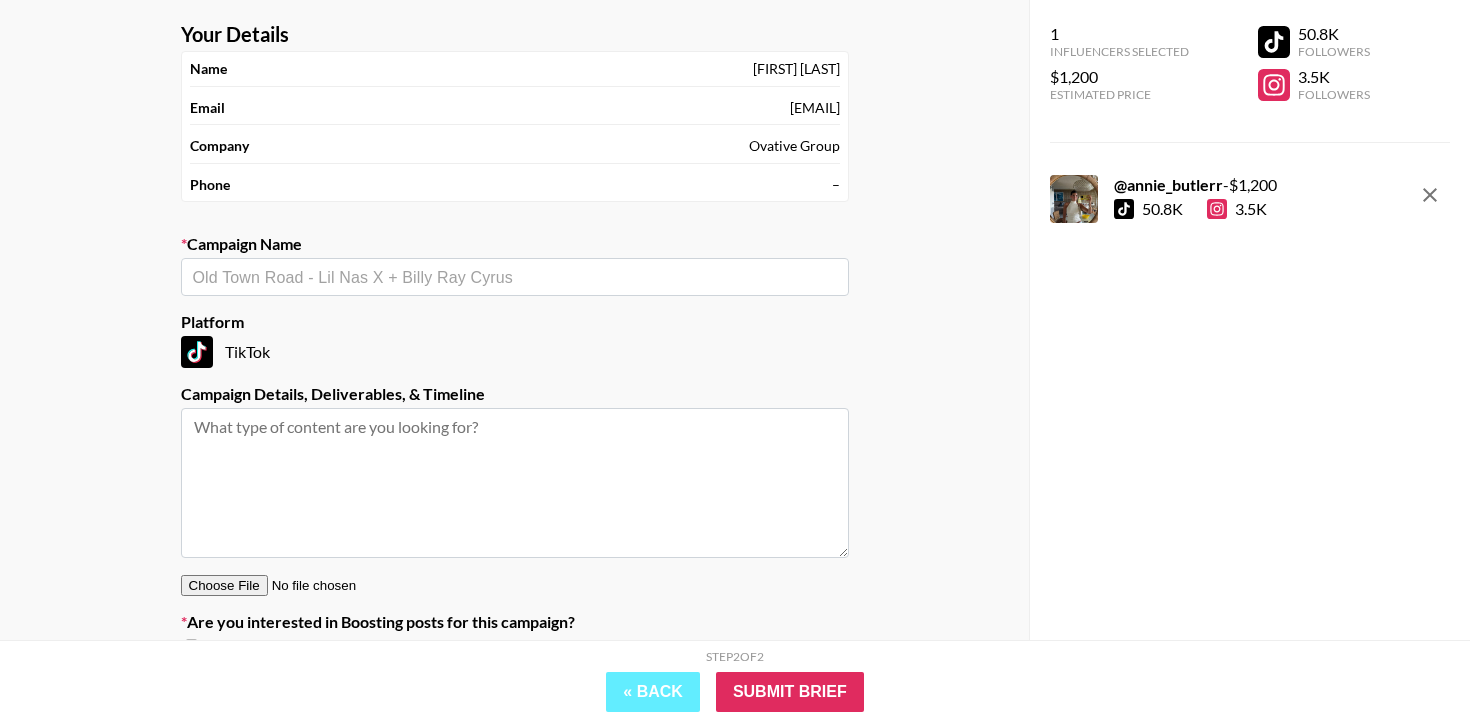 paste on "@annie_butlerr x American Eagle" 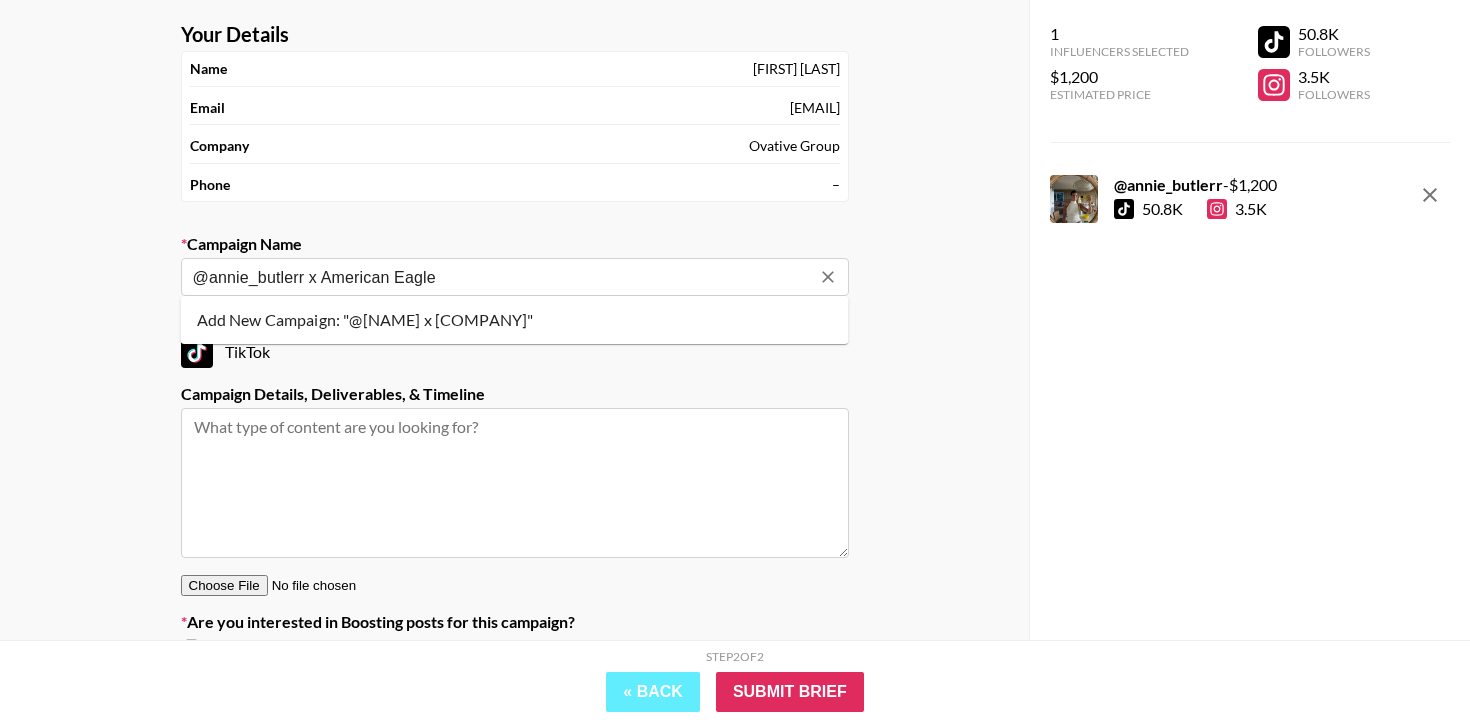 click on "Add New Campaign: "@[NAME] x [COMPANY]"" at bounding box center [515, 320] 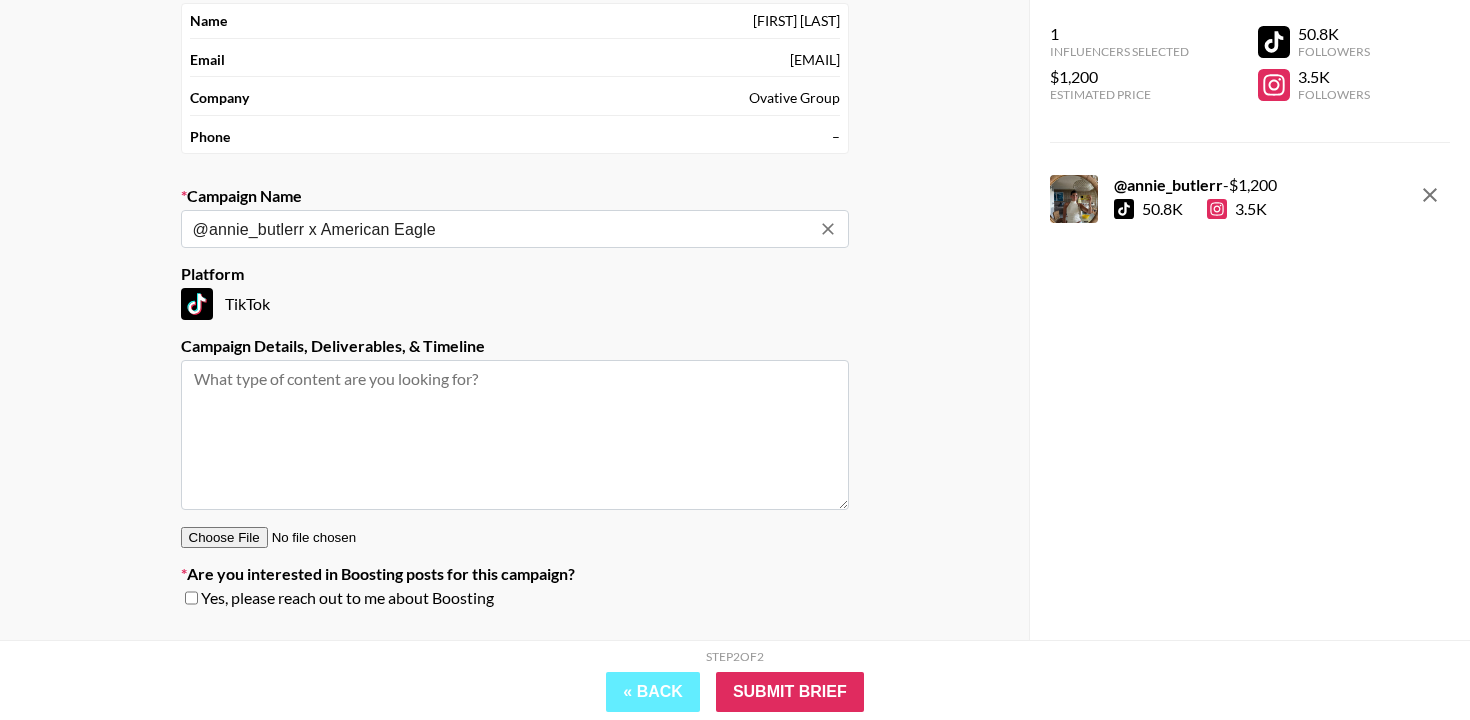 scroll, scrollTop: 143, scrollLeft: 0, axis: vertical 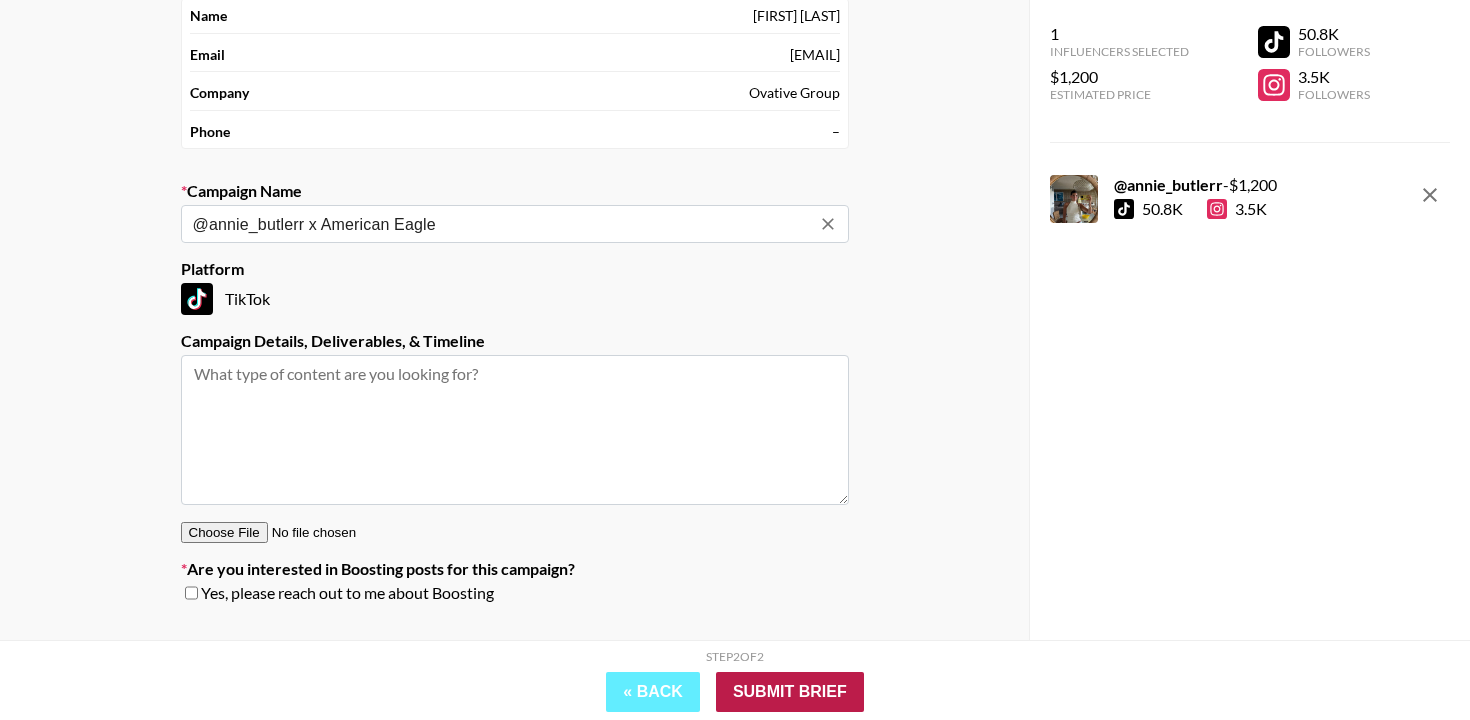 type on "@annie_butlerr x American Eagle" 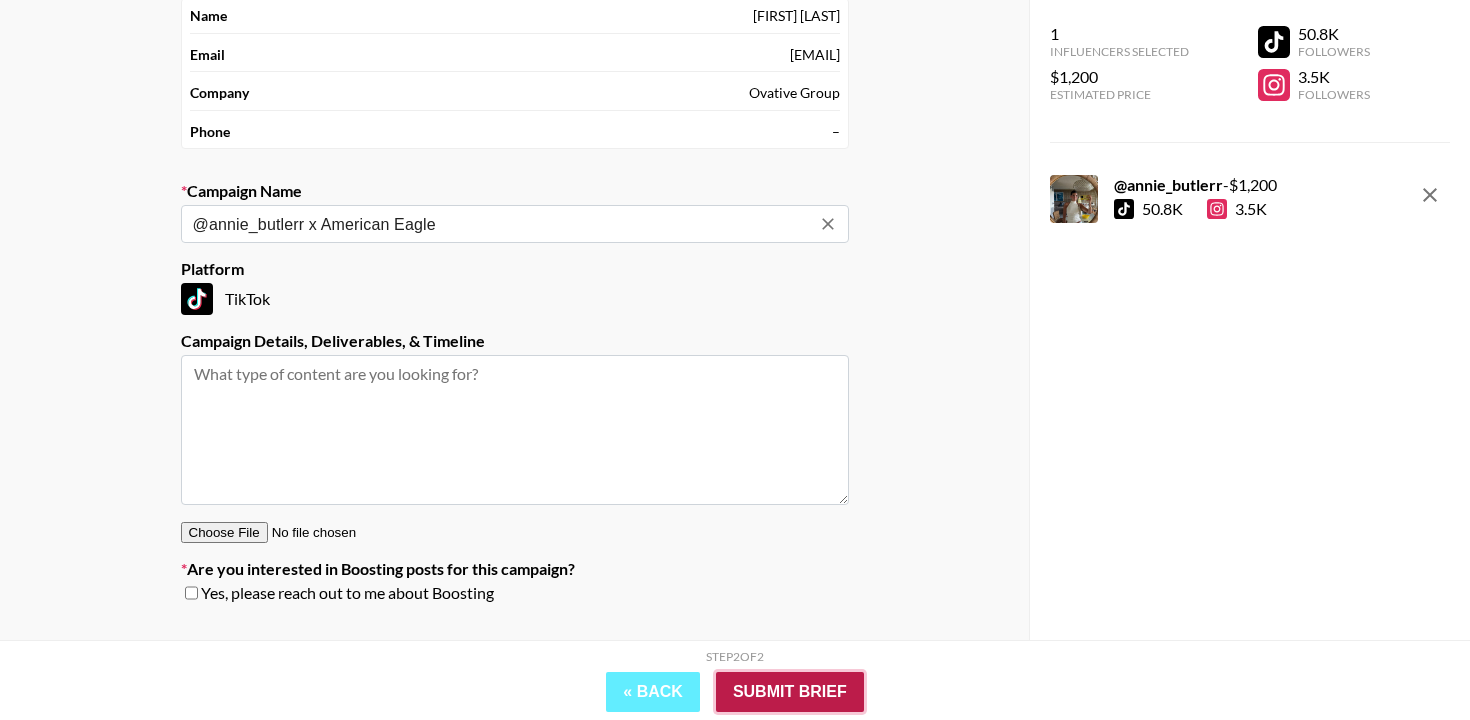 click on "Submit Brief" at bounding box center [790, 692] 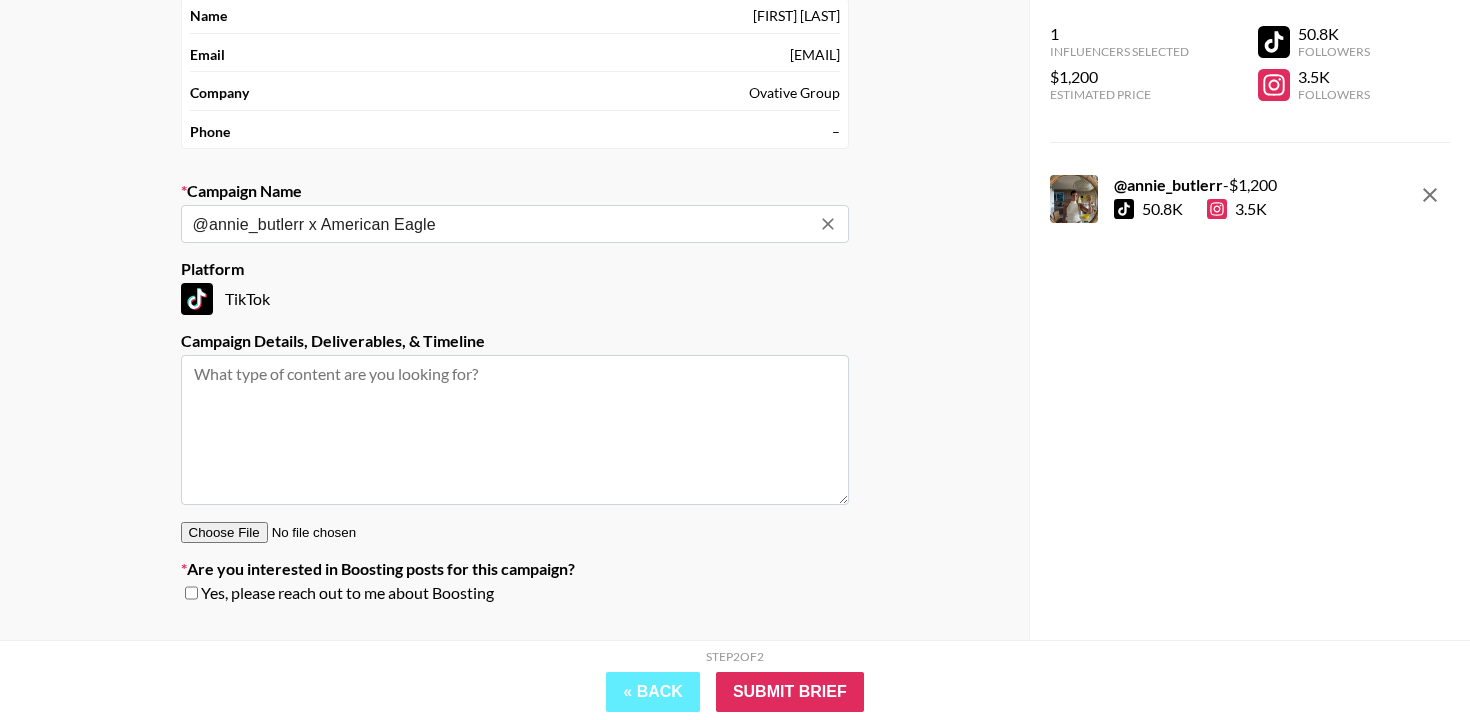 scroll, scrollTop: 80, scrollLeft: 0, axis: vertical 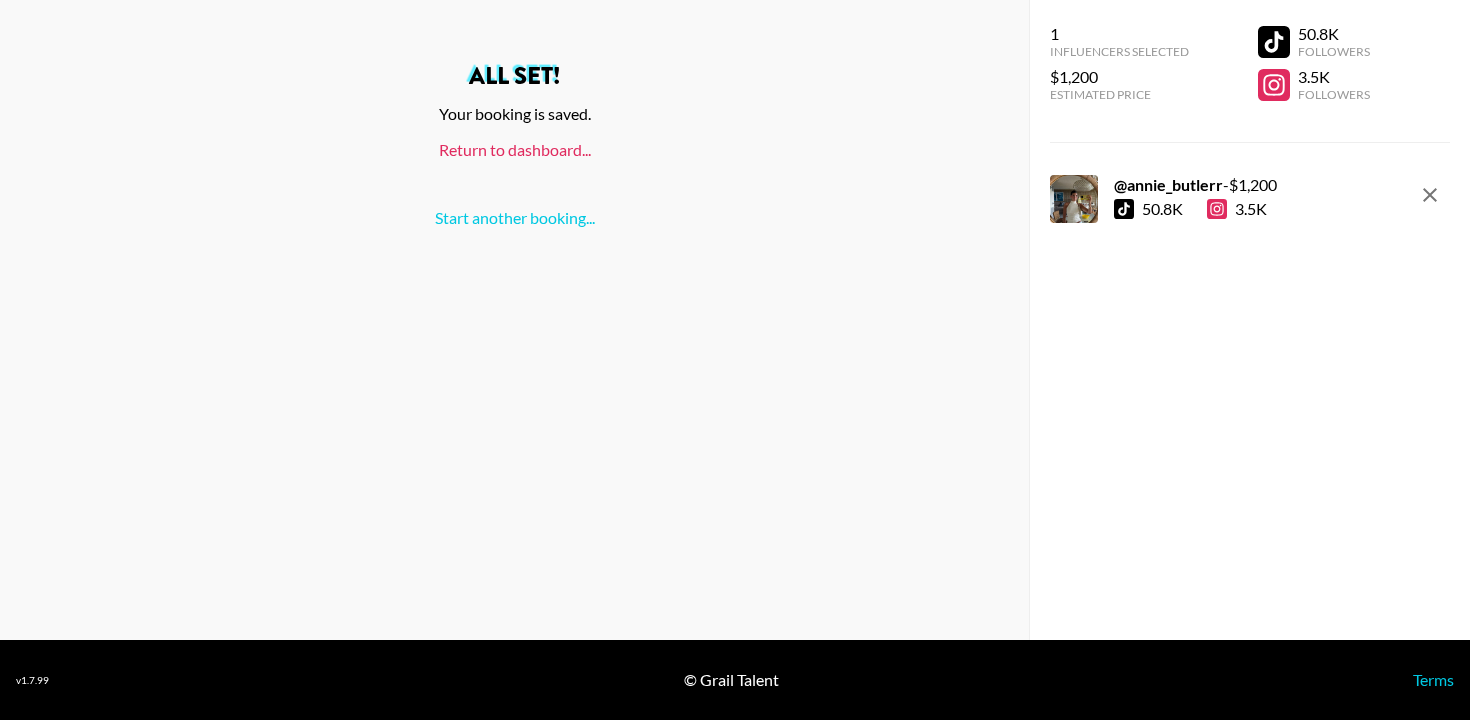 click on "Return to dashboard..." at bounding box center [515, 149] 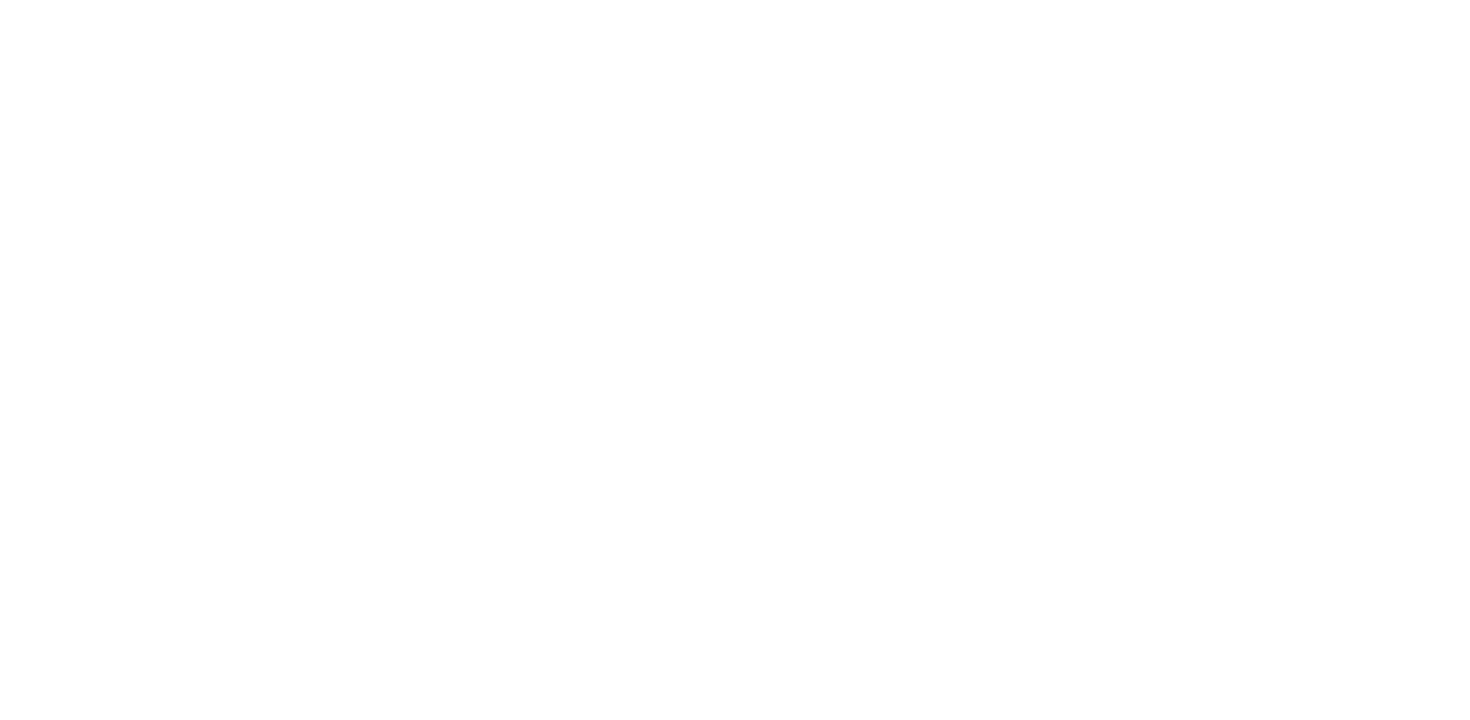 scroll, scrollTop: 0, scrollLeft: 0, axis: both 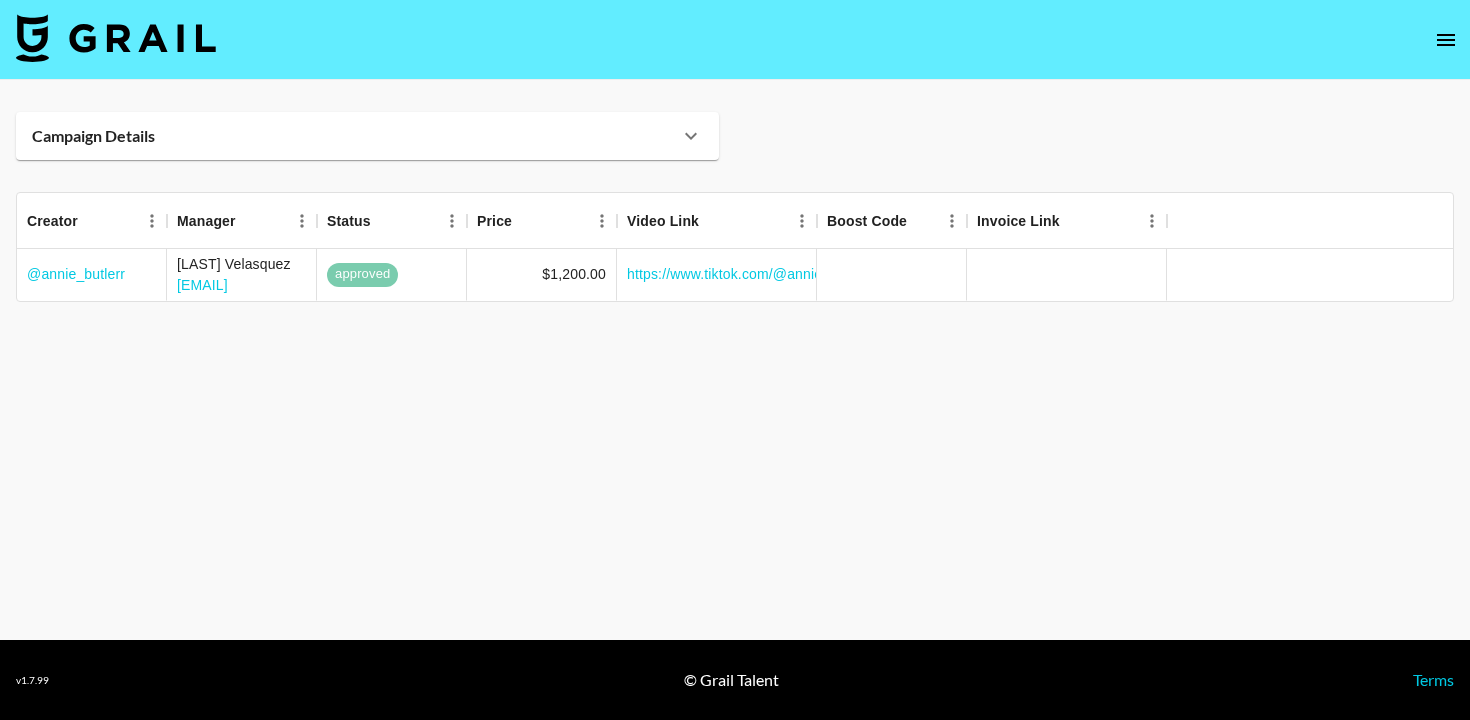 click 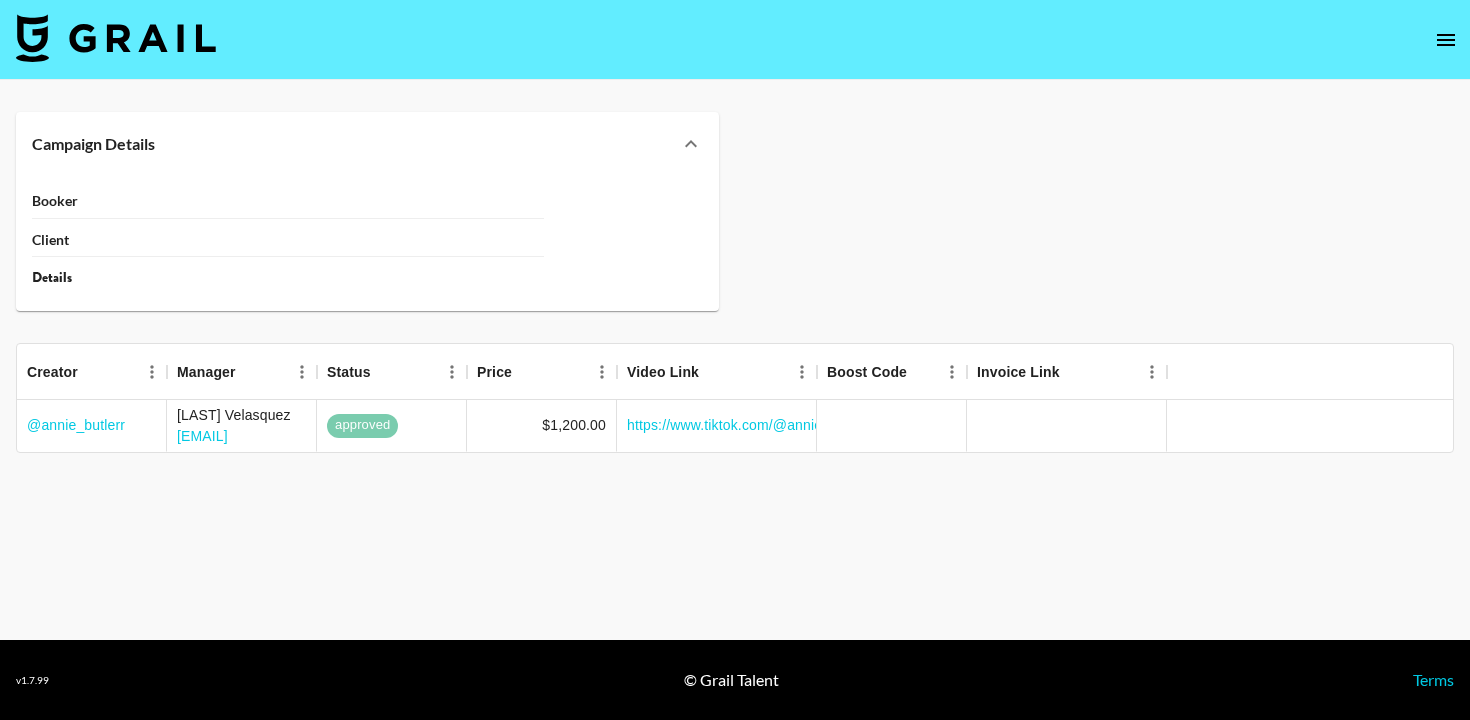 click at bounding box center [735, 112] 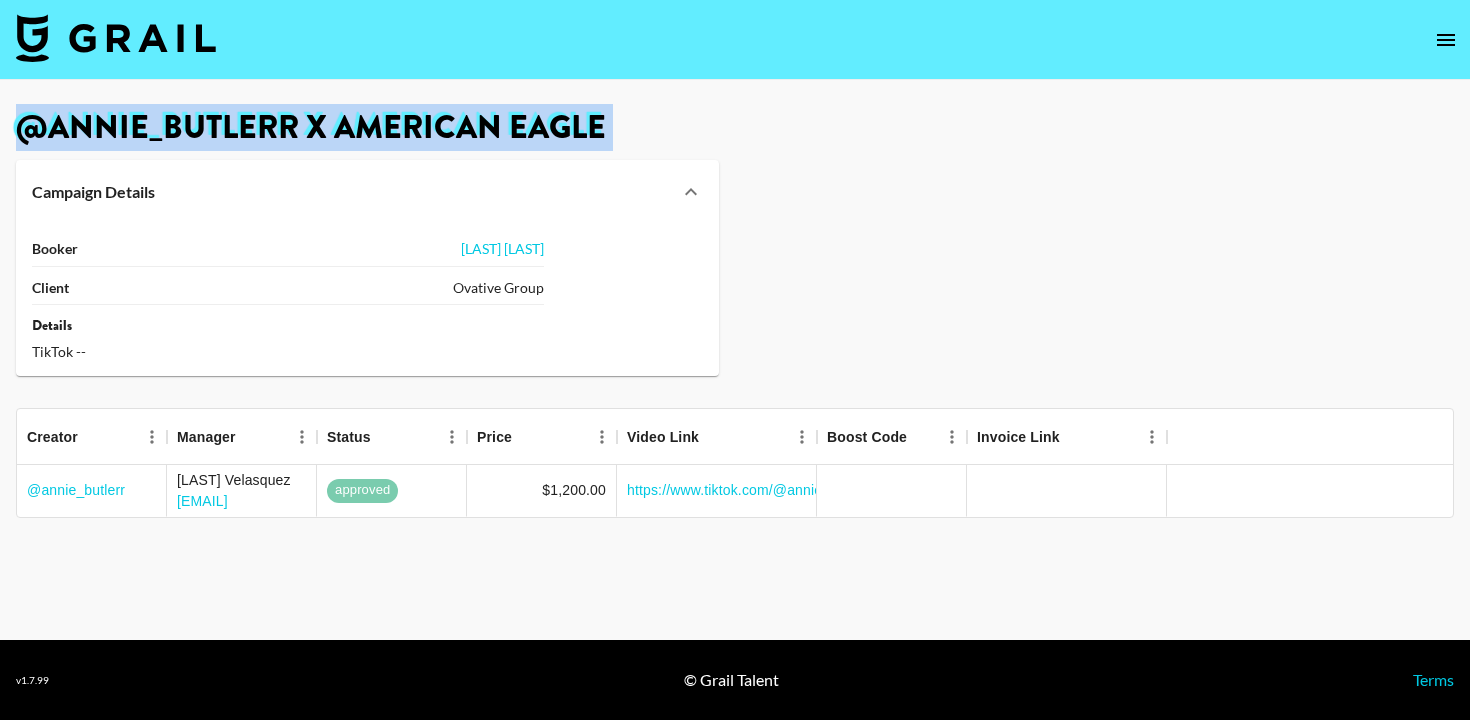 click 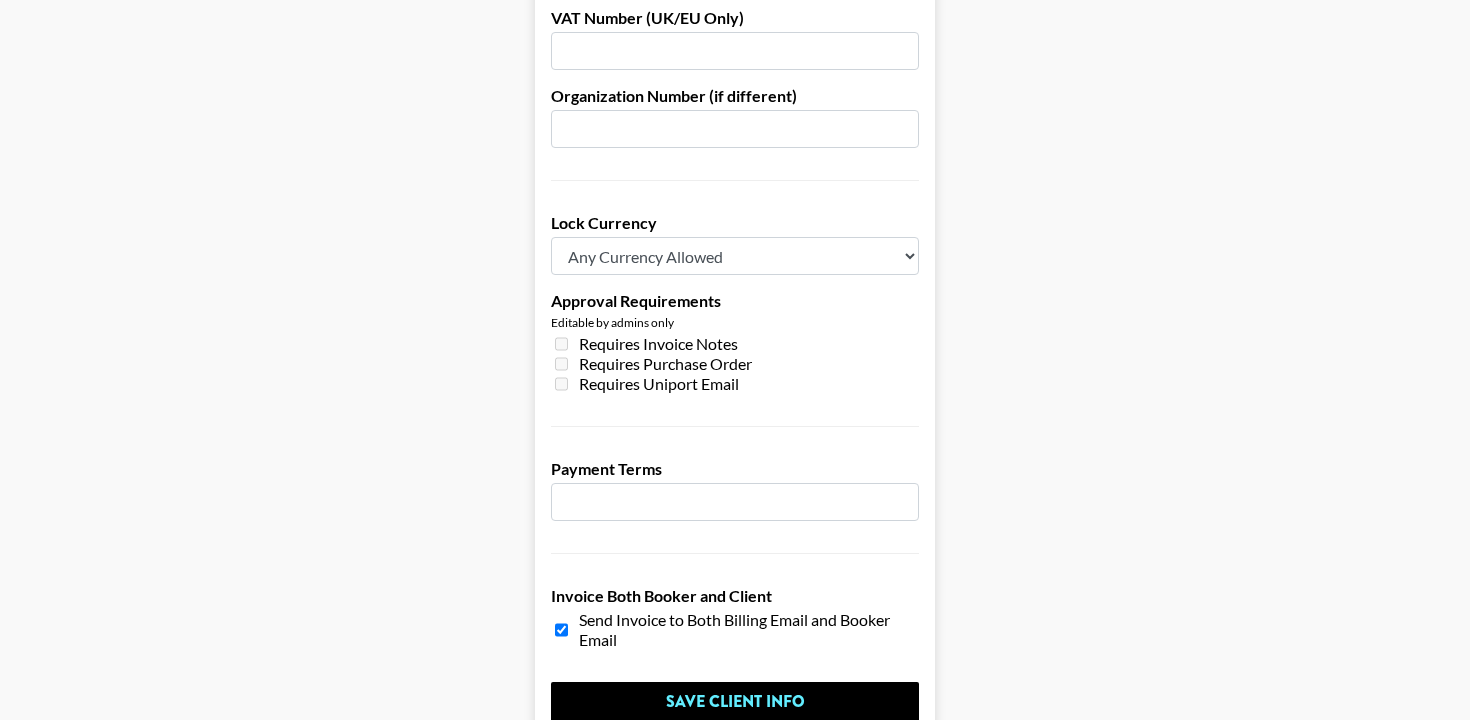 scroll, scrollTop: 1570, scrollLeft: 0, axis: vertical 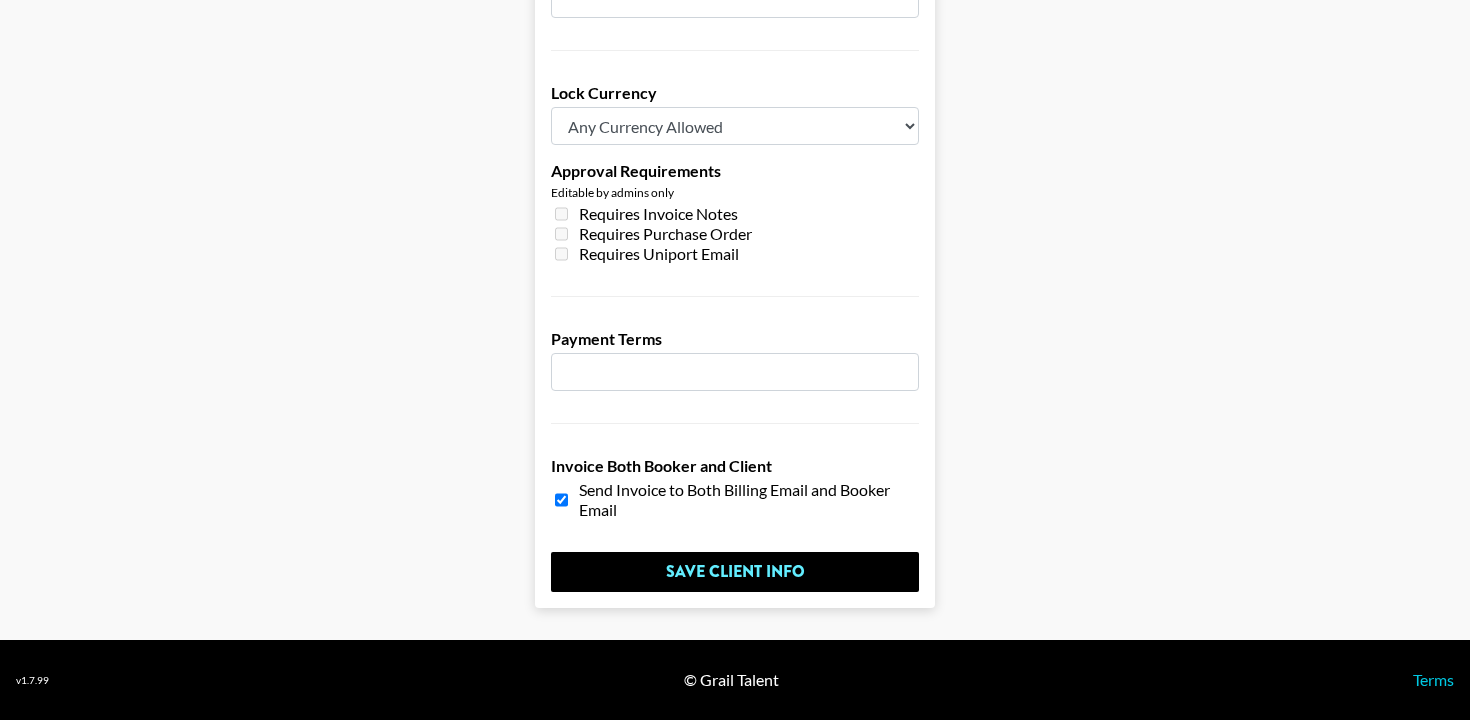click at bounding box center (735, 372) 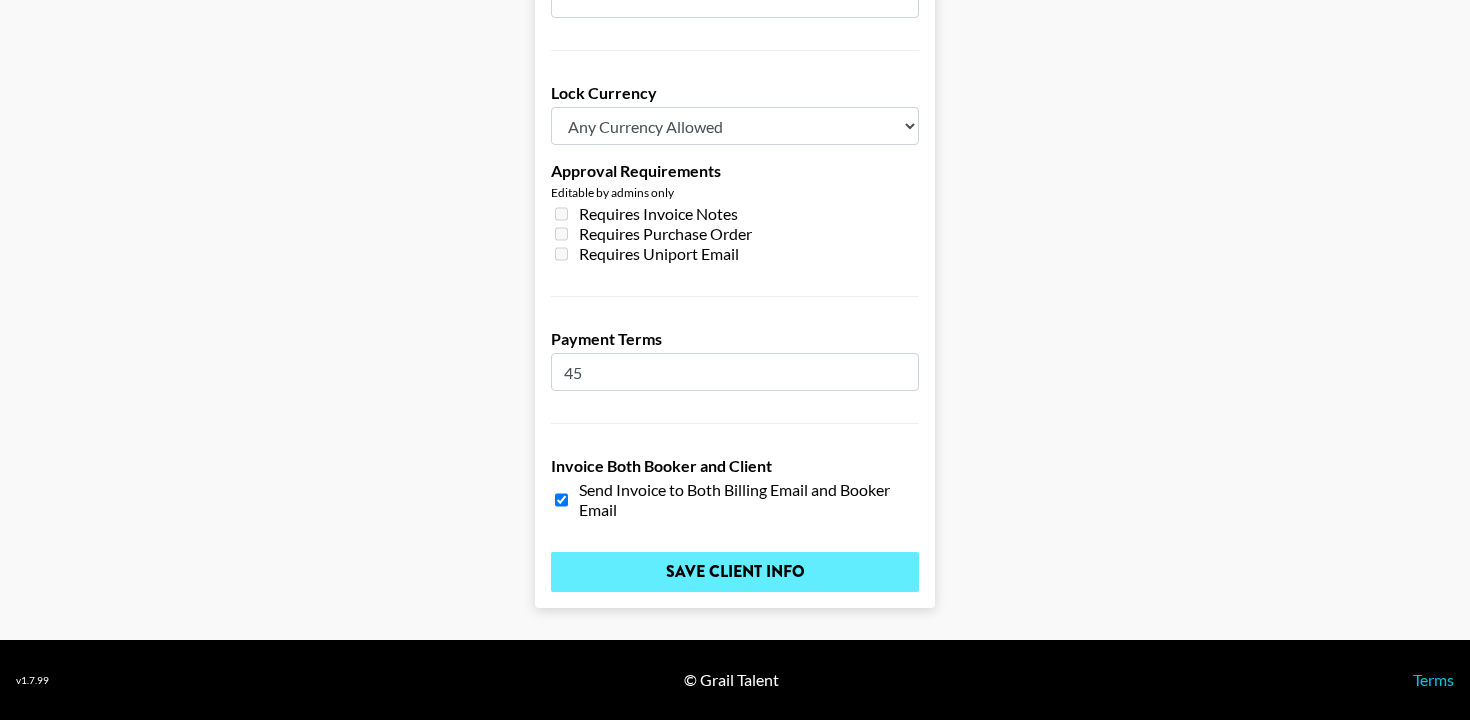 type on "45" 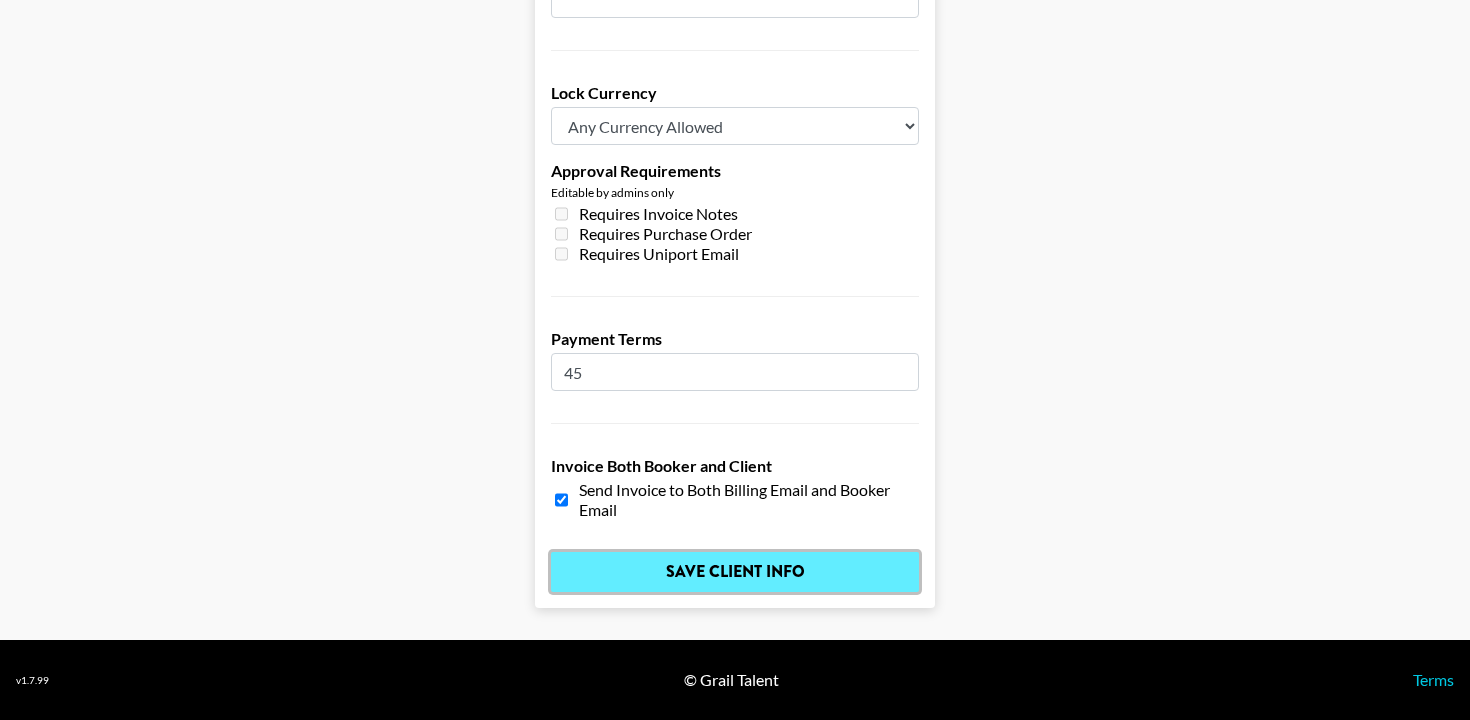 click on "Save Client Info" at bounding box center (735, 572) 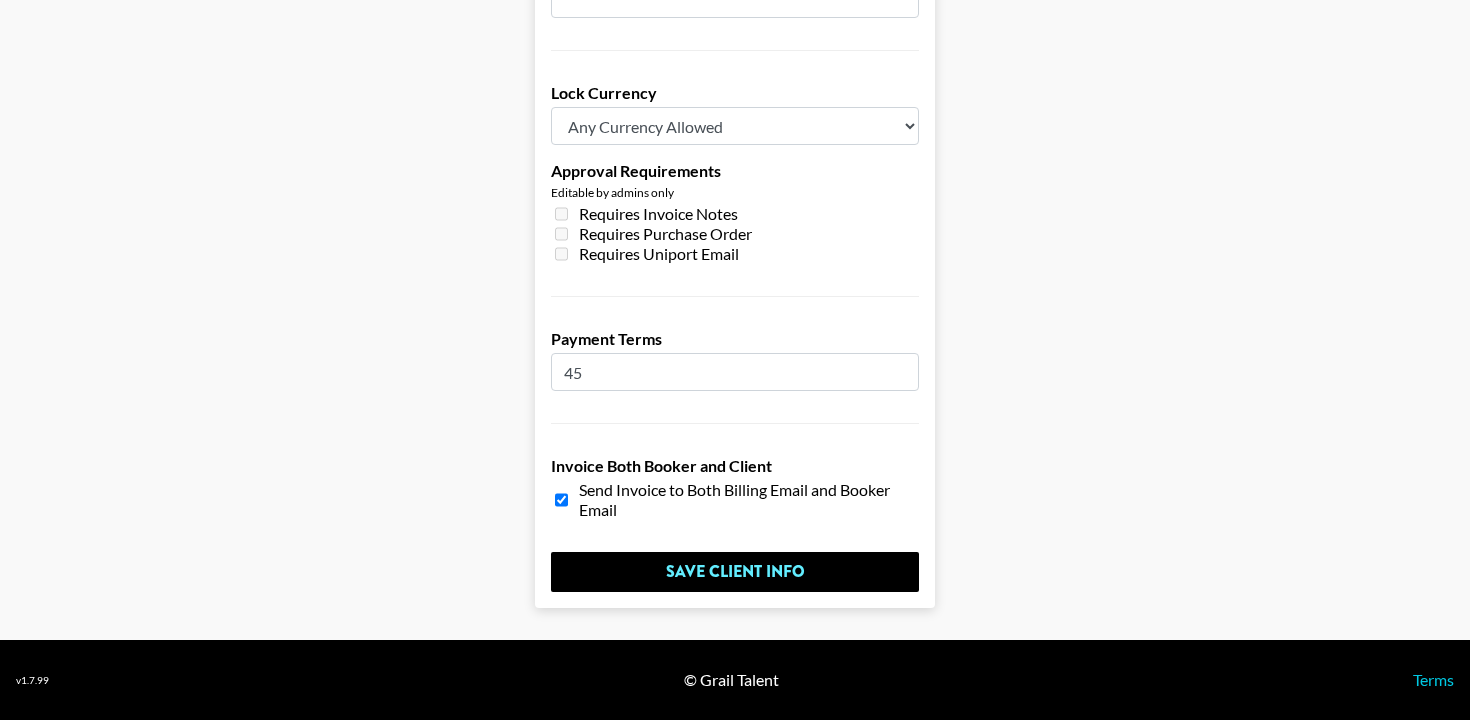 scroll, scrollTop: 0, scrollLeft: 0, axis: both 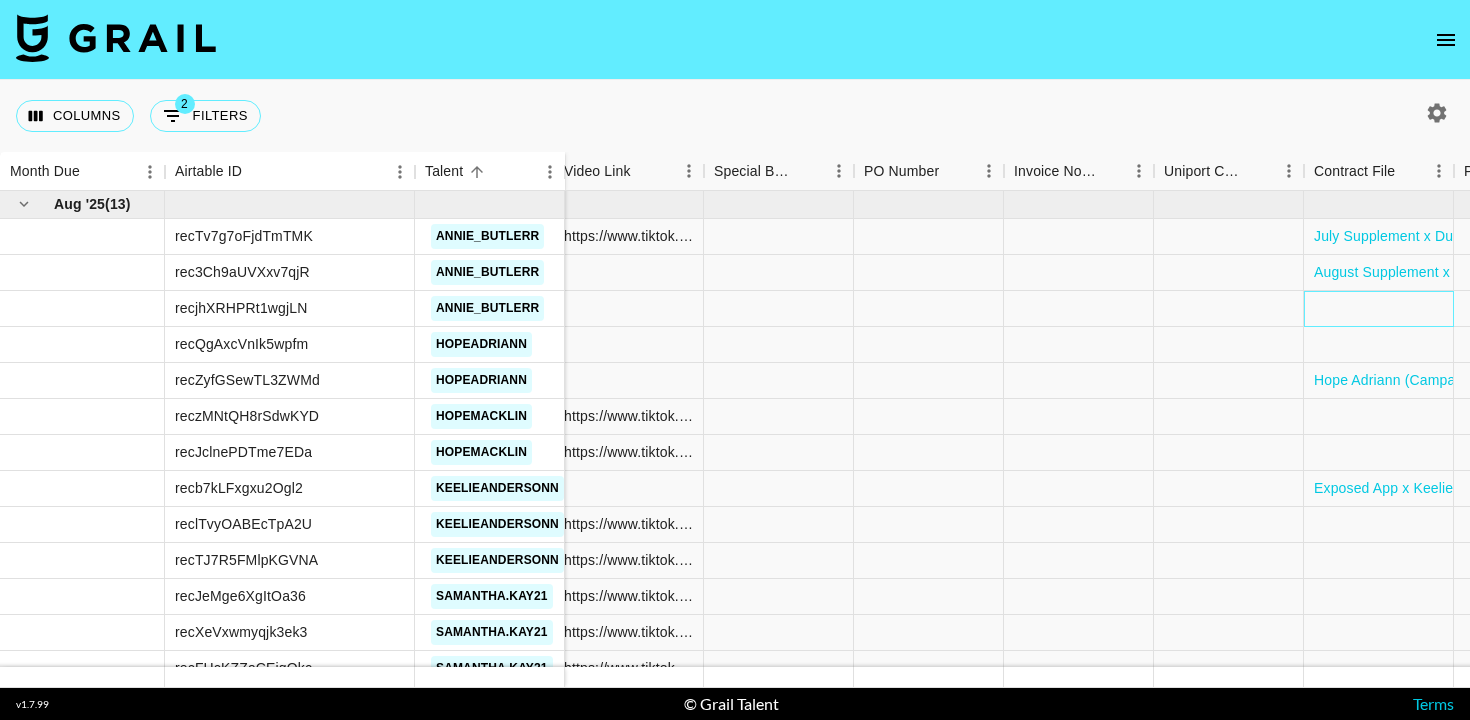click at bounding box center [1379, 309] 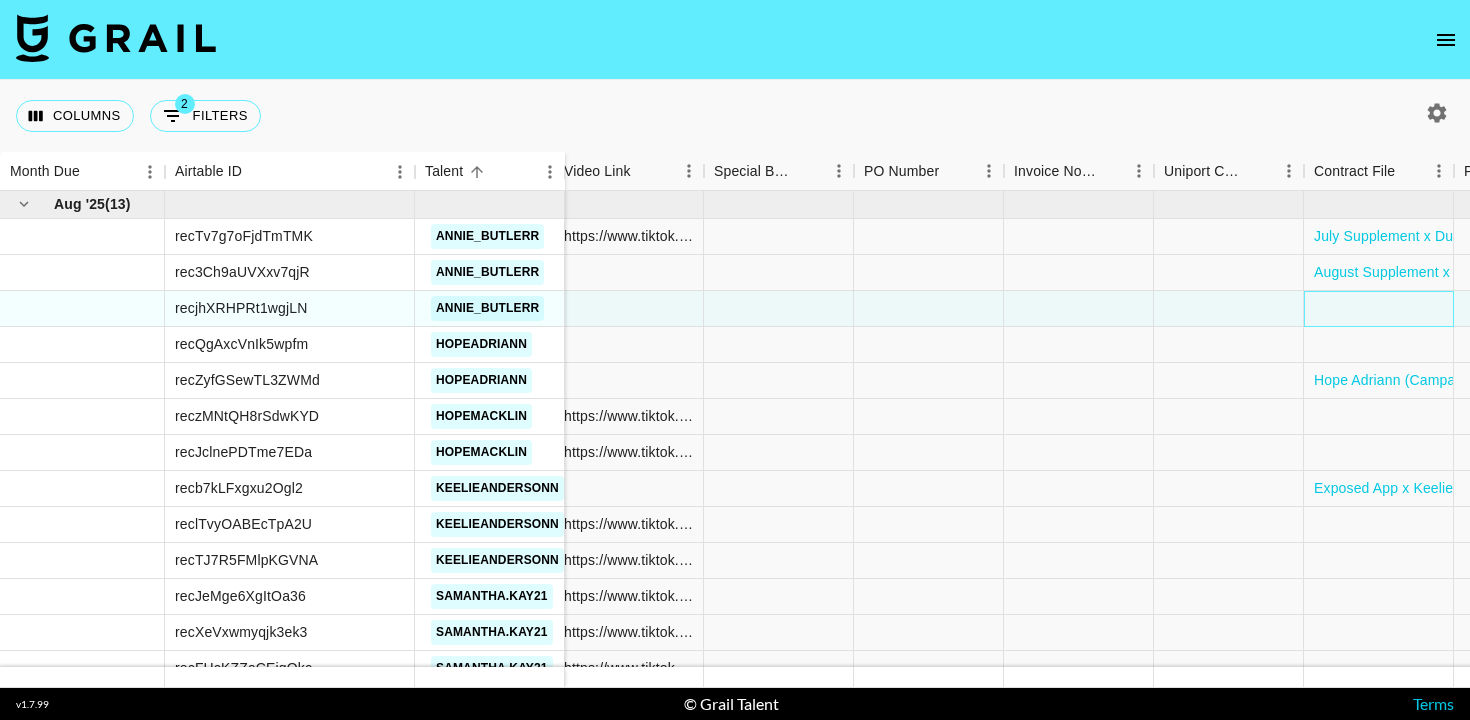 click at bounding box center (1379, 309) 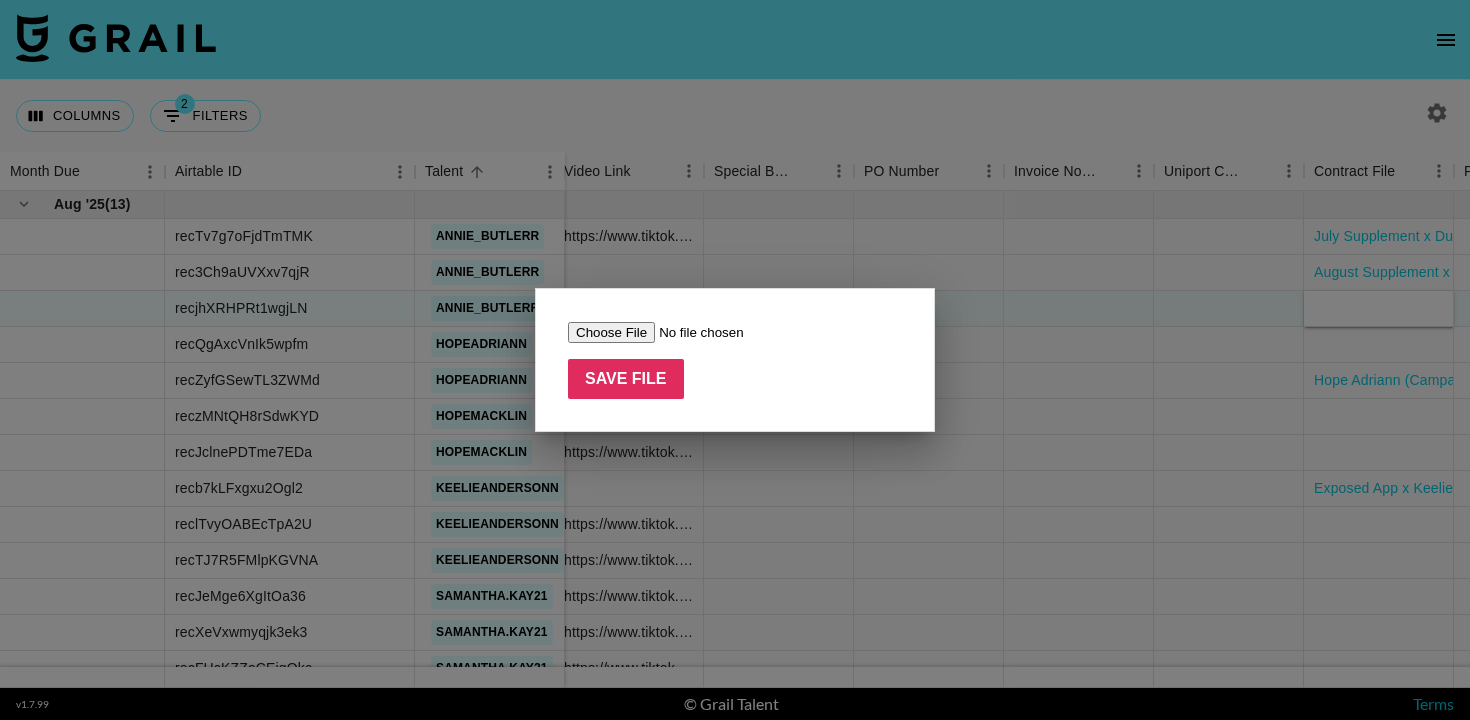 click at bounding box center [694, 332] 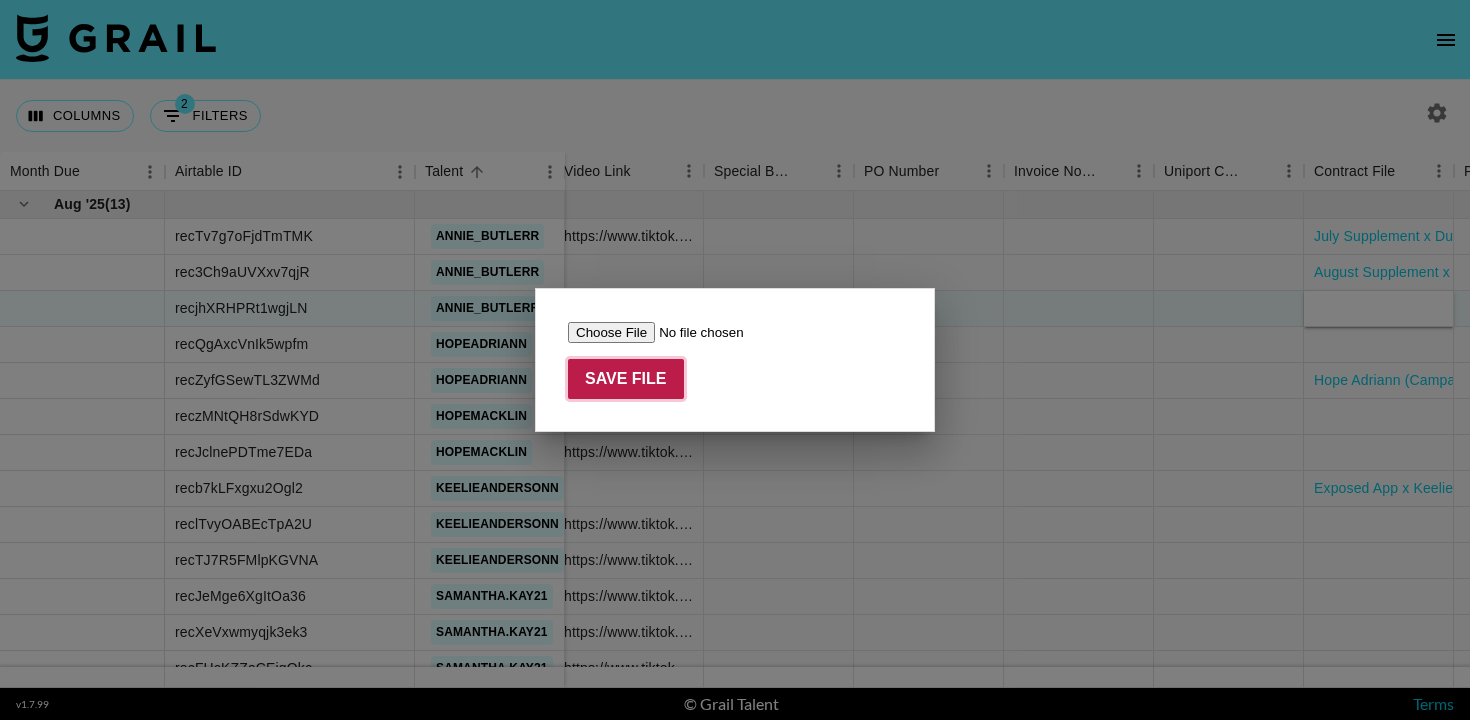 click on "Save File" at bounding box center (626, 379) 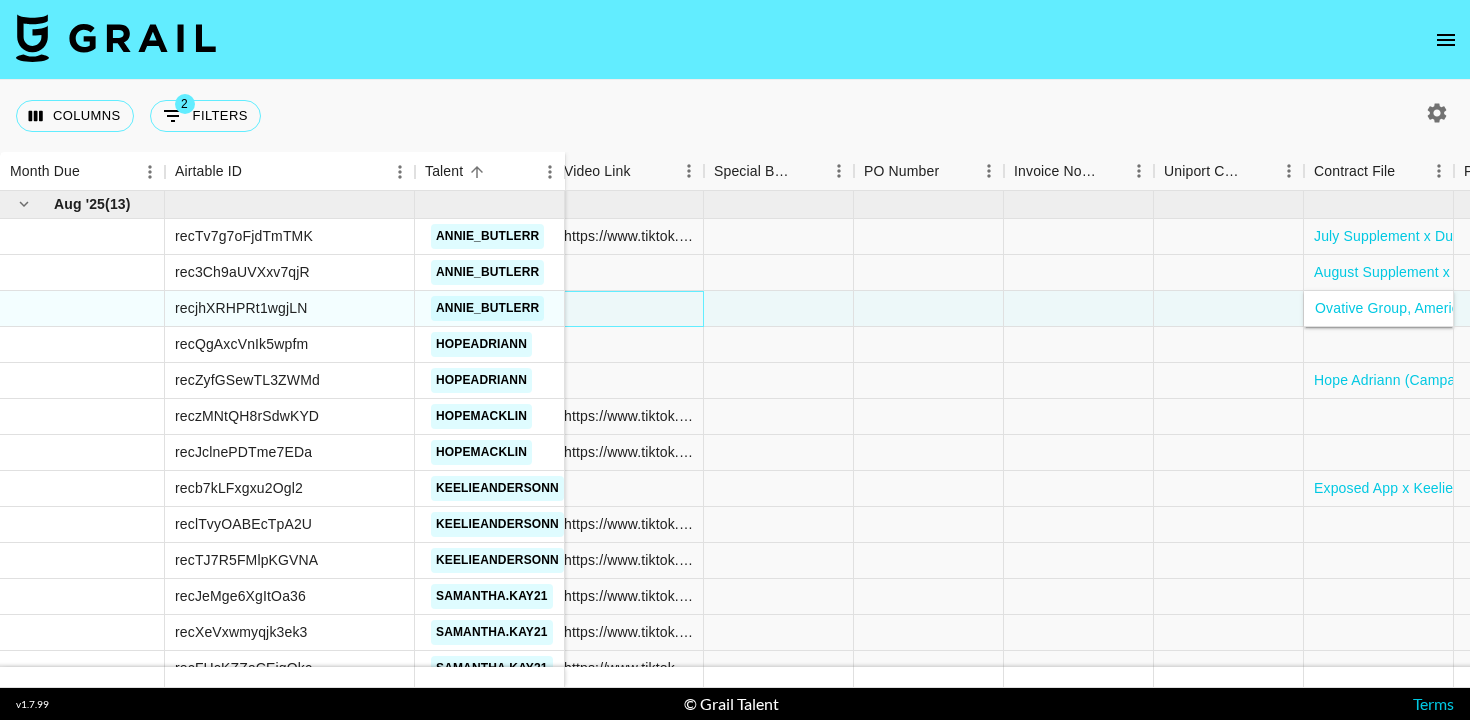click at bounding box center (629, 309) 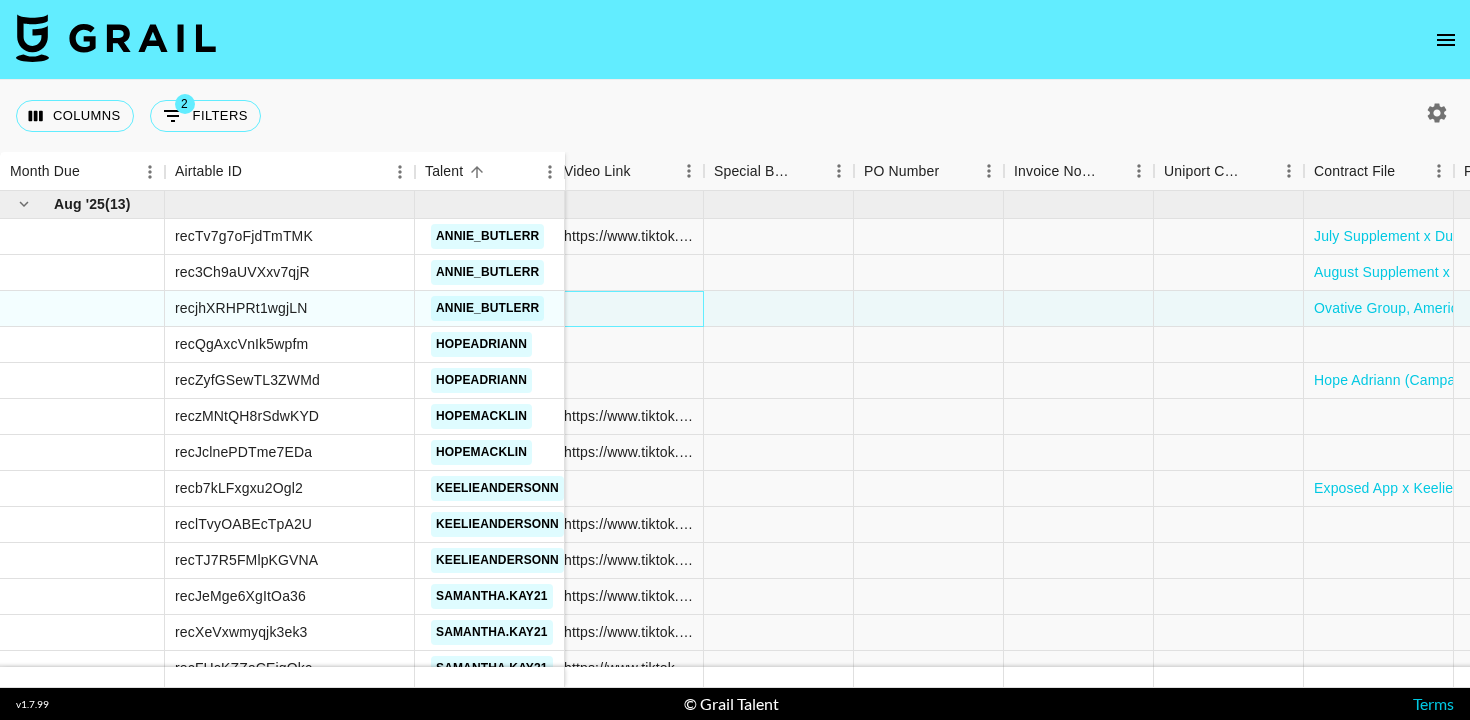 click at bounding box center (629, 309) 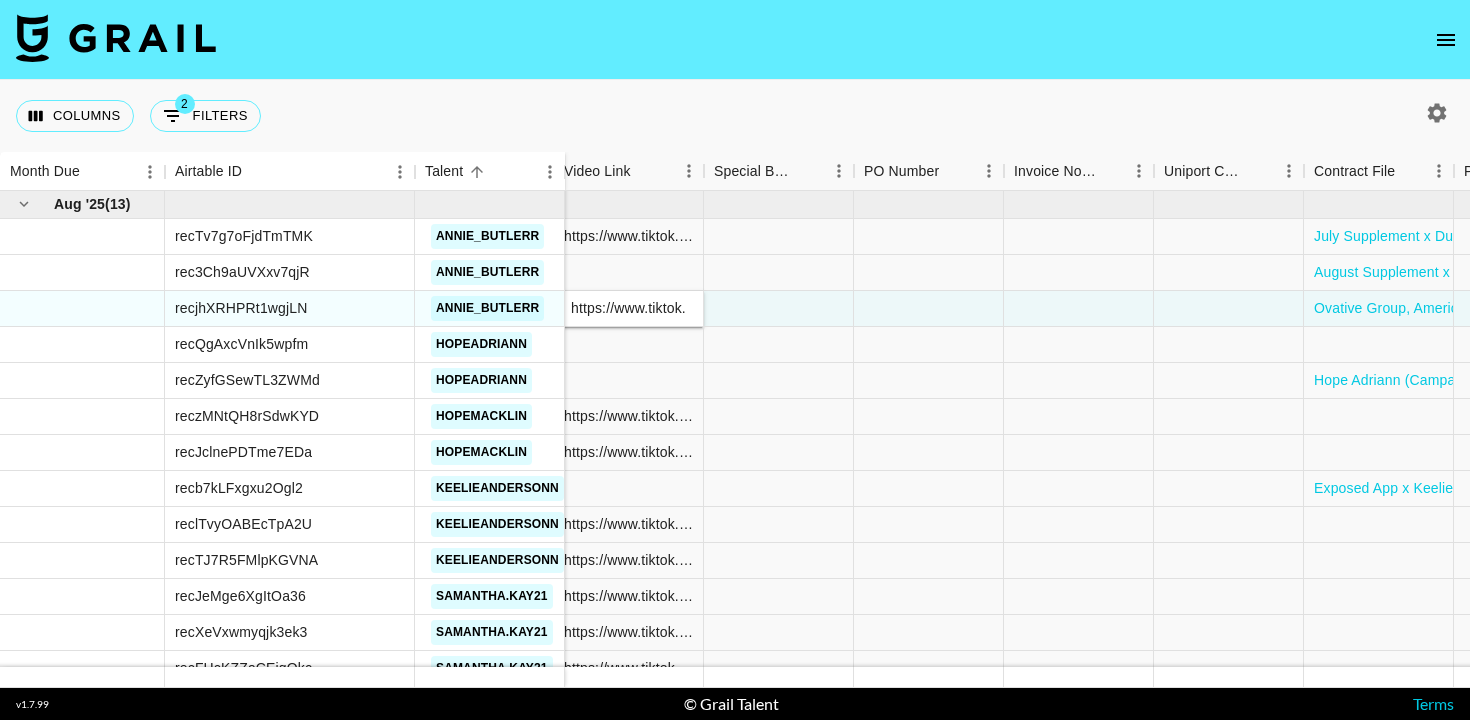 scroll, scrollTop: 0, scrollLeft: 790, axis: horizontal 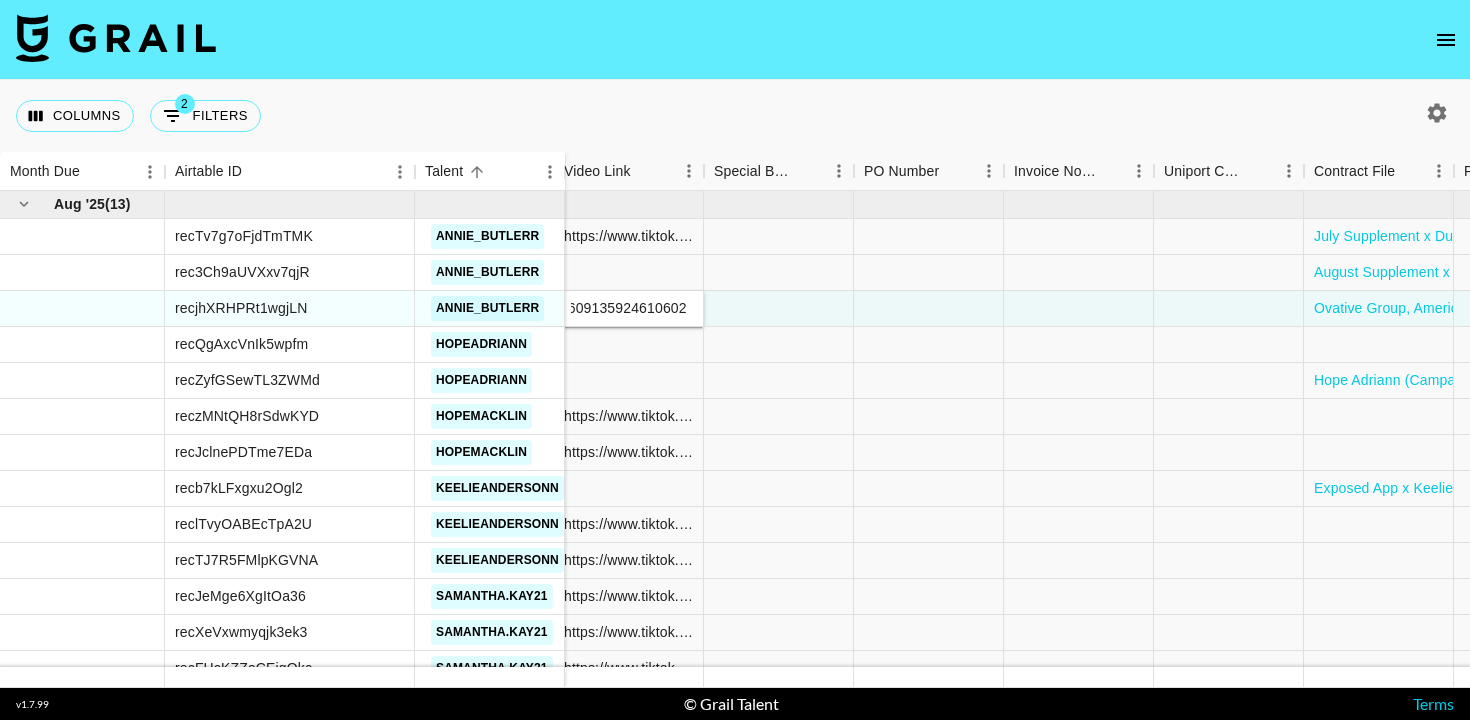 type on "https://www.tiktok.com/@annie_butlerr/video/7532932660151209230?is_from_webapp=1&sender_device=pc&web_id=7490609135924610602" 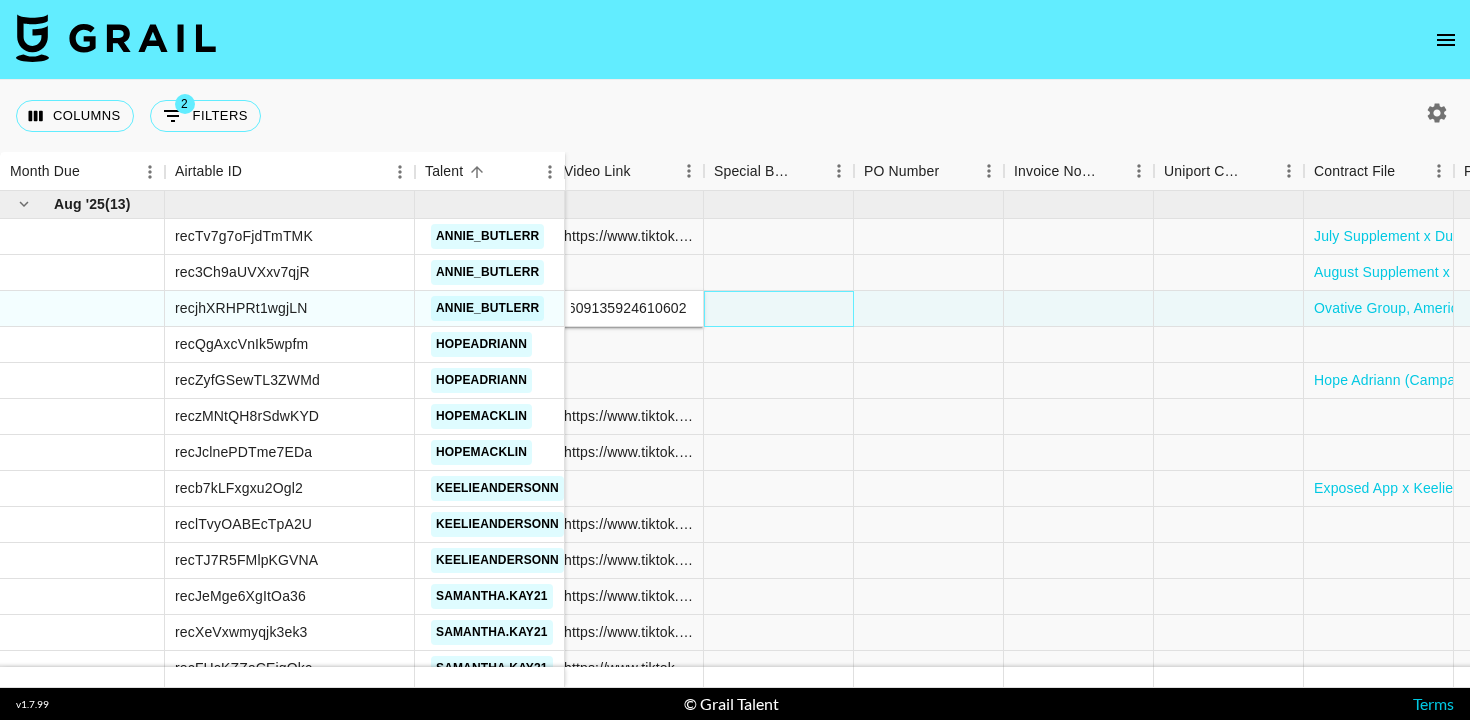 scroll, scrollTop: 0, scrollLeft: 0, axis: both 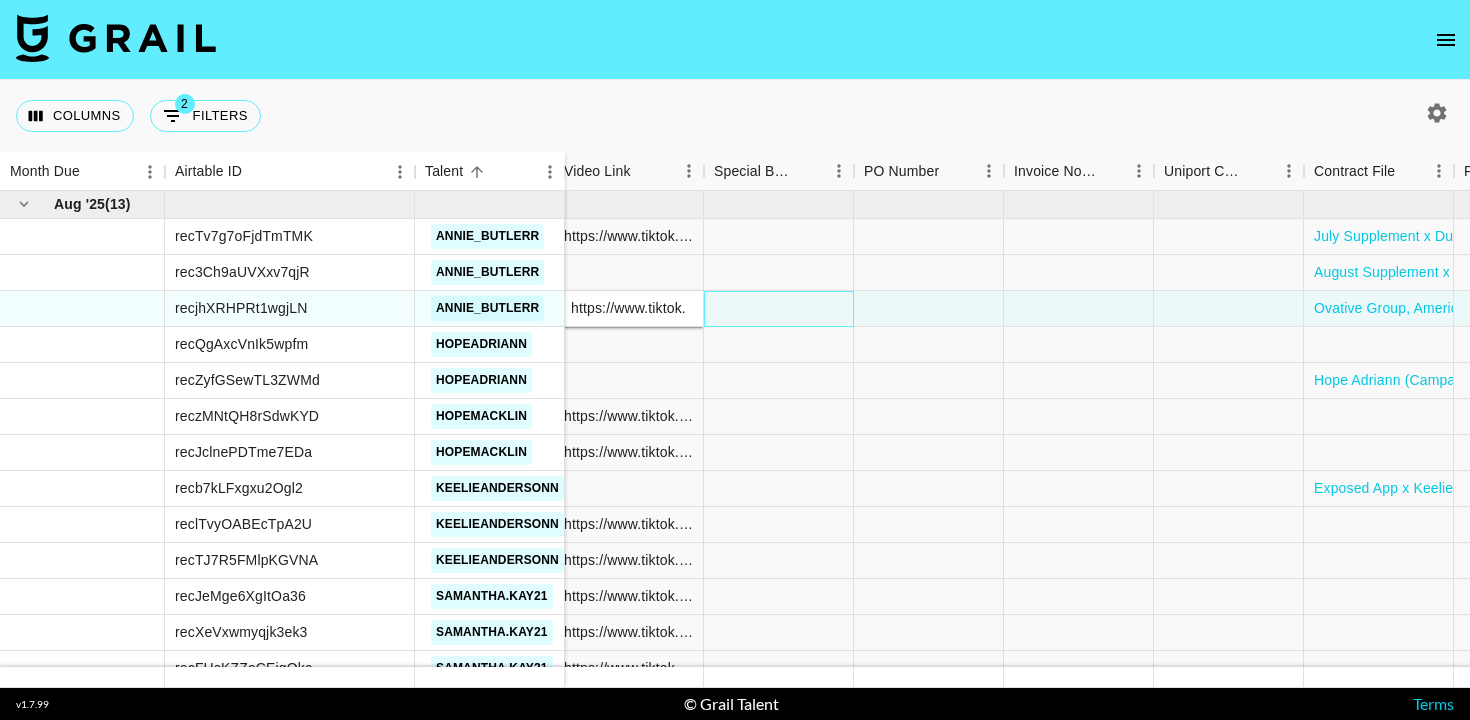 click at bounding box center [779, 309] 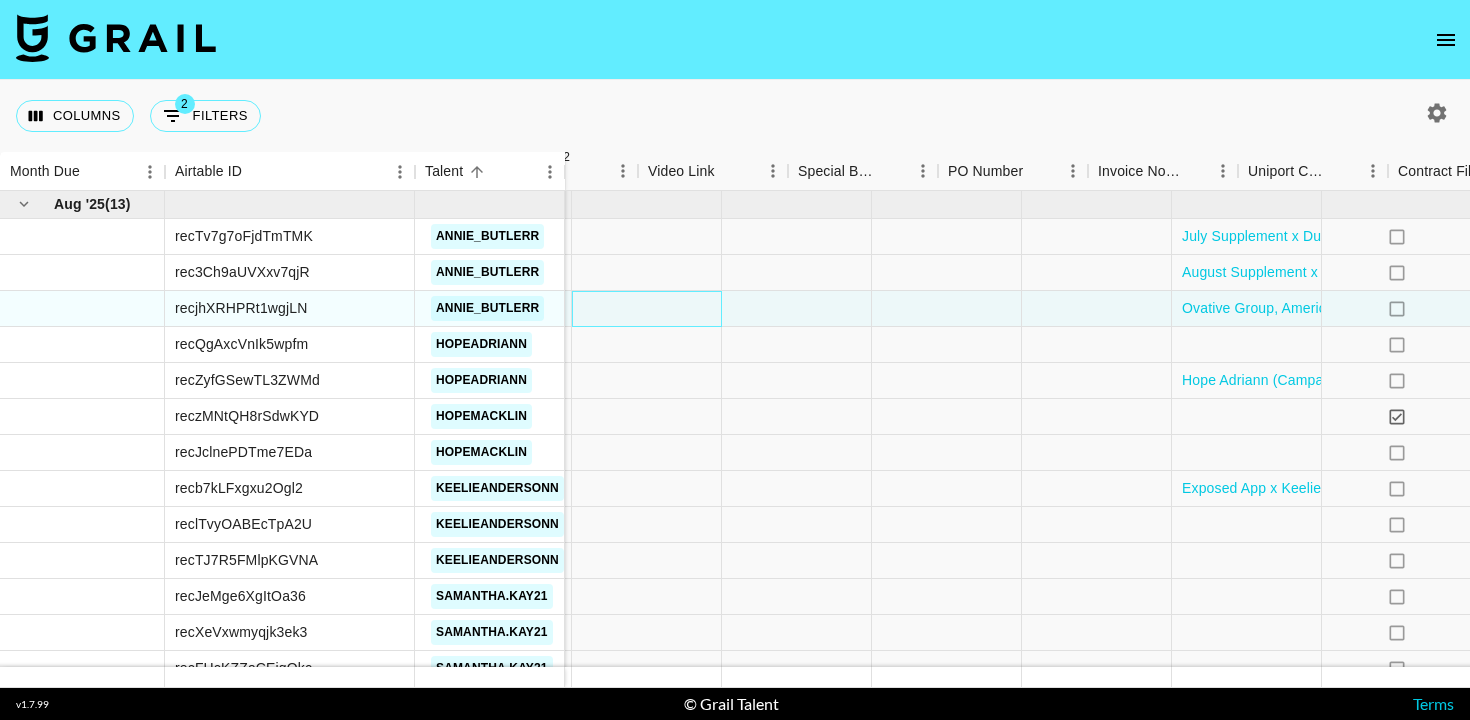 scroll, scrollTop: 1240, scrollLeft: 1750, axis: both 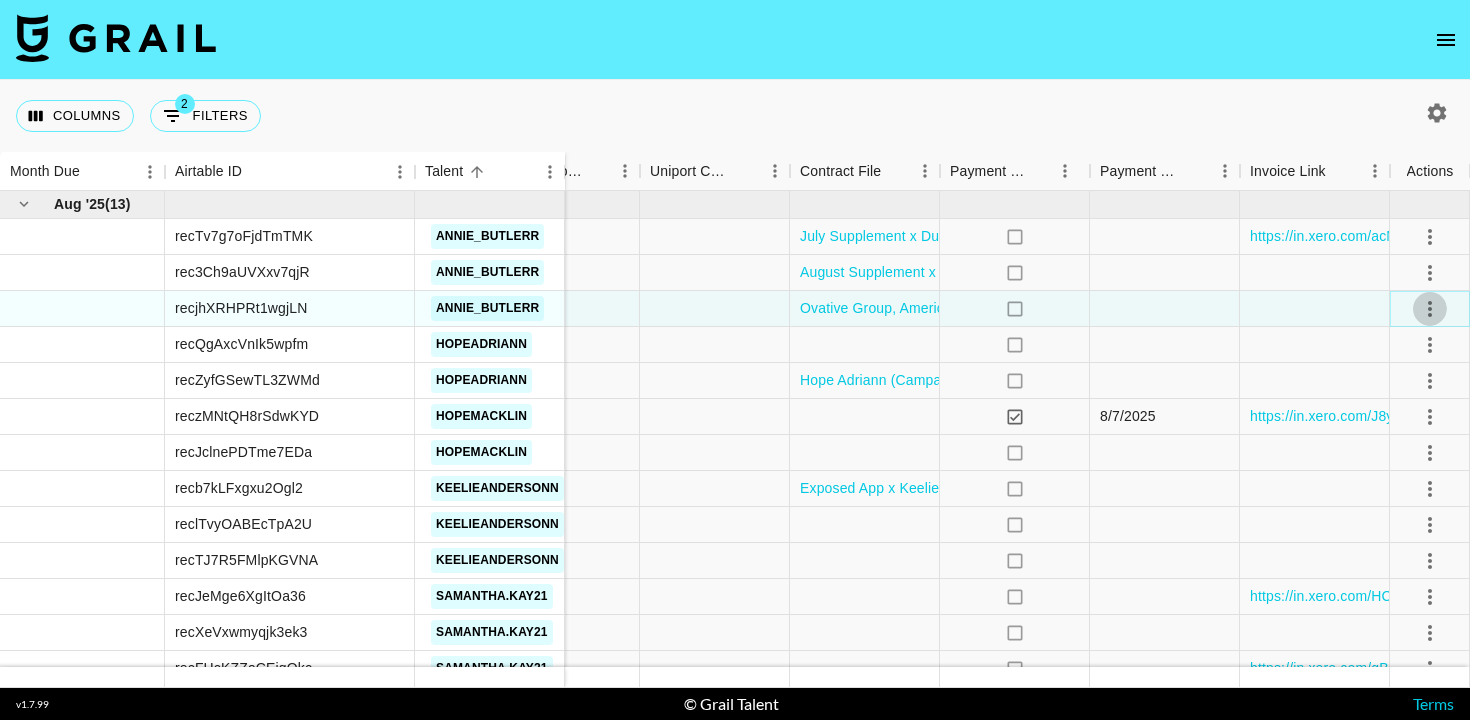 click 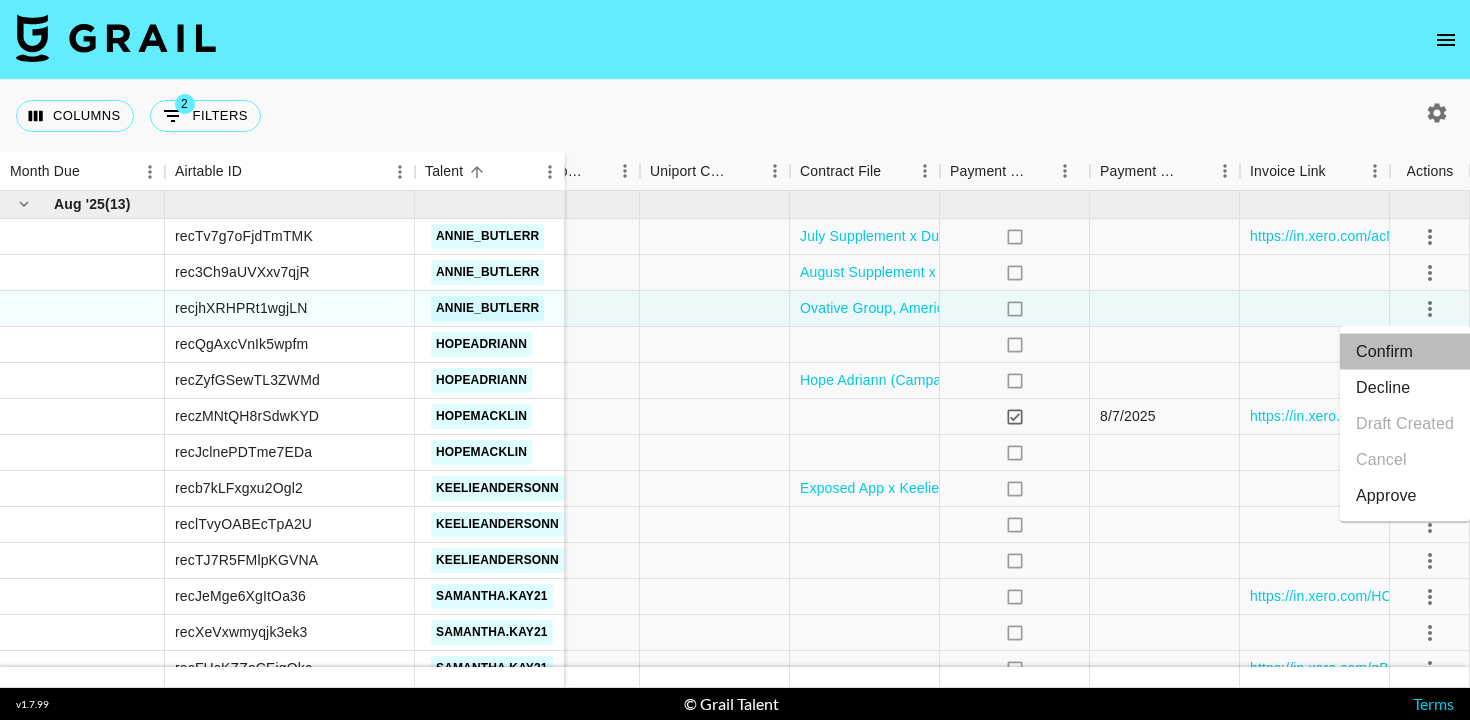 click on "Confirm" at bounding box center (1405, 352) 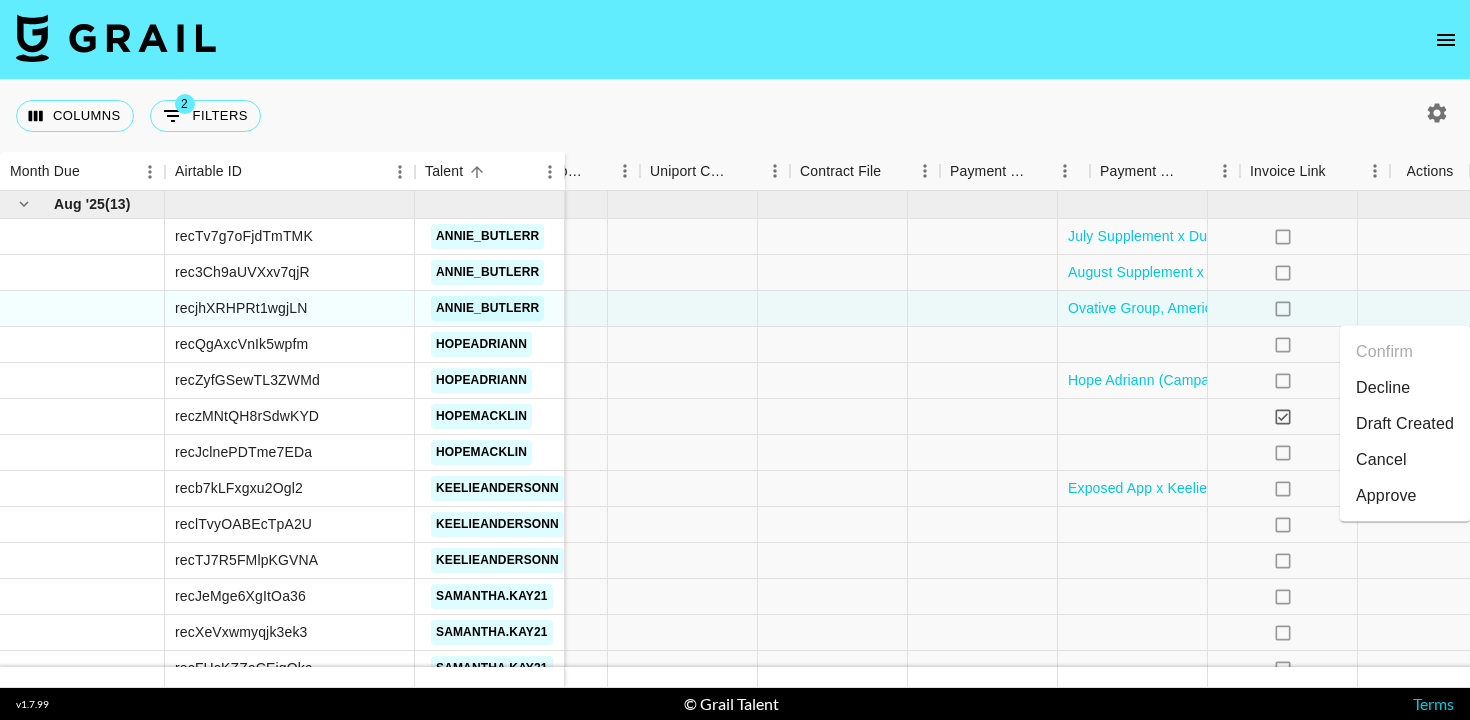 scroll, scrollTop: 1240, scrollLeft: 1750, axis: both 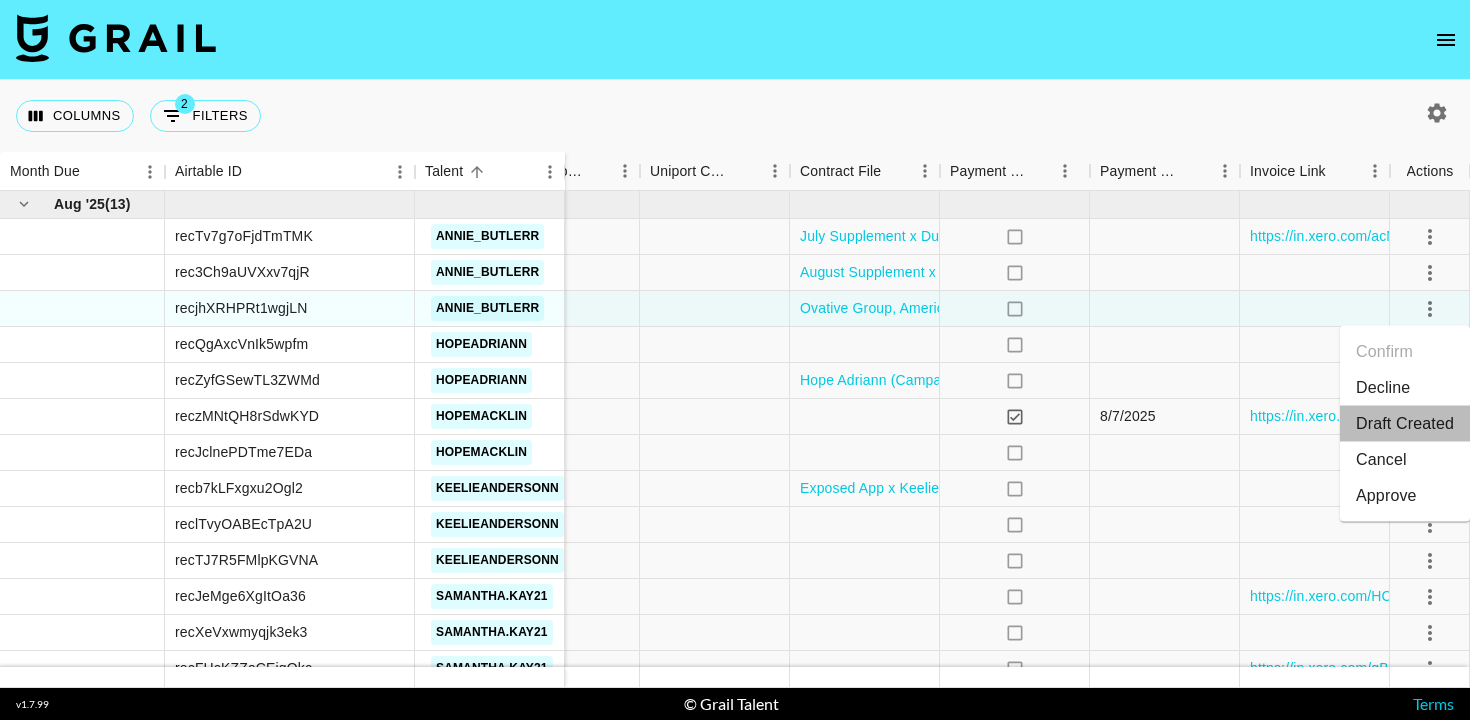 click on "Draft Created" at bounding box center (1405, 424) 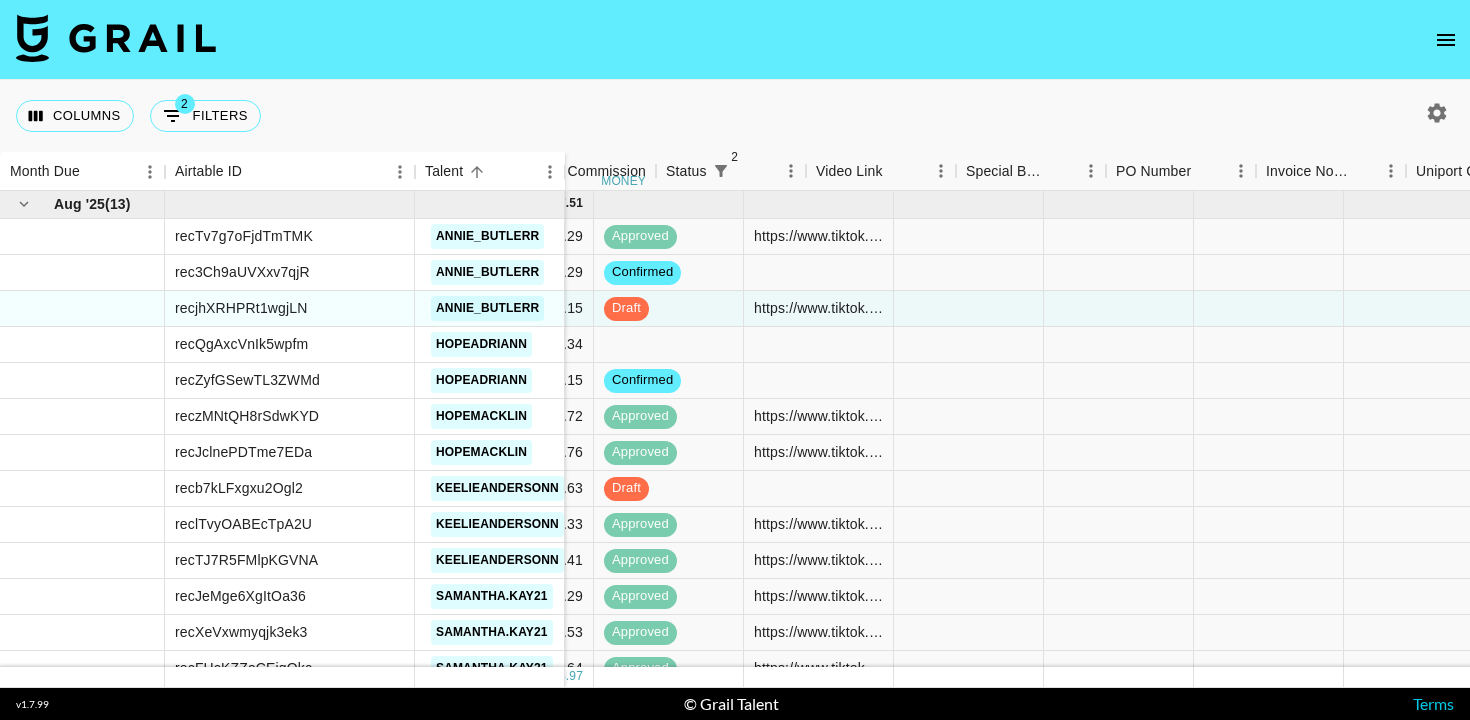 scroll, scrollTop: 1240, scrollLeft: 775, axis: both 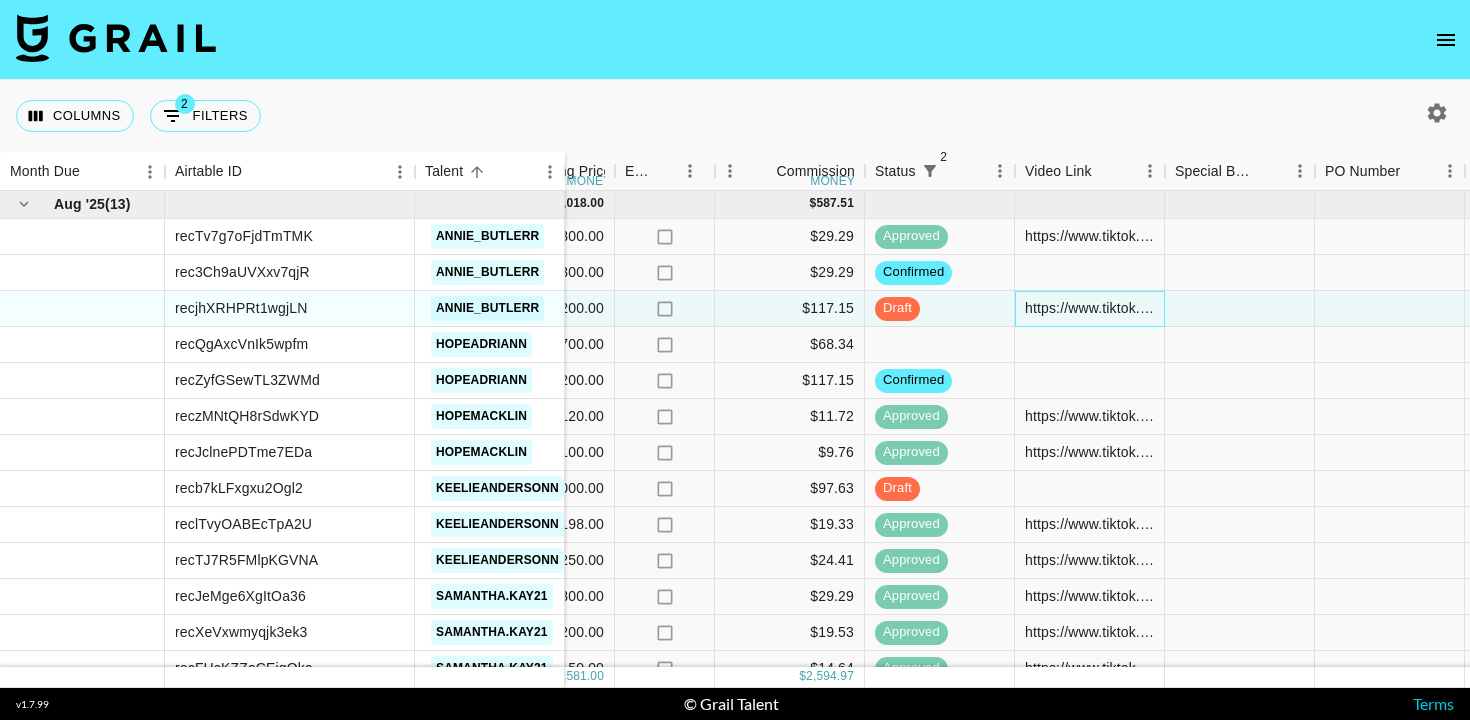 click on "https://www.tiktok.com/@annie_butlerr/video/7532932660151209230?is_from_webapp=1&sender_device=pc&web_id=7490609135924610602" at bounding box center (1089, 308) 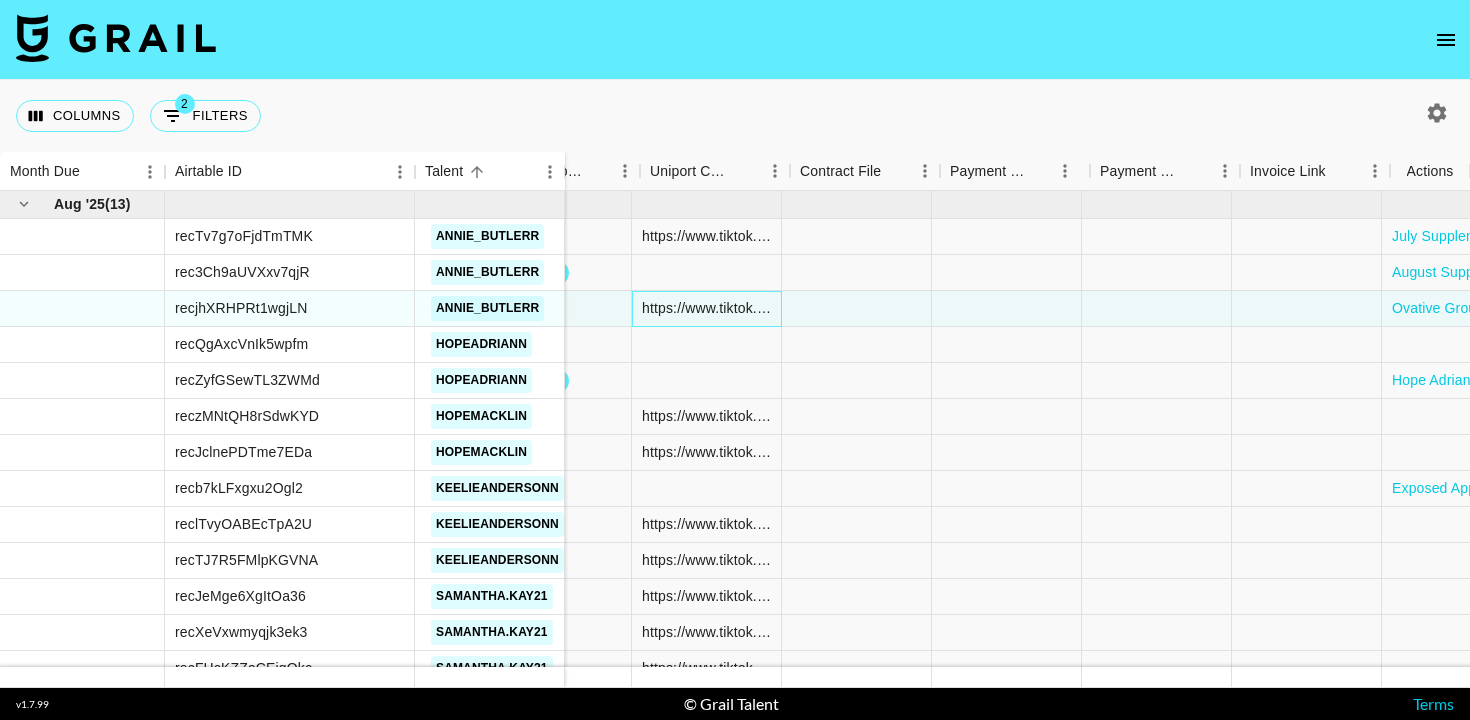 scroll, scrollTop: 1240, scrollLeft: 1750, axis: both 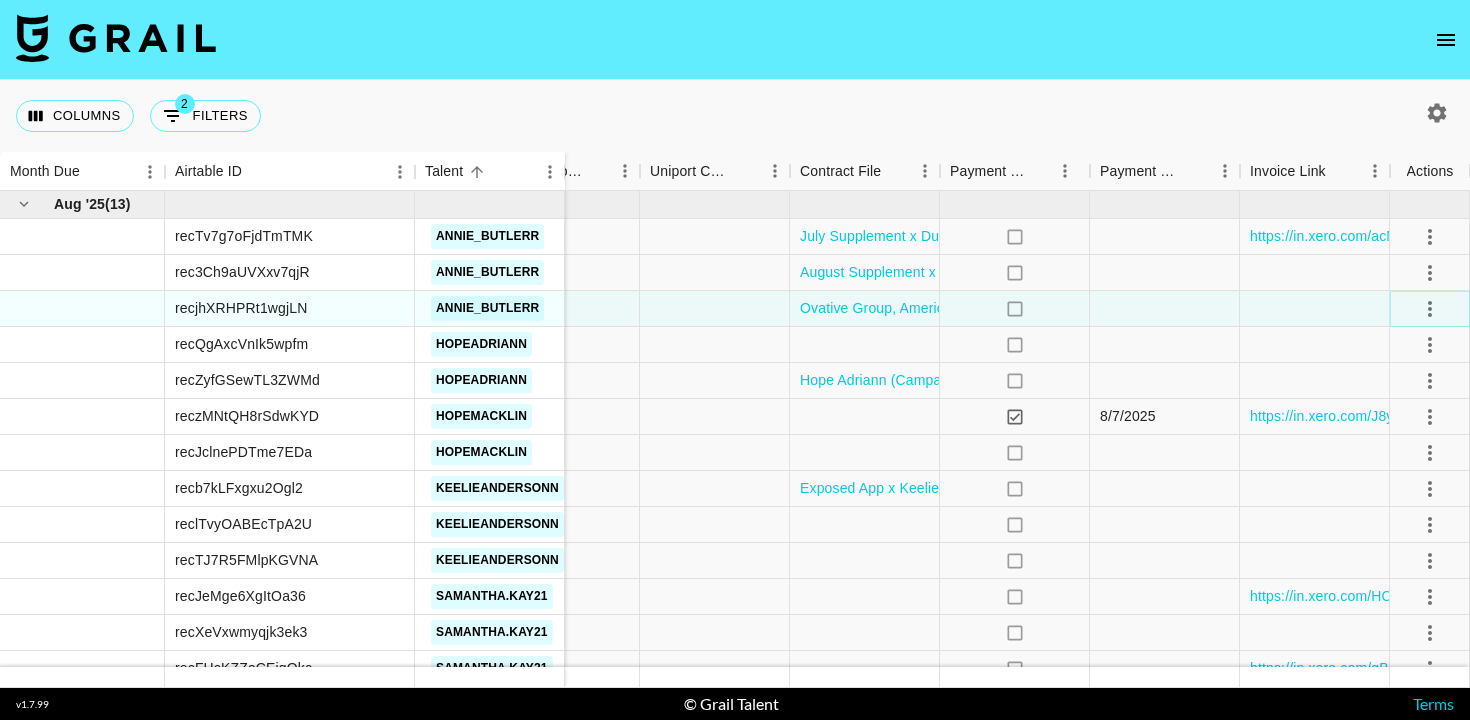 click 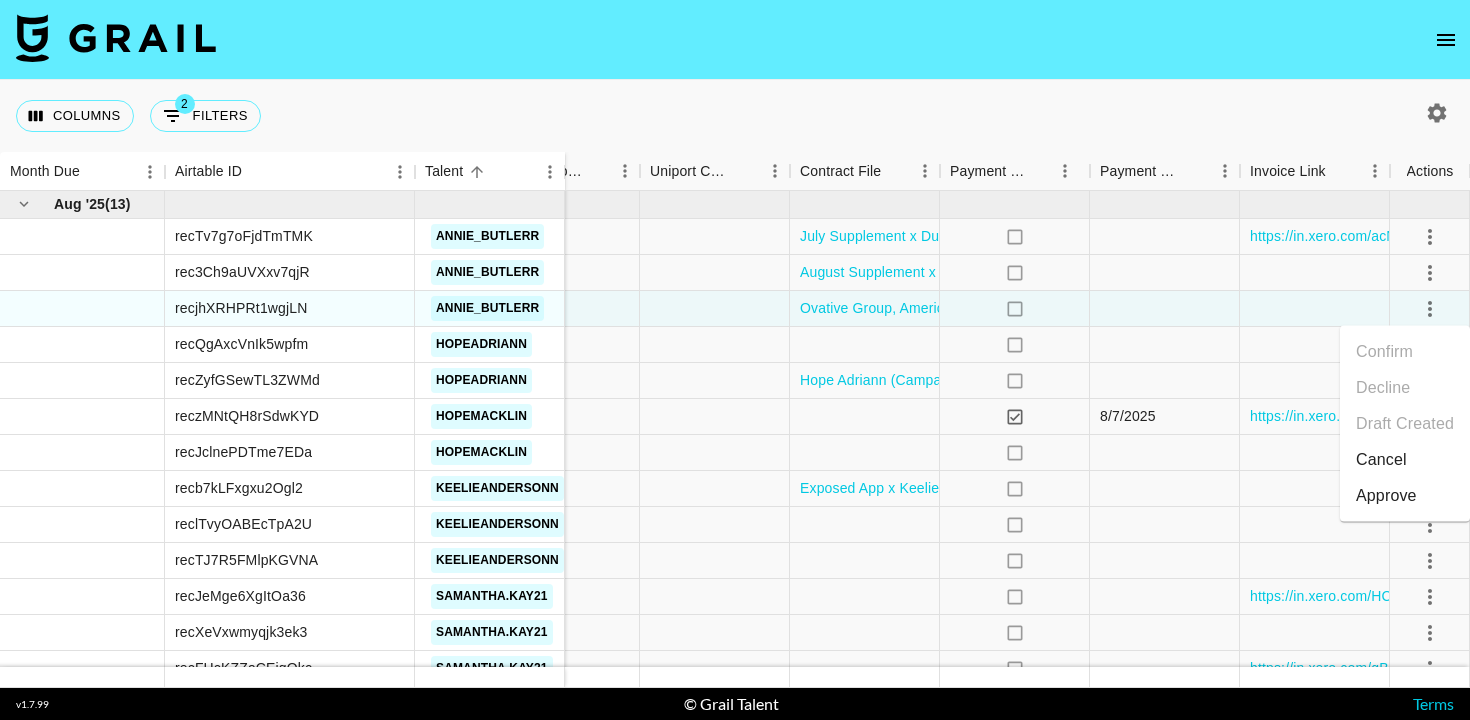 click on "Approve" at bounding box center (1386, 496) 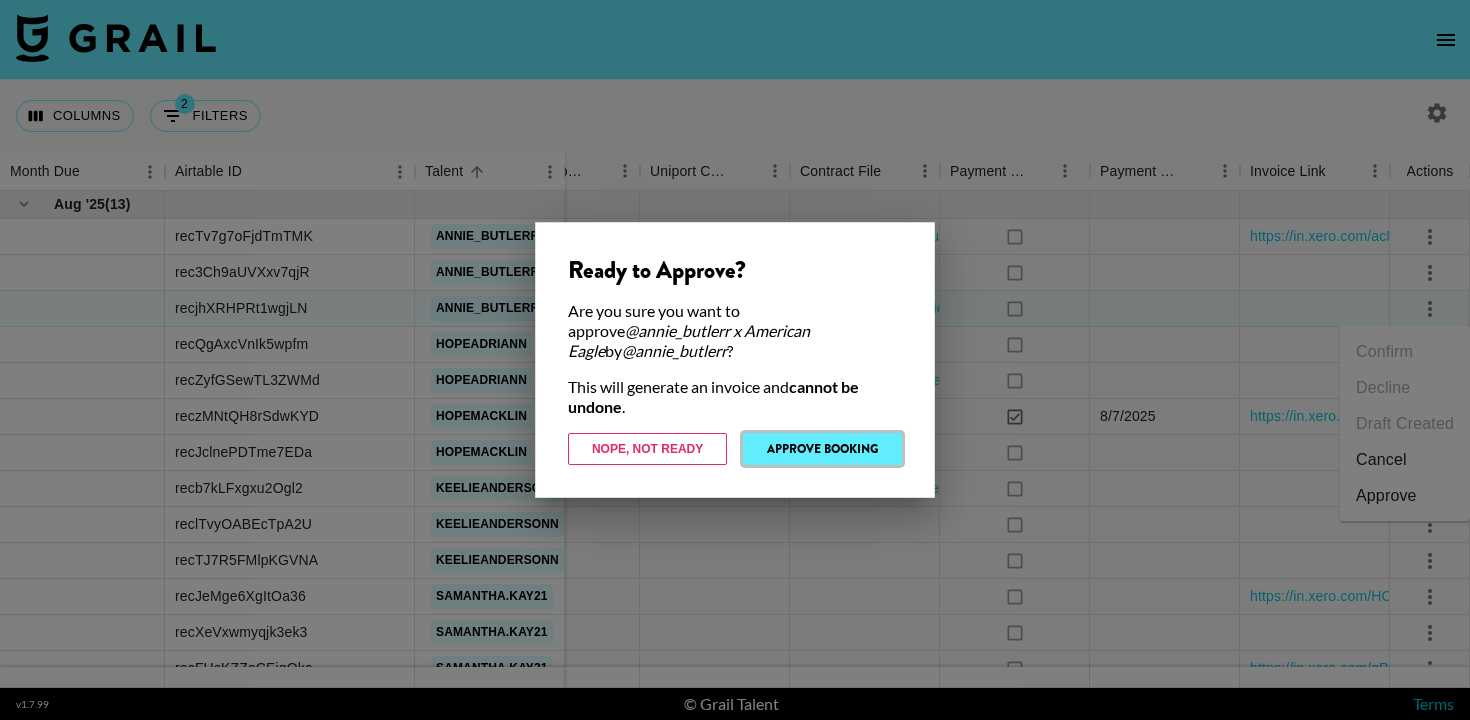 click on "Approve Booking" at bounding box center (822, 449) 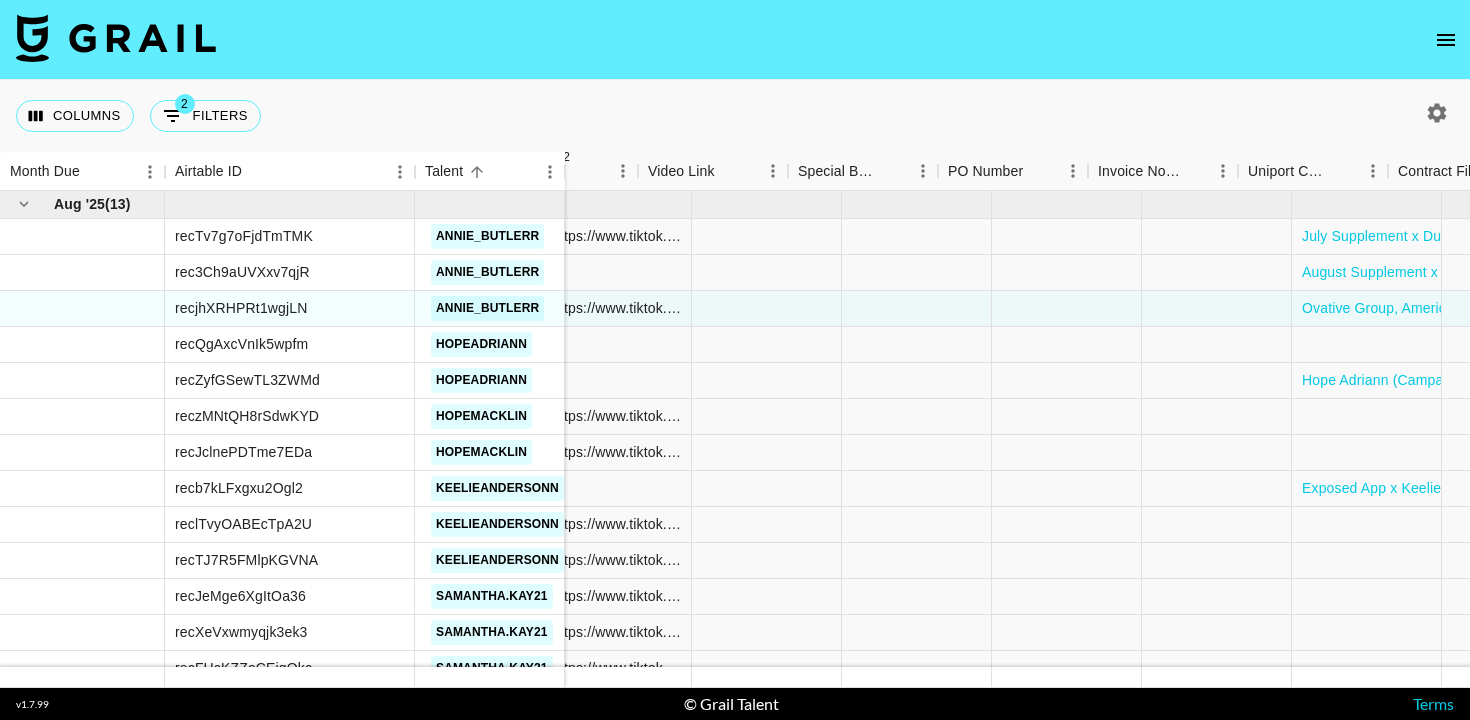 scroll, scrollTop: 1240, scrollLeft: 1750, axis: both 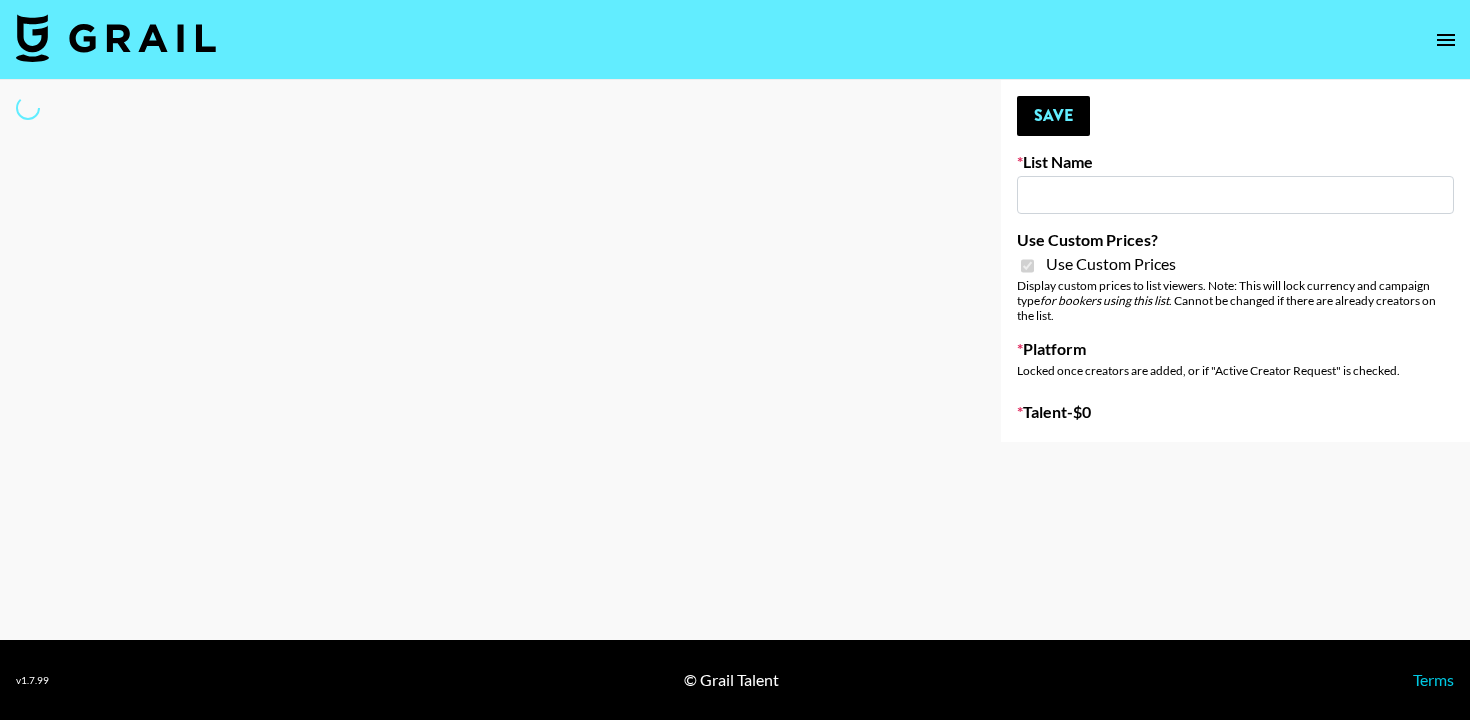 type on "[PRODUCT] ([NUMBER] [MONTH])" 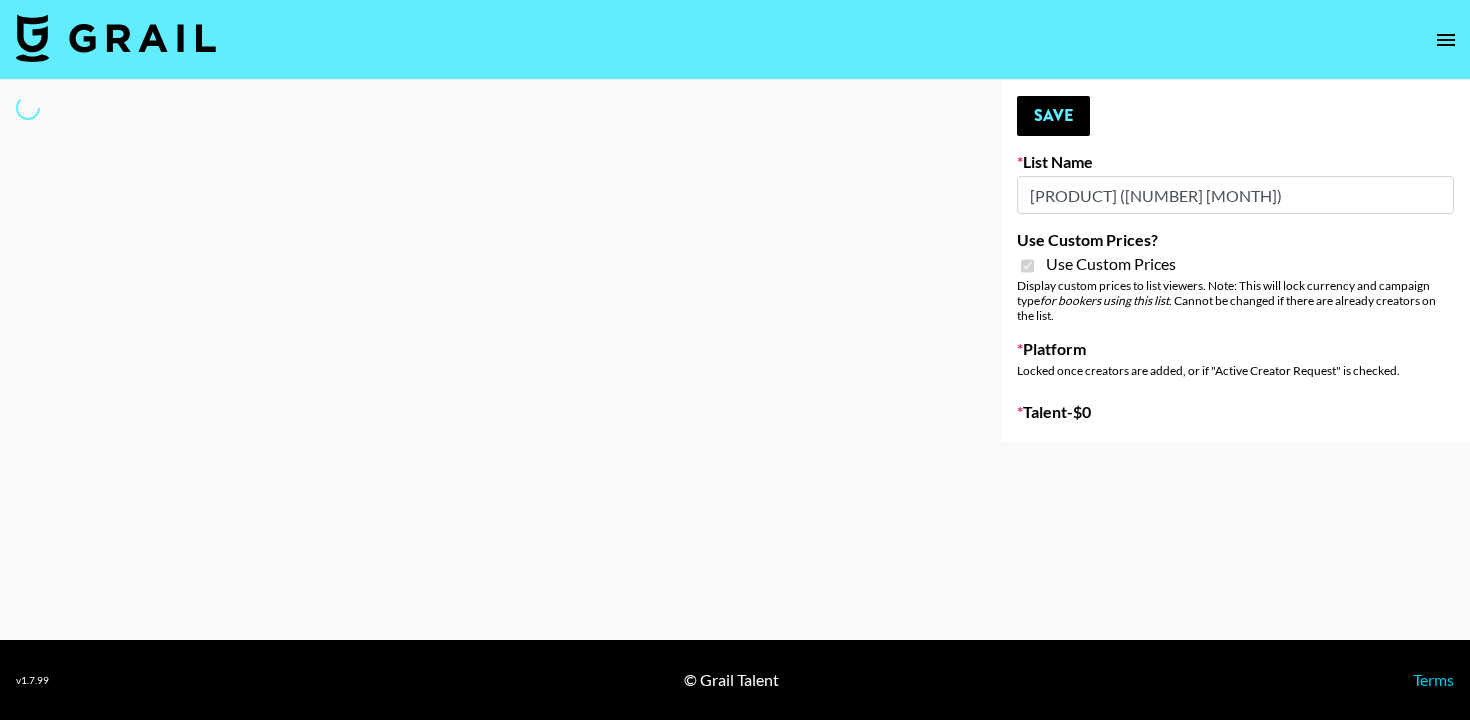 select on "Brand" 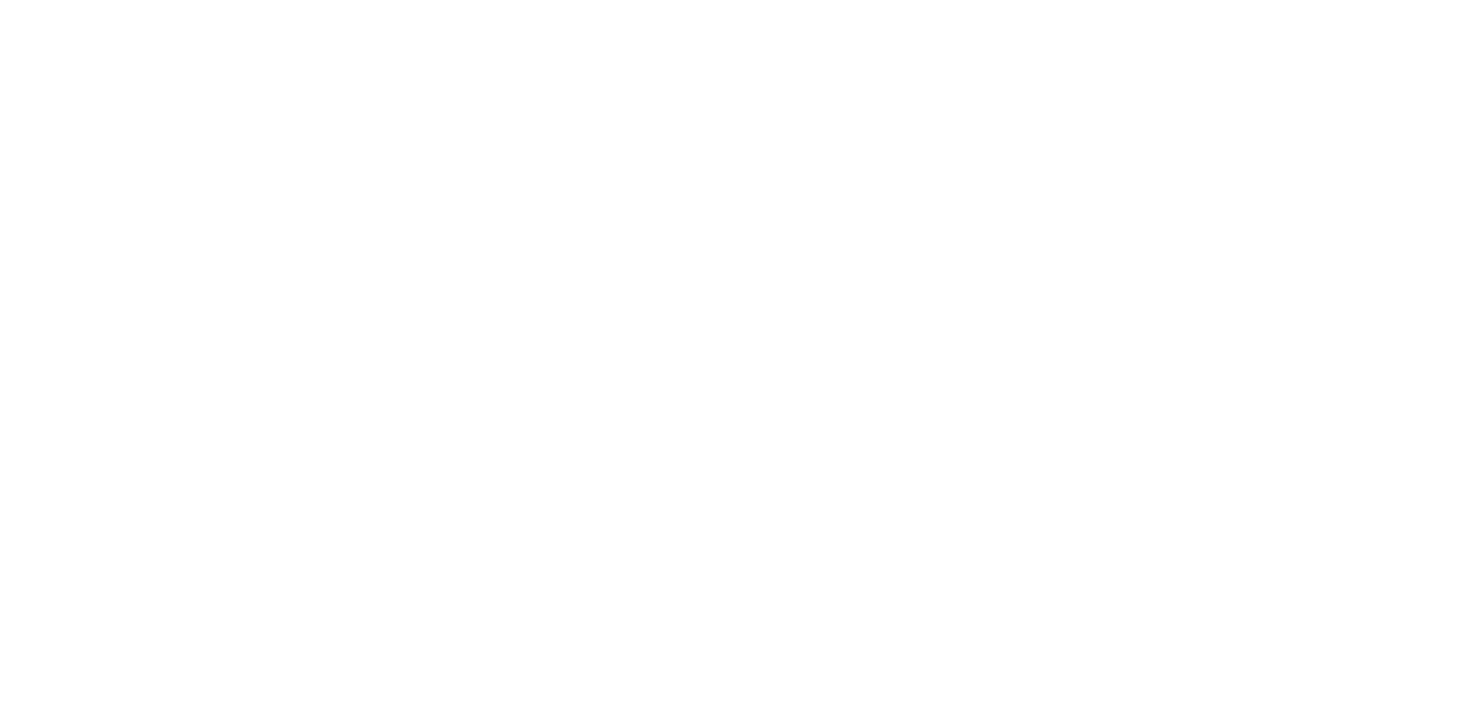 scroll, scrollTop: 0, scrollLeft: 0, axis: both 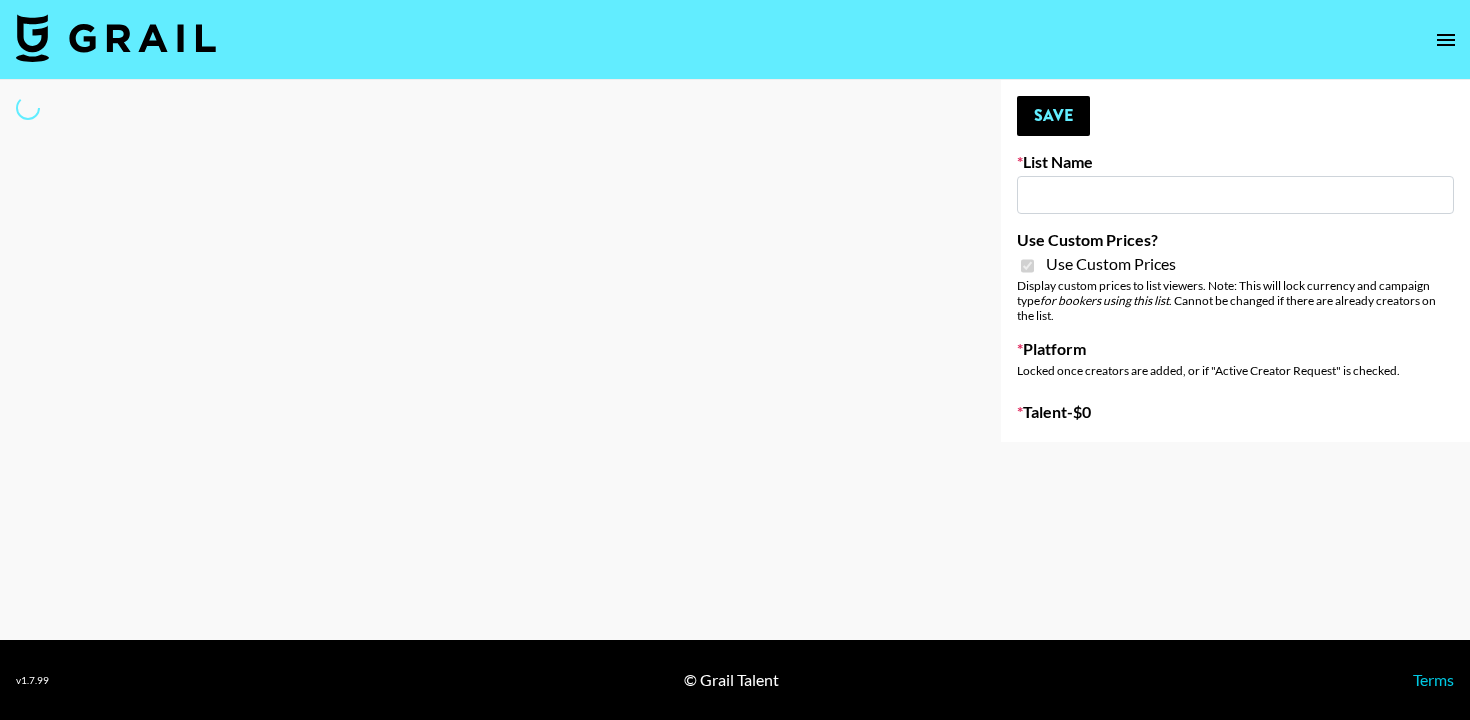 type on "iScanner (8th Aug)" 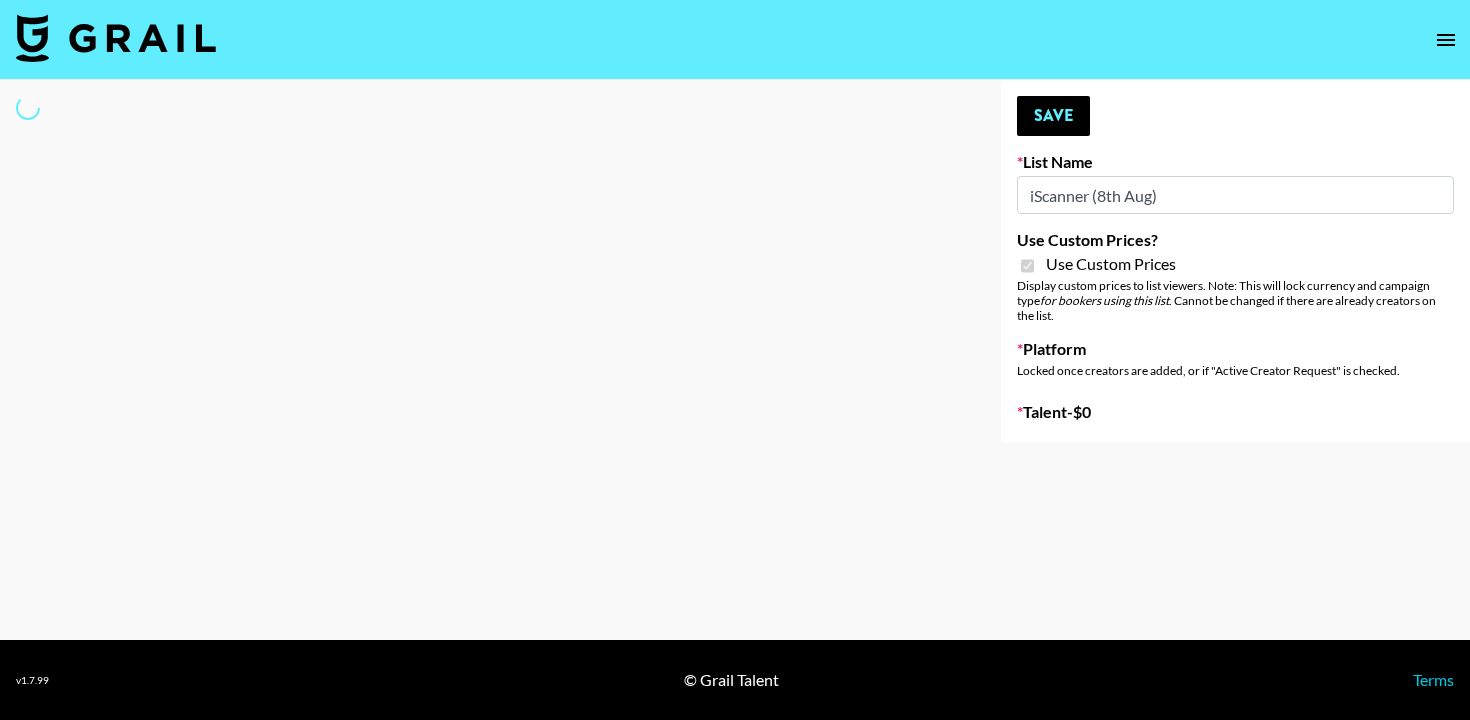 select on "Brand" 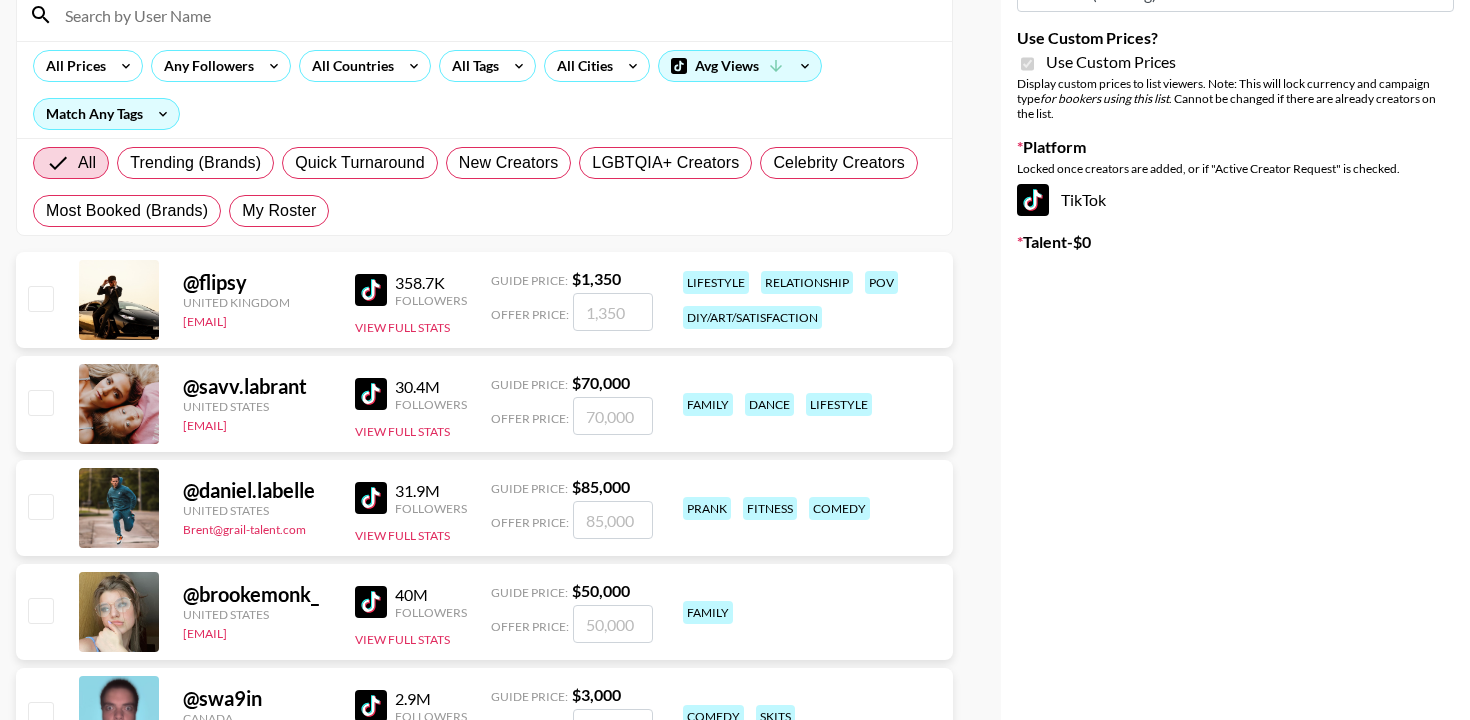 scroll, scrollTop: 203, scrollLeft: 0, axis: vertical 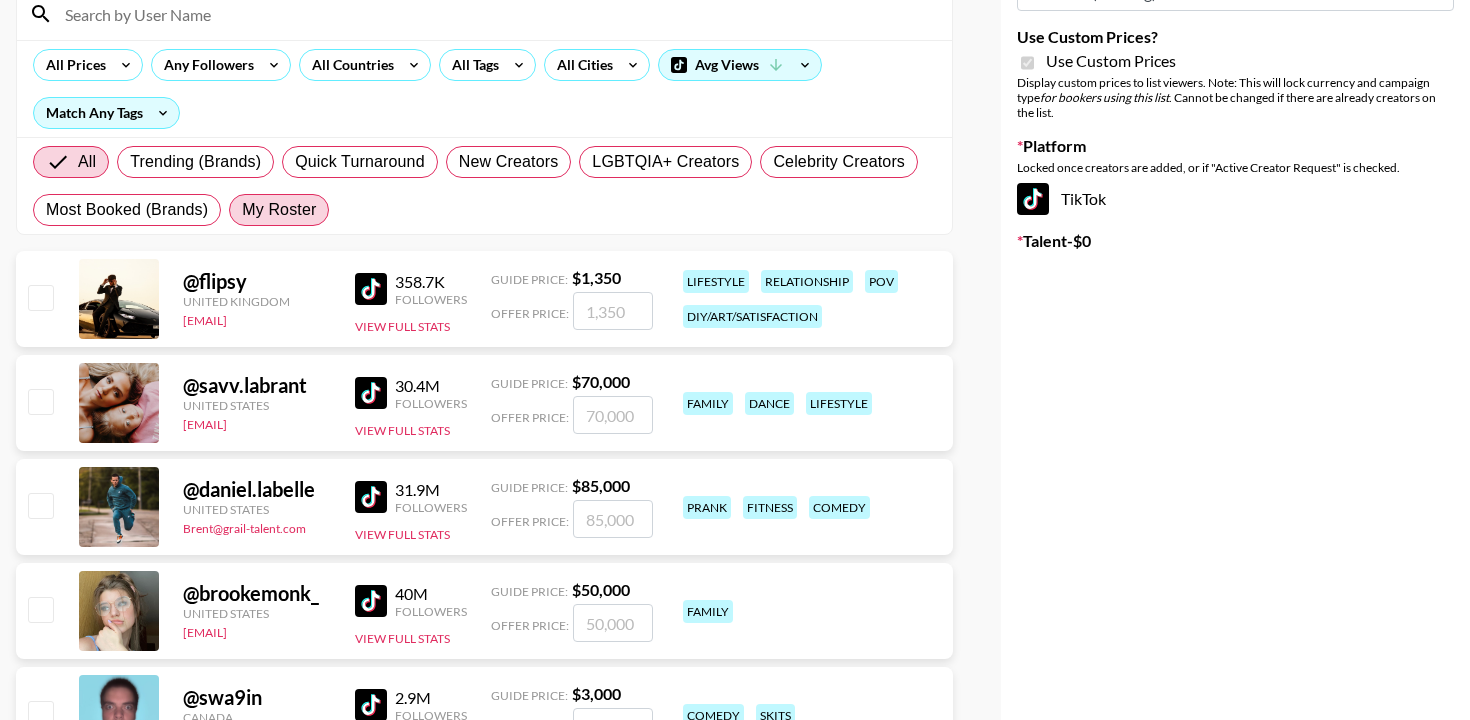 click on "My Roster" at bounding box center [279, 210] 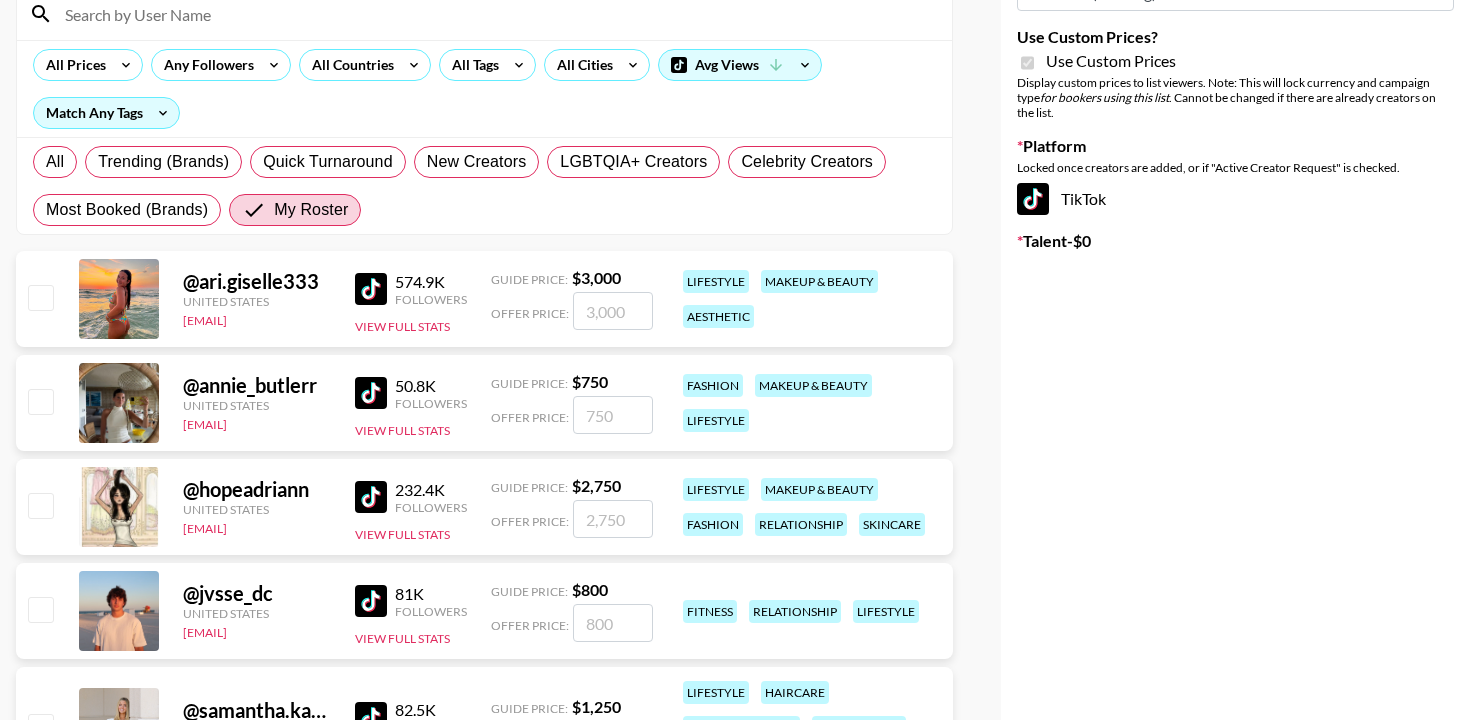 click at bounding box center [40, 297] 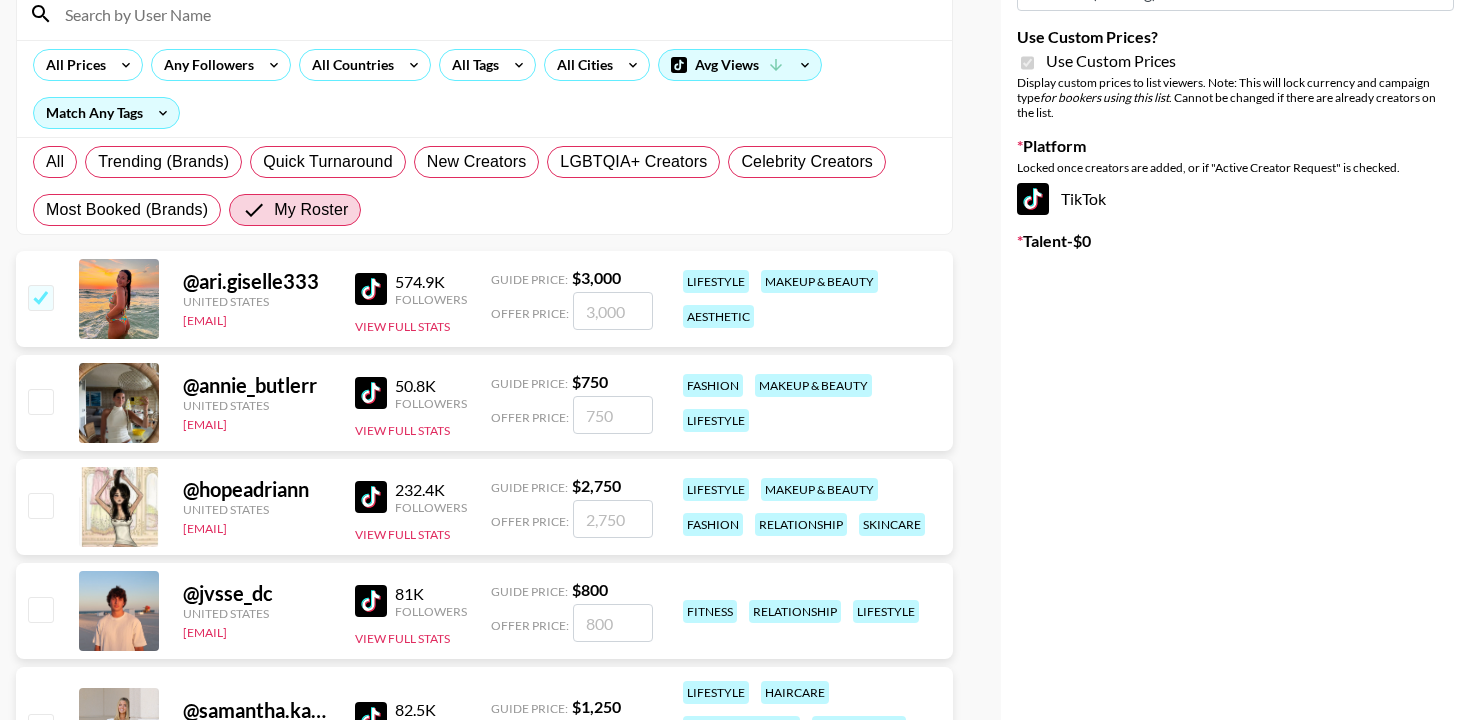 checkbox on "true" 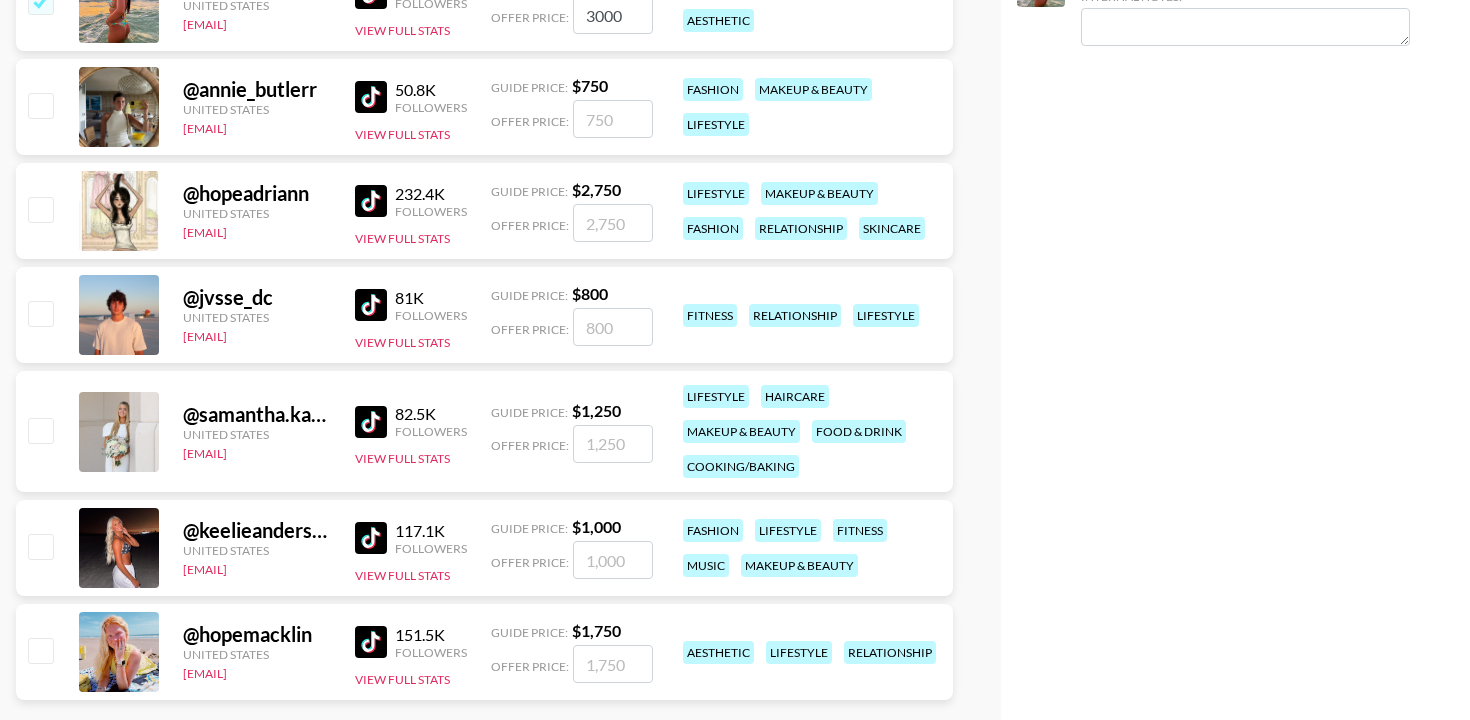 scroll, scrollTop: 498, scrollLeft: 0, axis: vertical 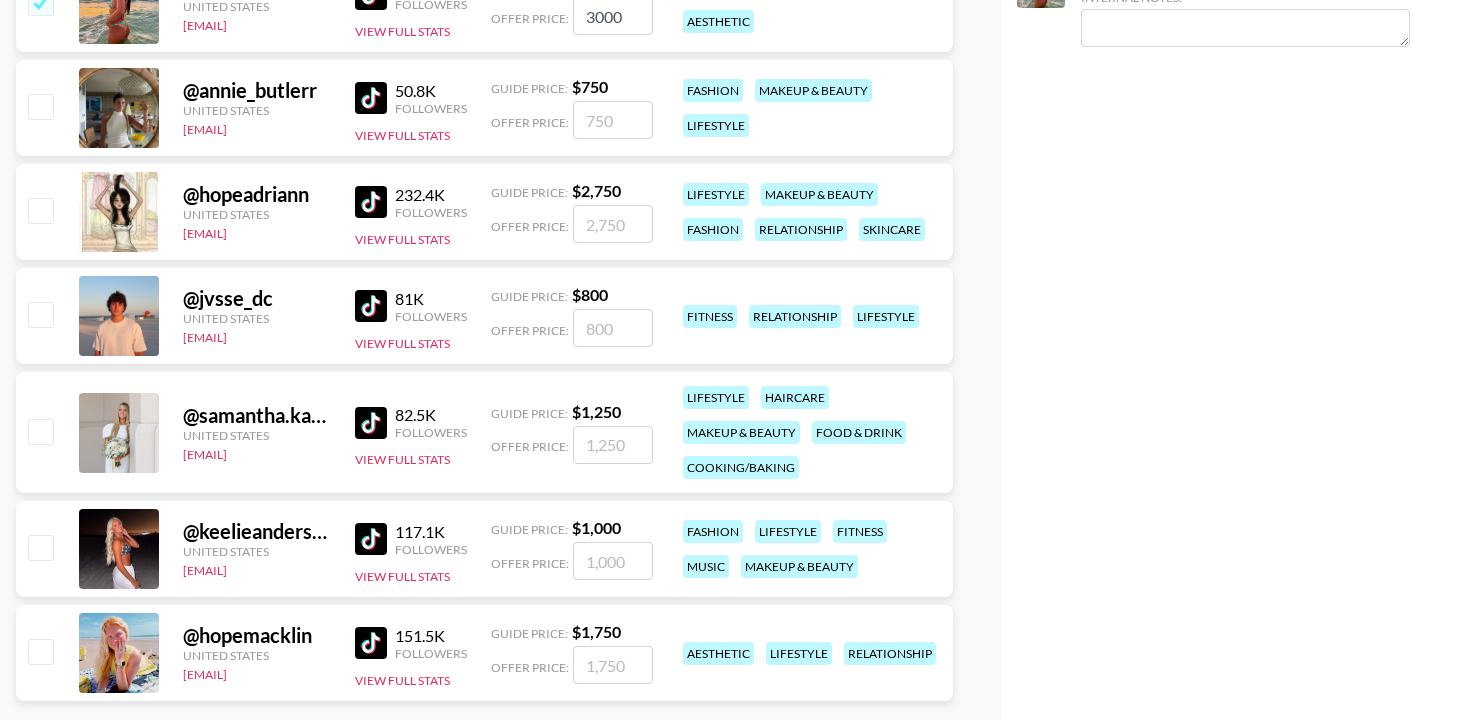 click at bounding box center [40, 547] 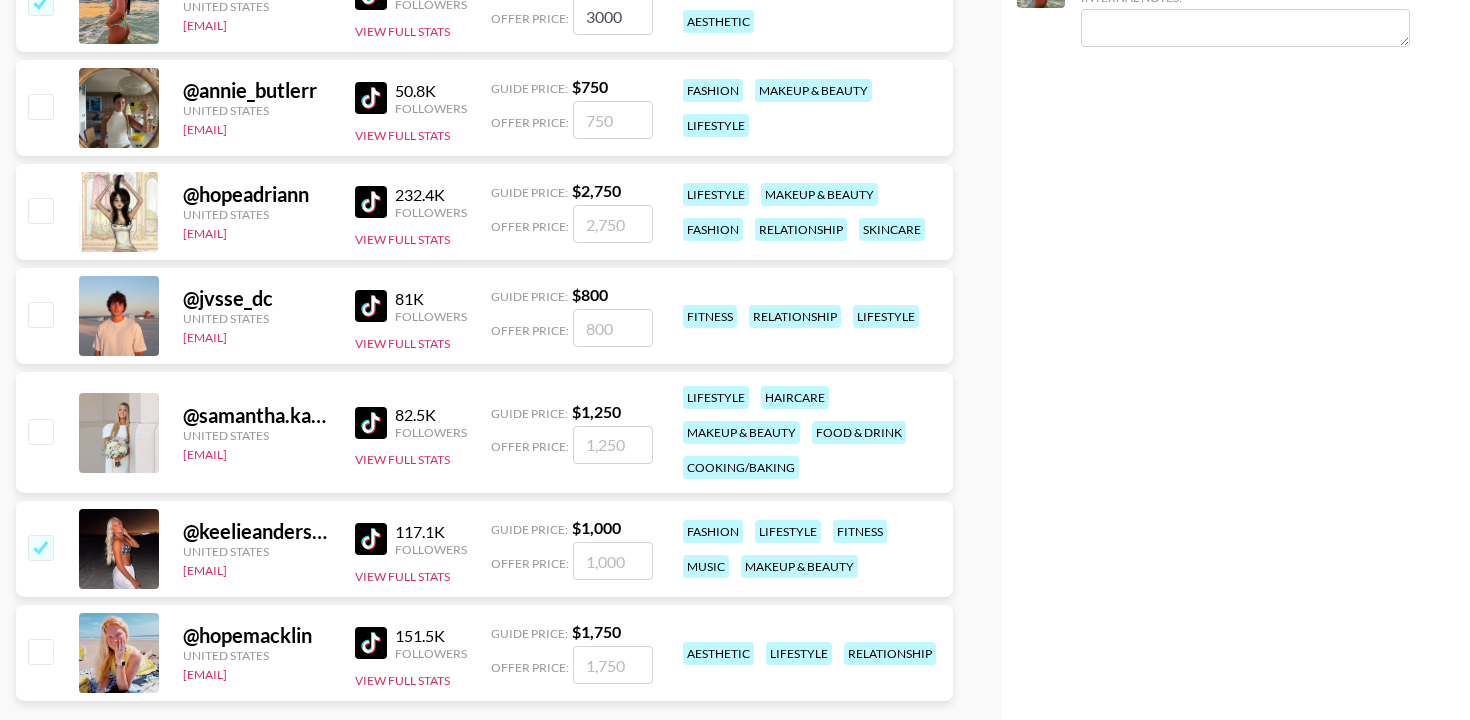 checkbox on "true" 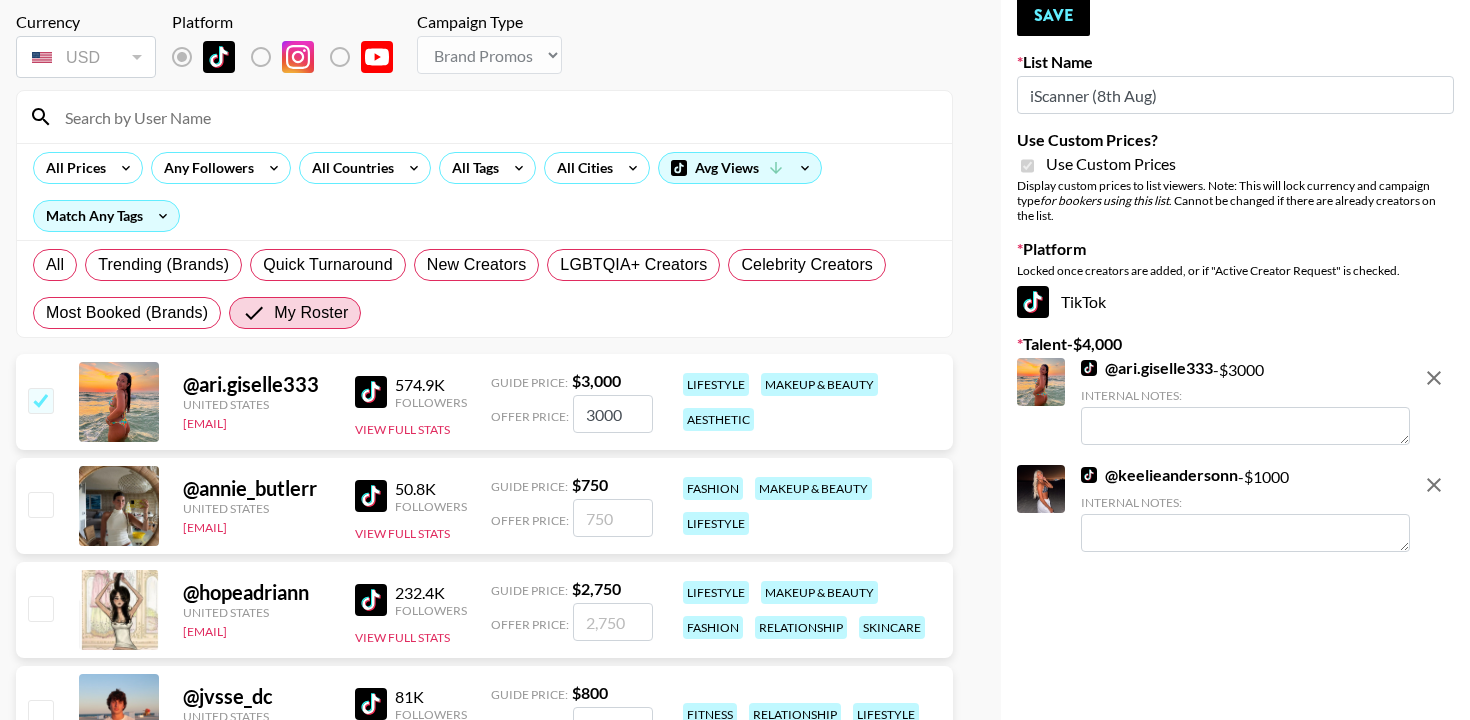 scroll, scrollTop: 28, scrollLeft: 0, axis: vertical 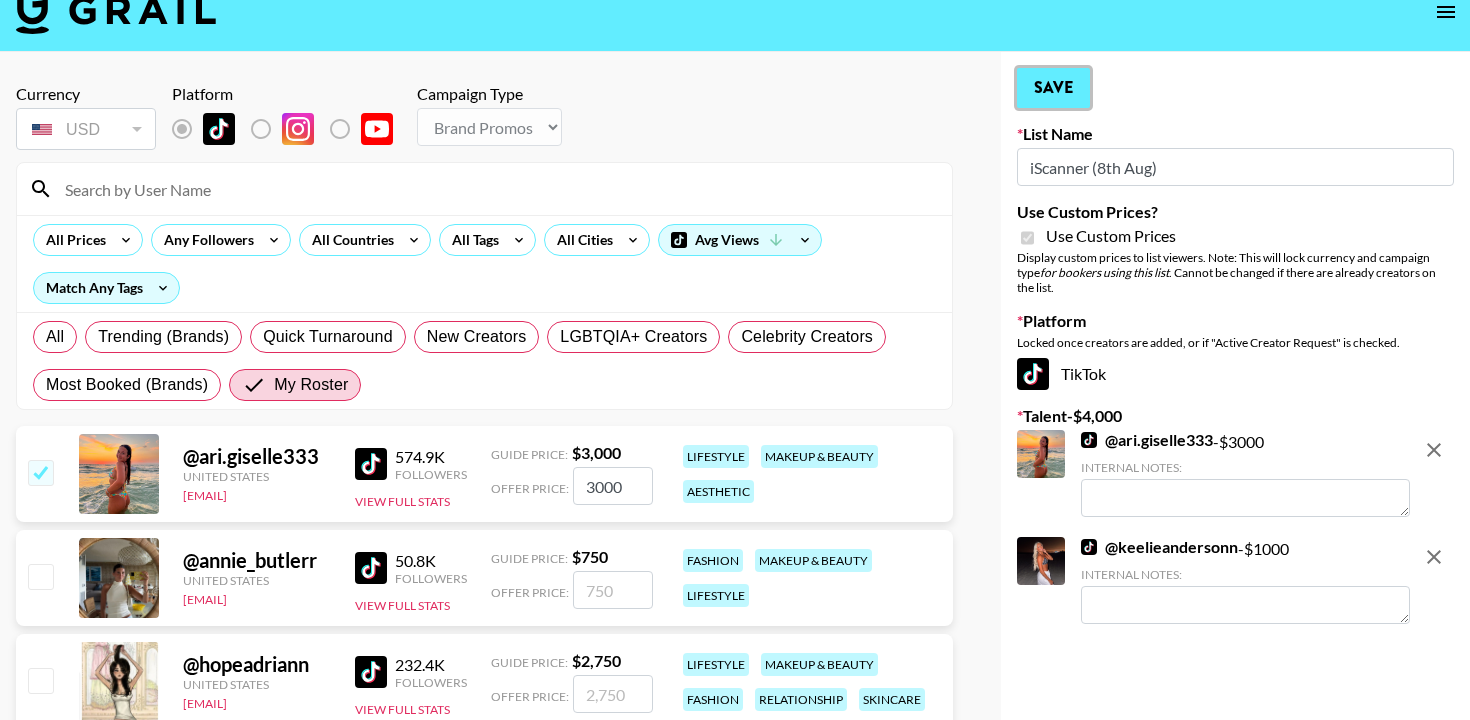 click on "Save" at bounding box center (1053, 88) 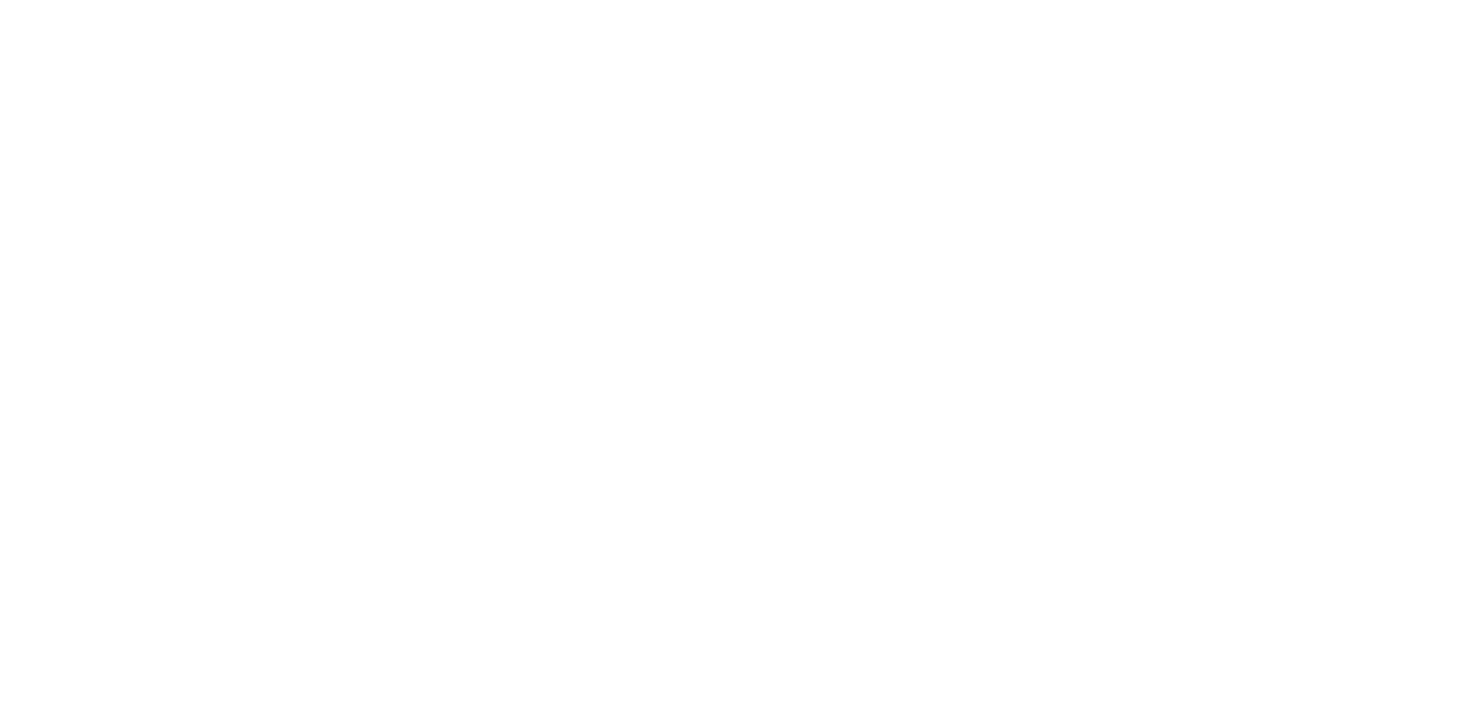 scroll, scrollTop: 0, scrollLeft: 0, axis: both 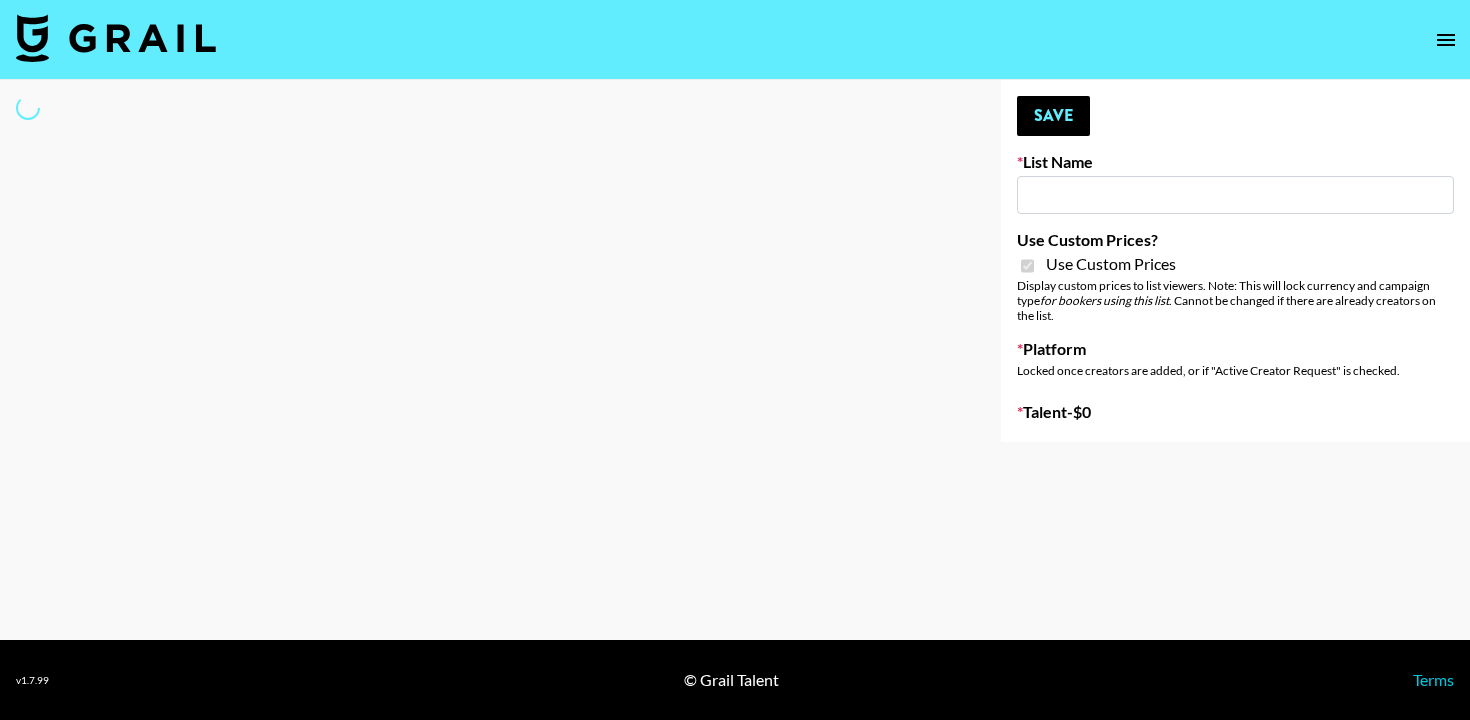 type on "Some By Mi (8th Aug)" 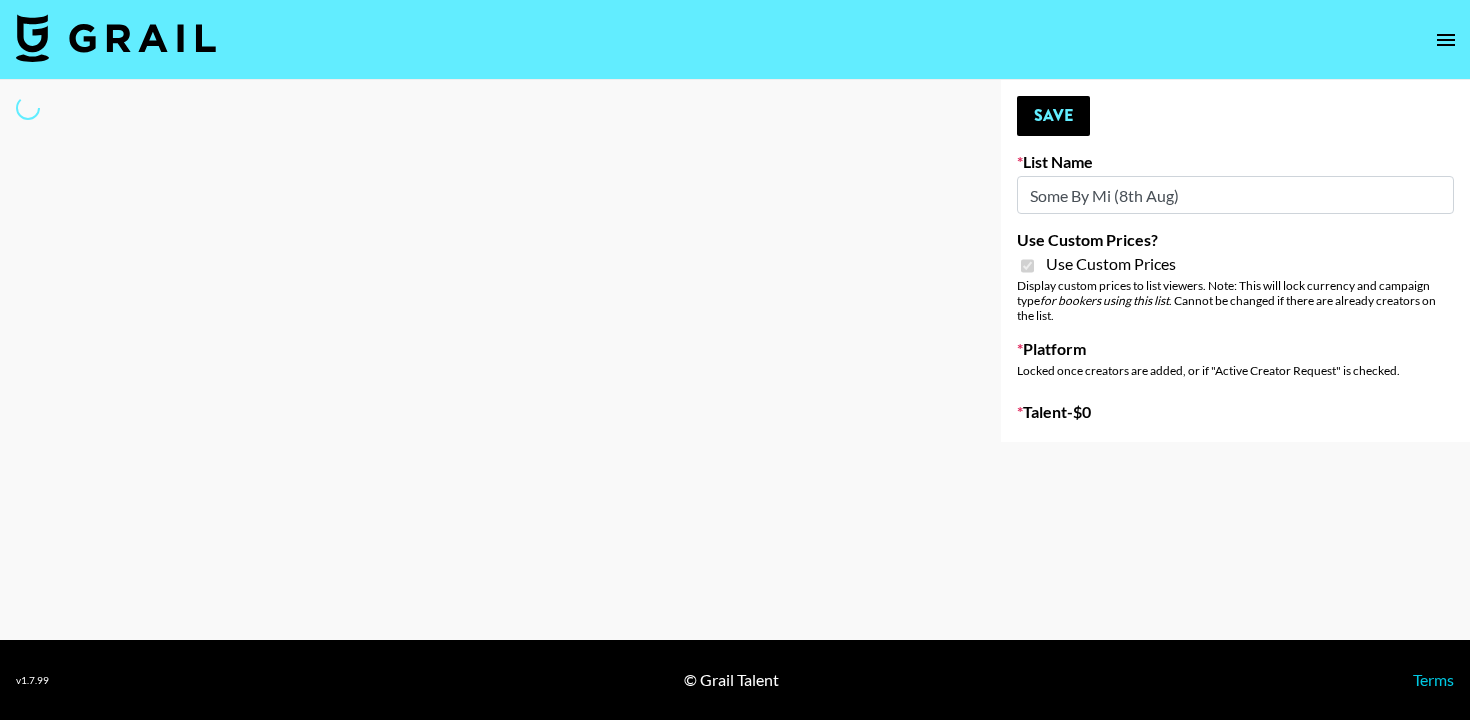 select on "Brand" 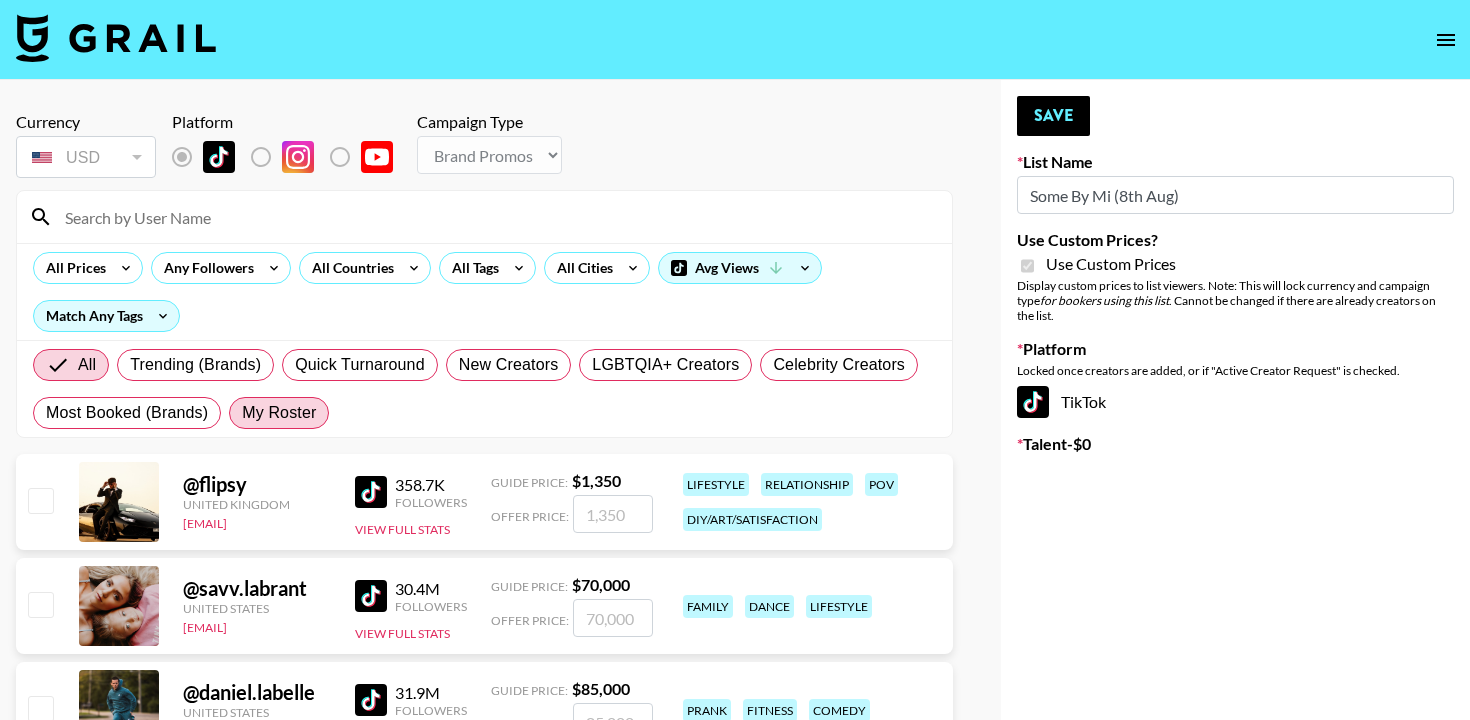 click on "My Roster" at bounding box center (279, 413) 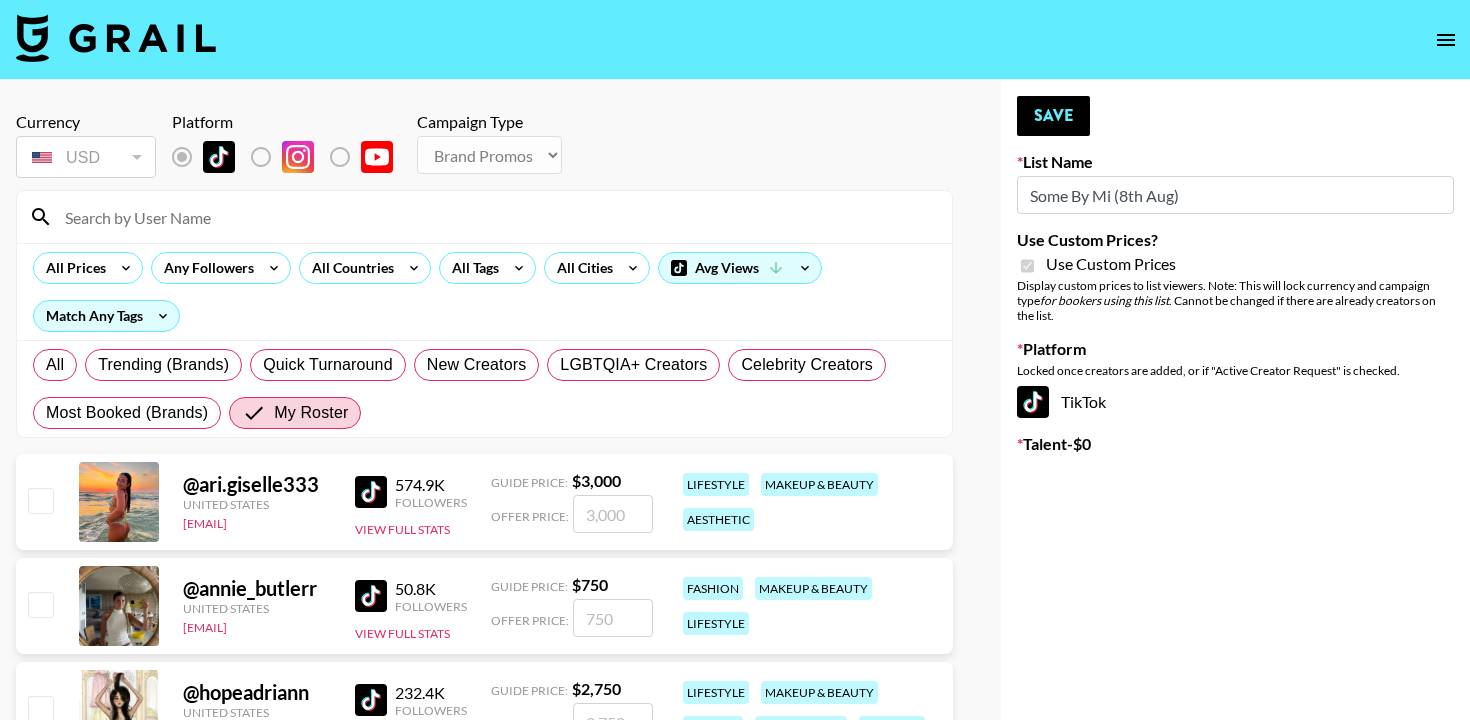 click at bounding box center [40, 500] 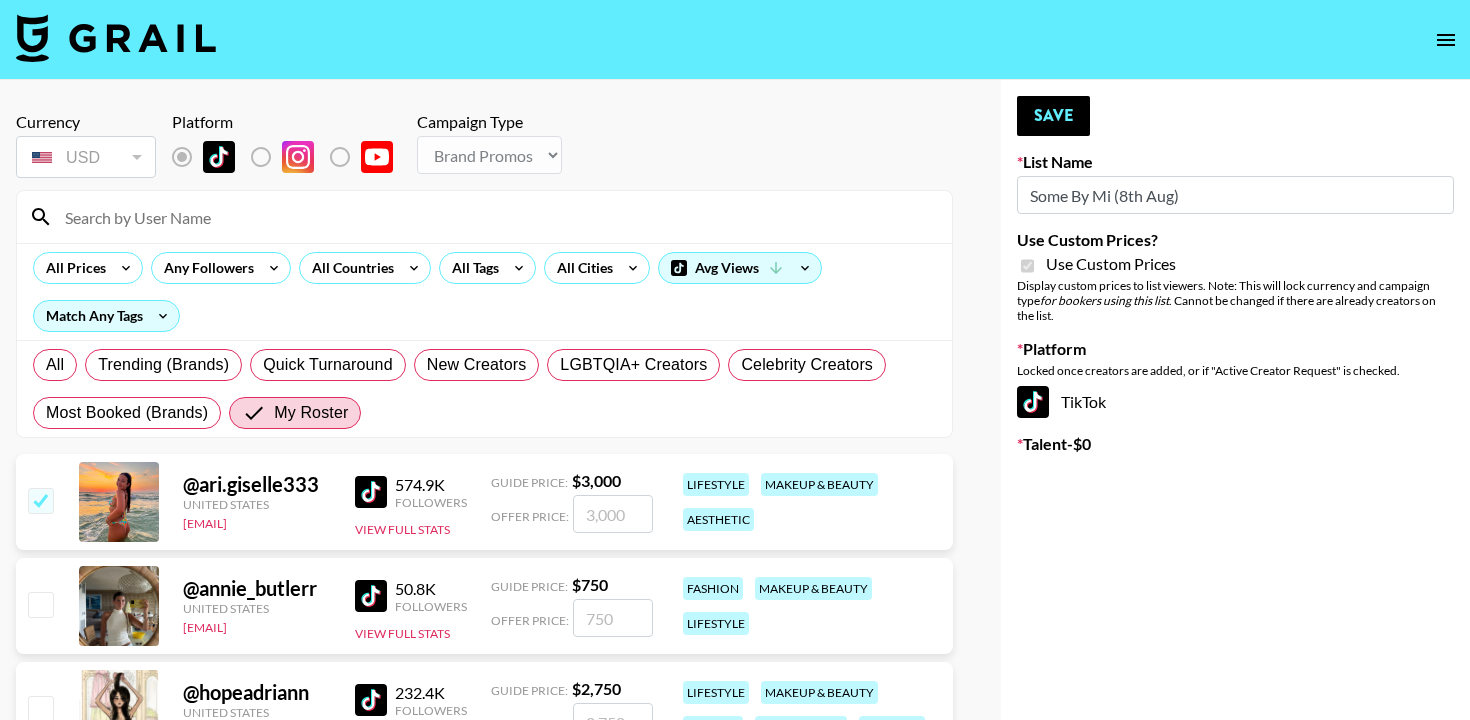 checkbox on "true" 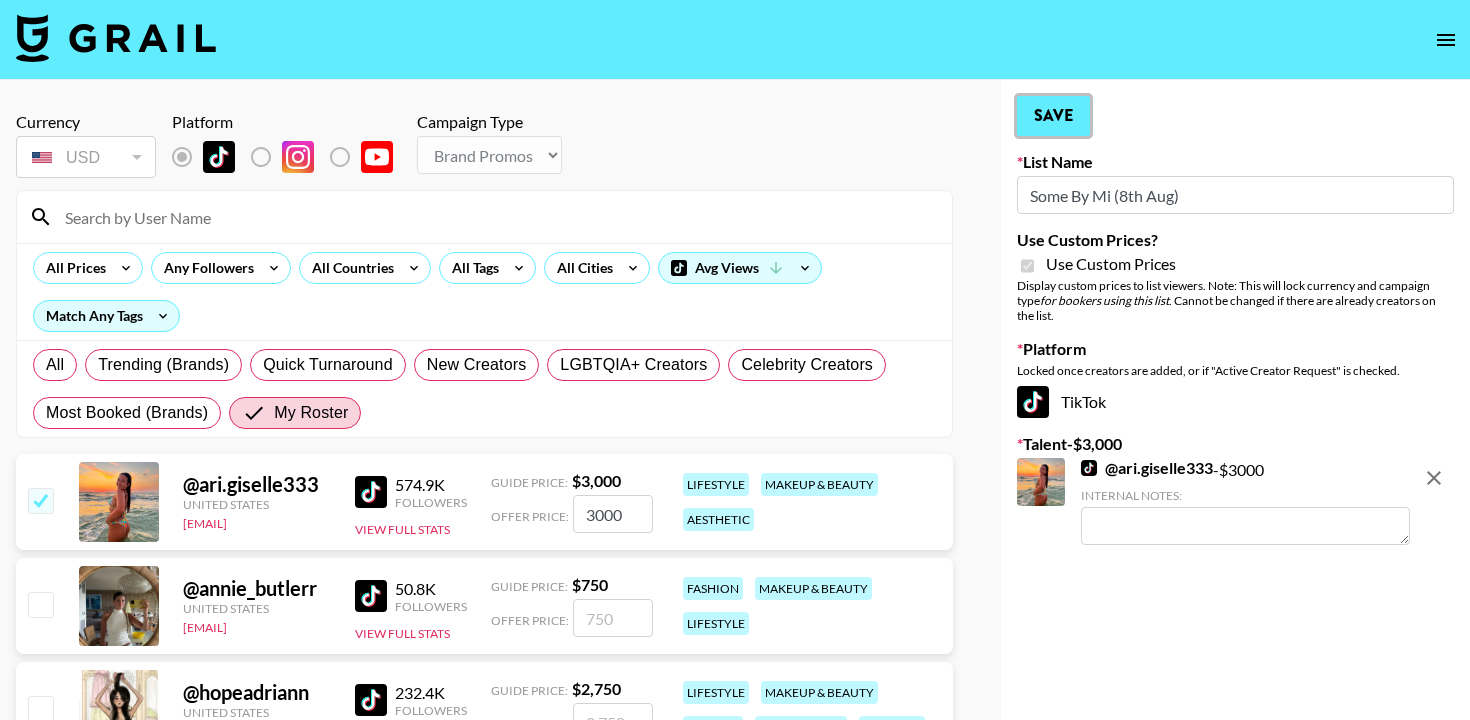 click on "Save" at bounding box center [1053, 116] 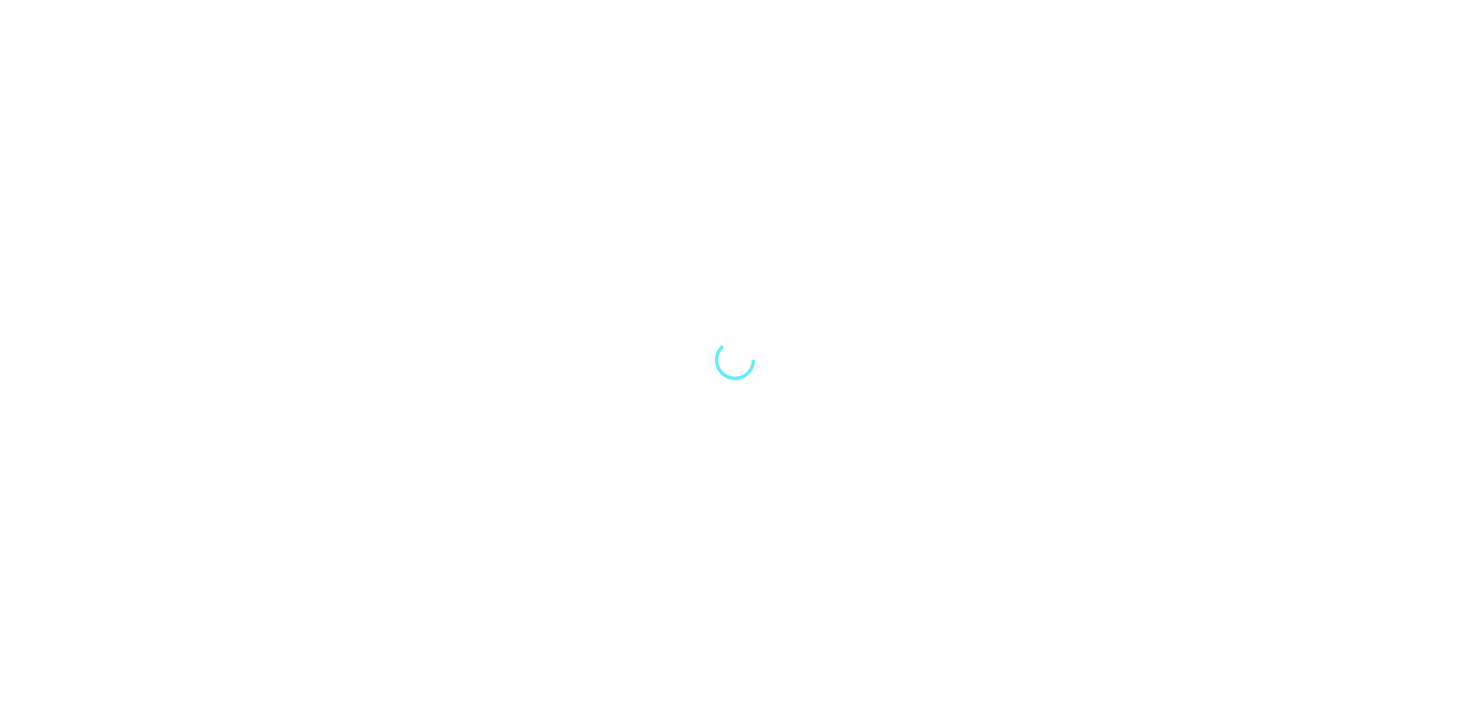 scroll, scrollTop: 0, scrollLeft: 0, axis: both 